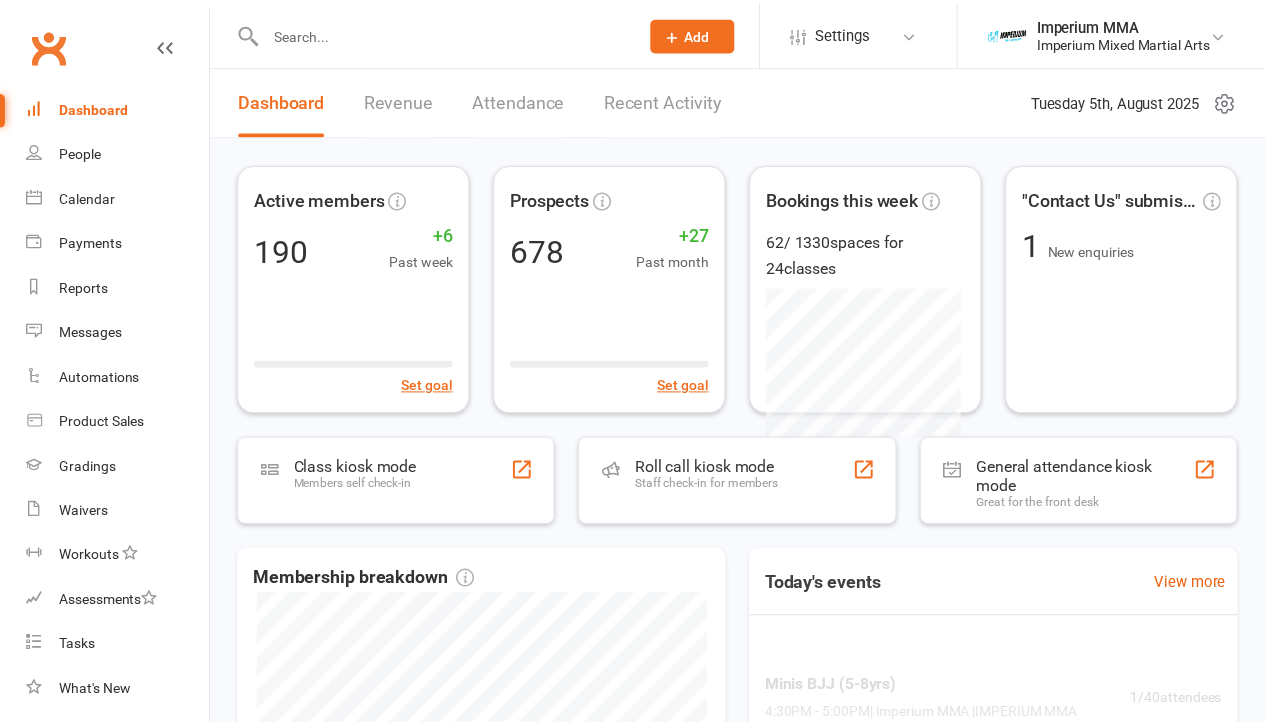 scroll, scrollTop: 0, scrollLeft: 0, axis: both 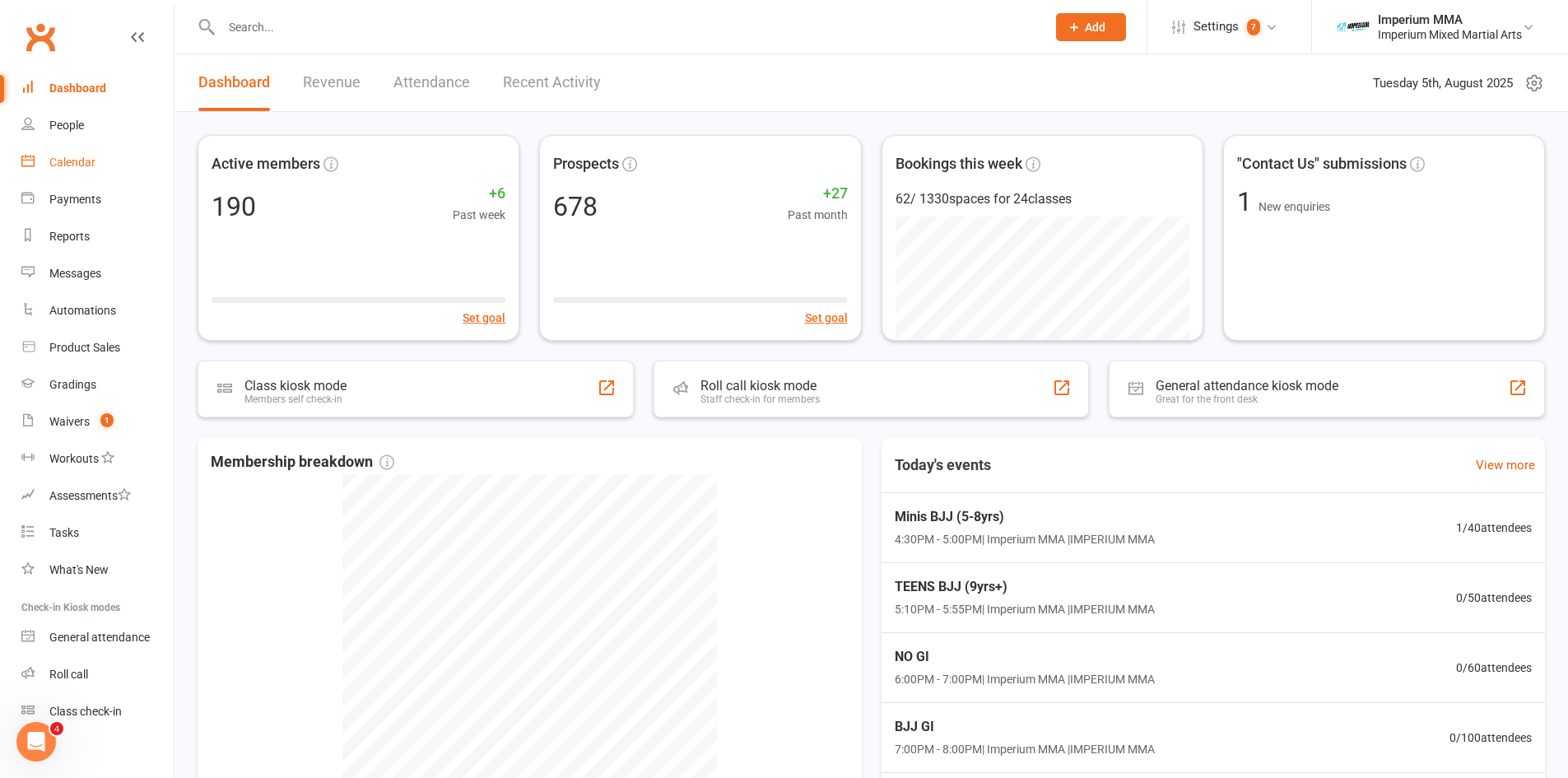 click on "Calendar" at bounding box center [72, 162] 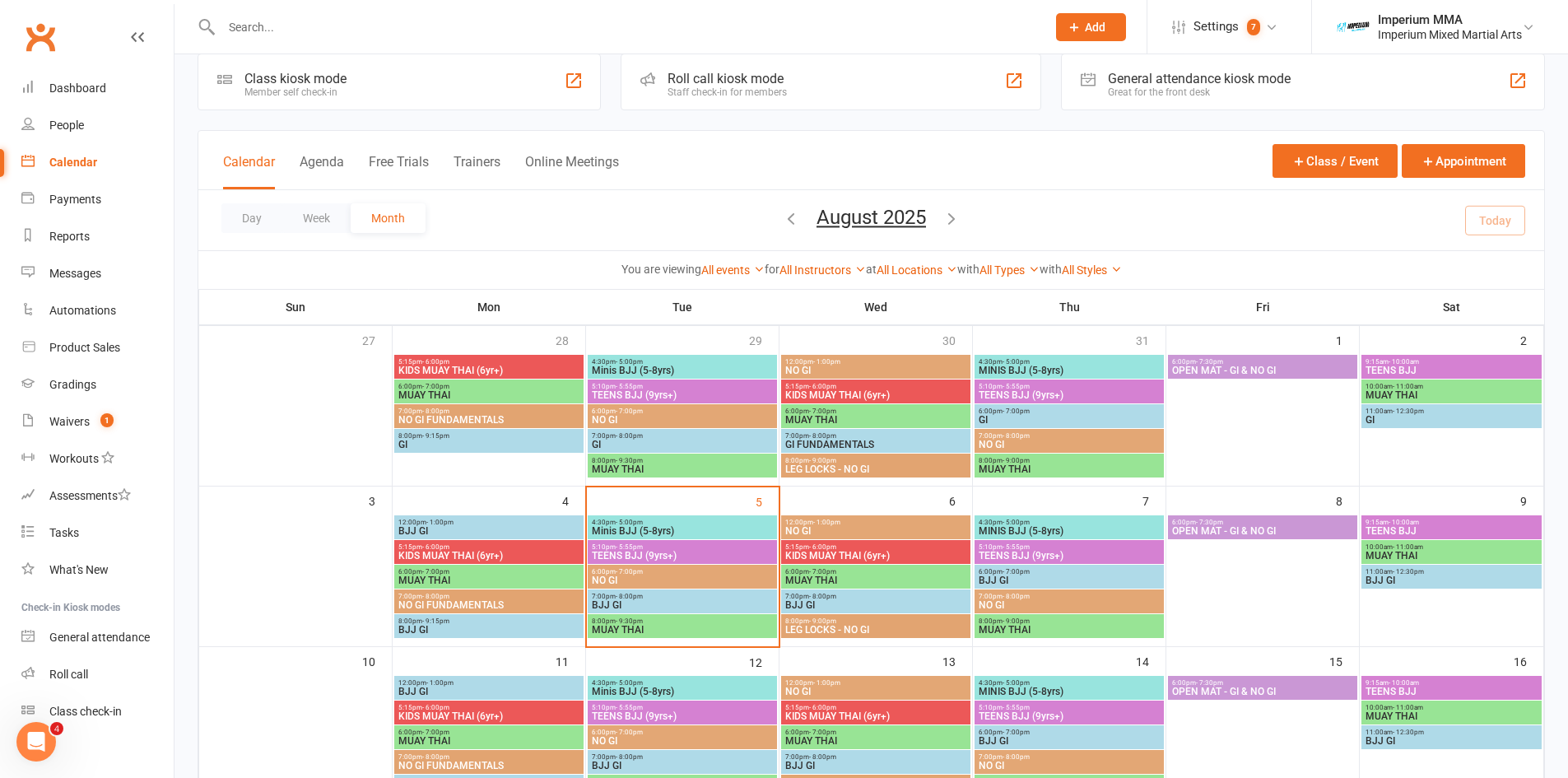 scroll, scrollTop: 62, scrollLeft: 0, axis: vertical 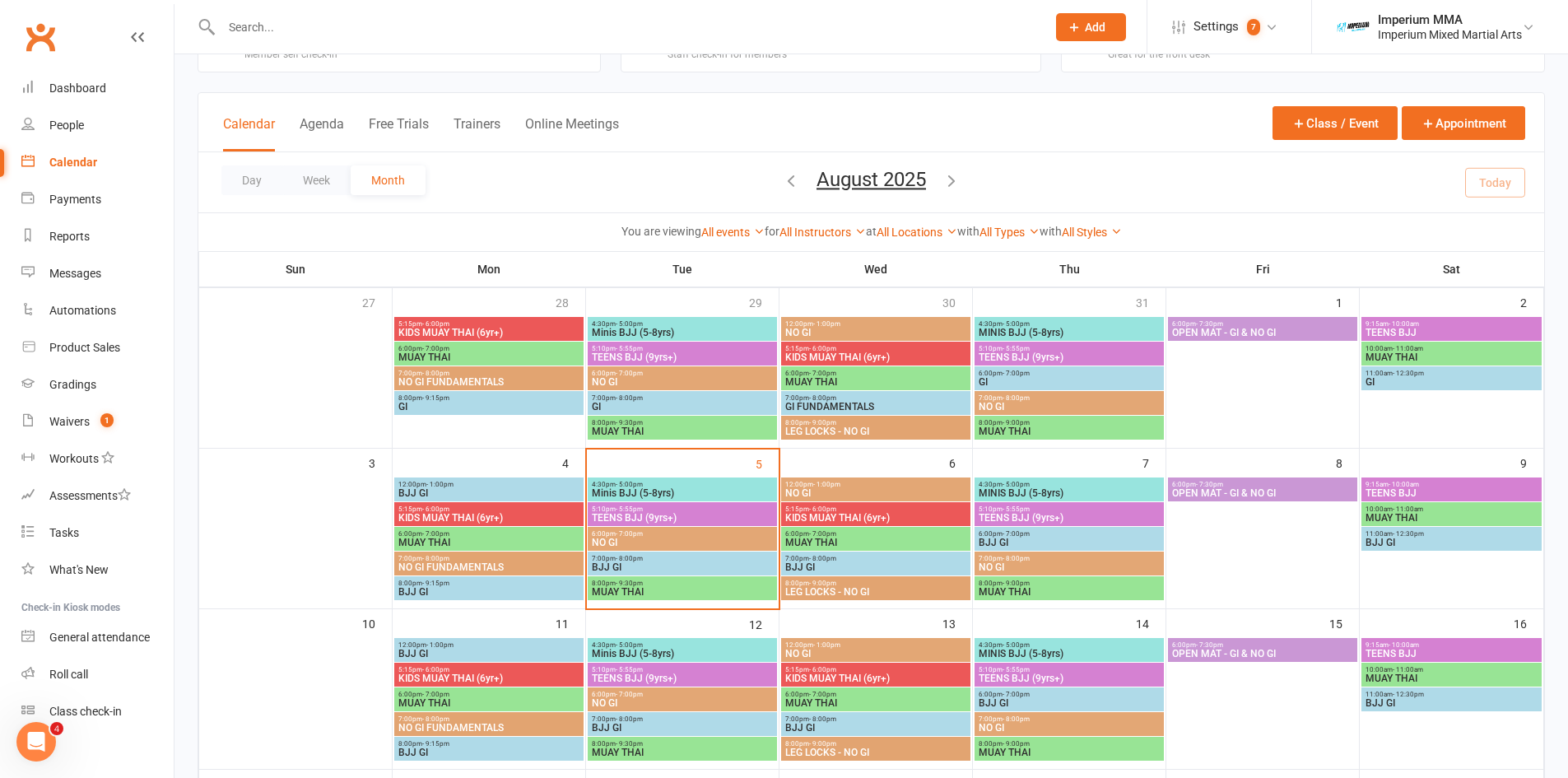 click on "BJJ GI" at bounding box center (682, 567) 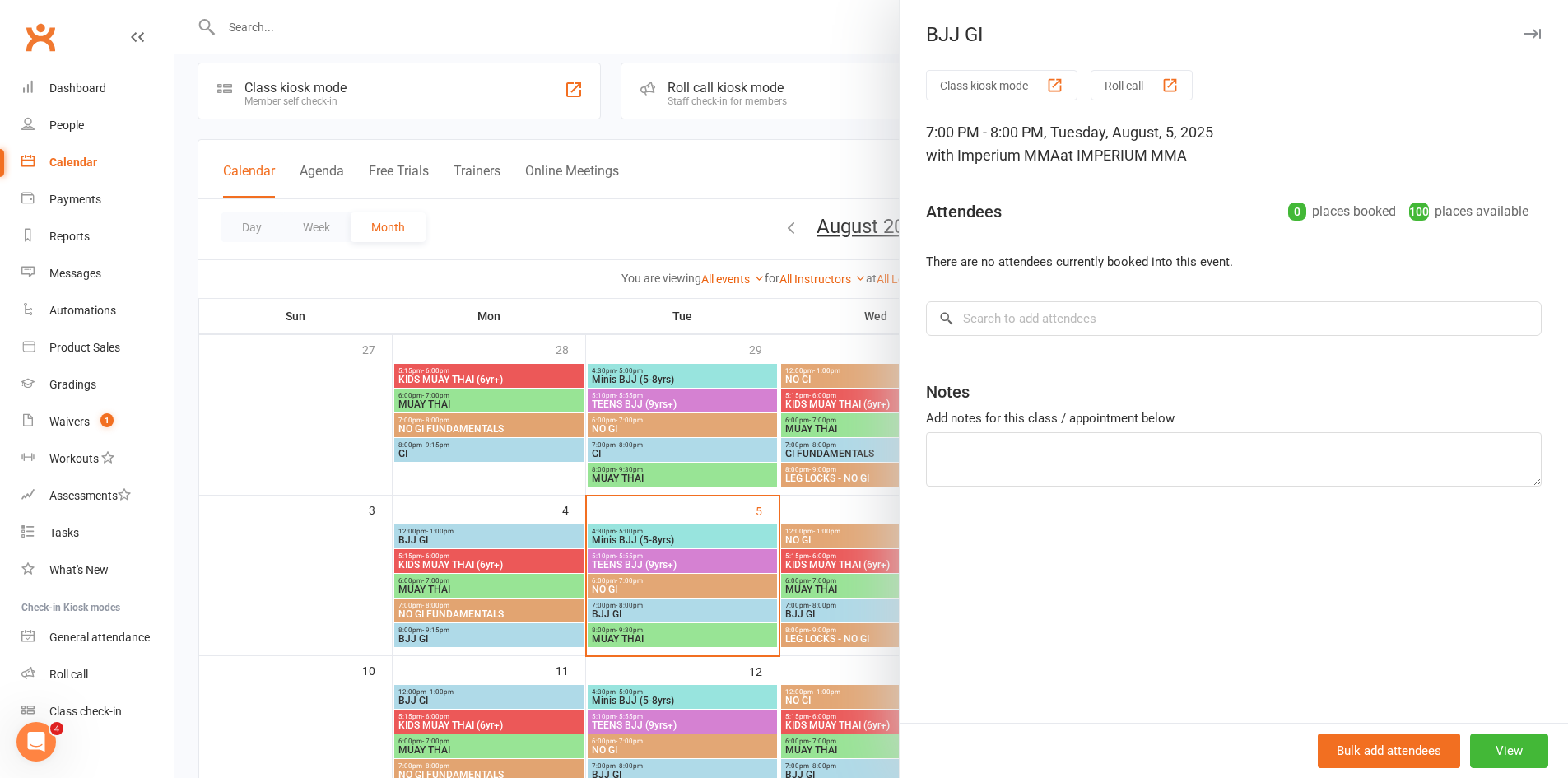 scroll, scrollTop: 0, scrollLeft: 0, axis: both 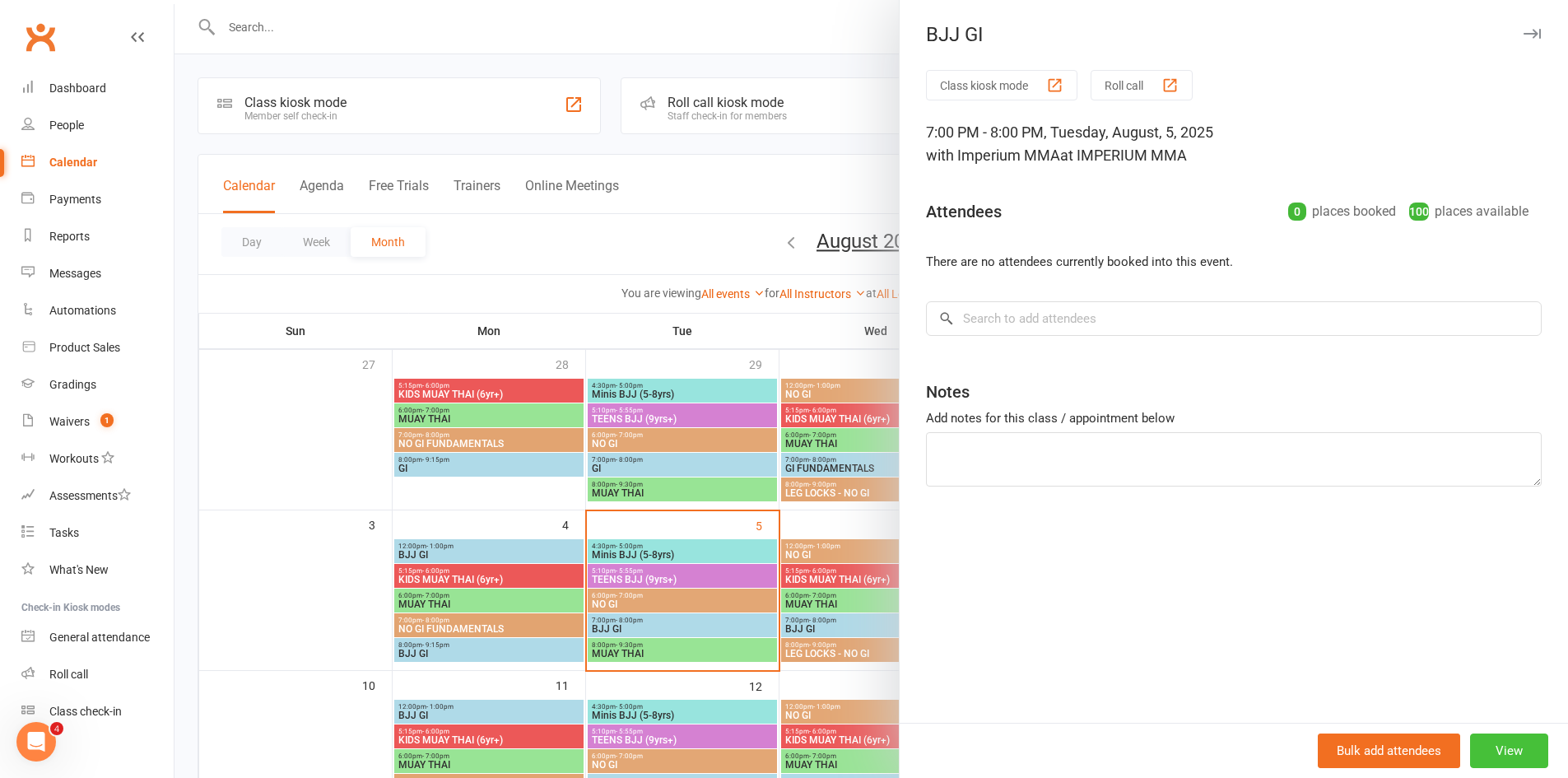 click on "View" at bounding box center [1509, 751] 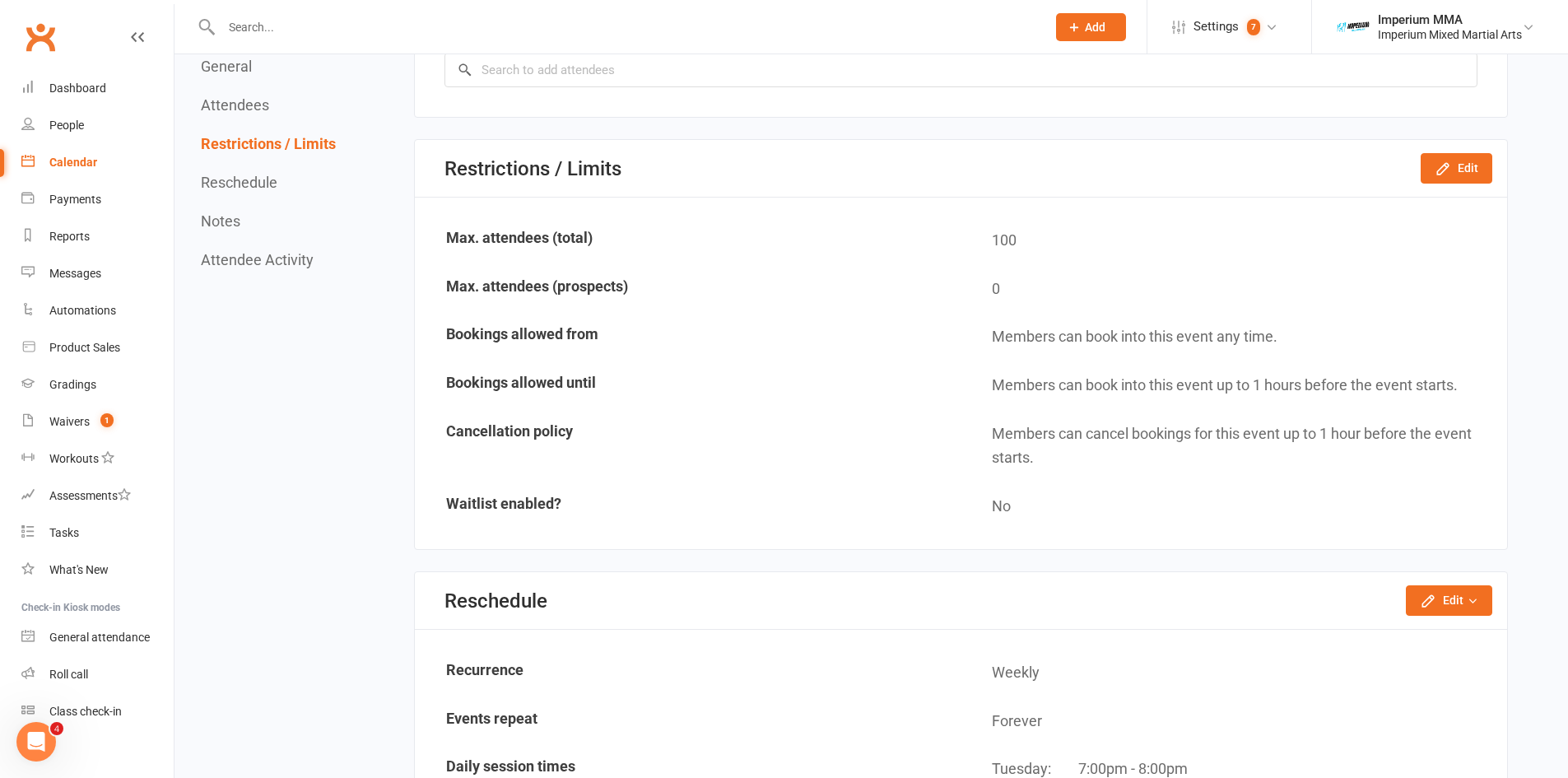 scroll, scrollTop: 947, scrollLeft: 0, axis: vertical 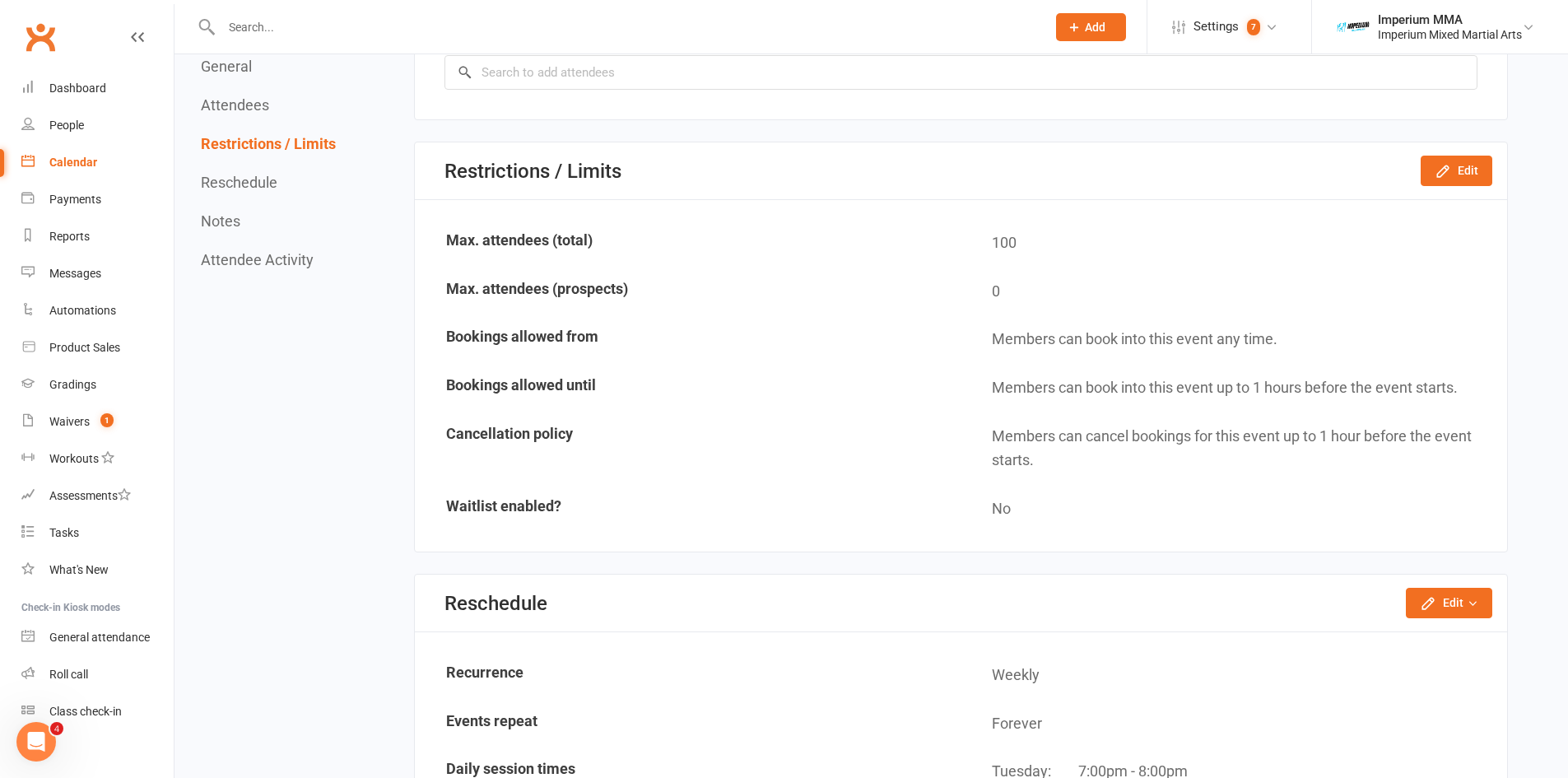 click on "General Attendees Restrictions / Limits Reschedule Notes Attendee Activity" at bounding box center (268, 397) 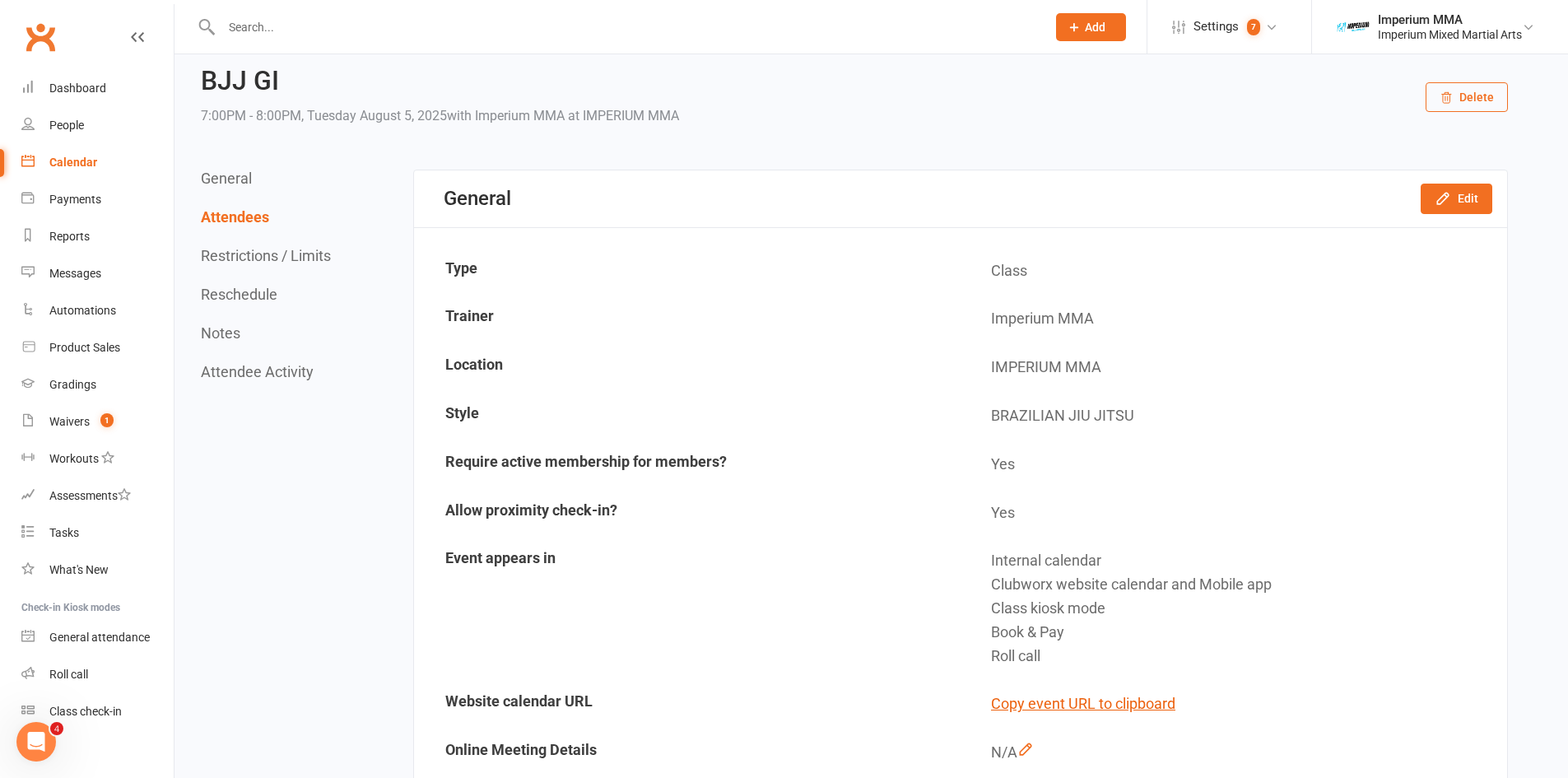 scroll, scrollTop: 0, scrollLeft: 0, axis: both 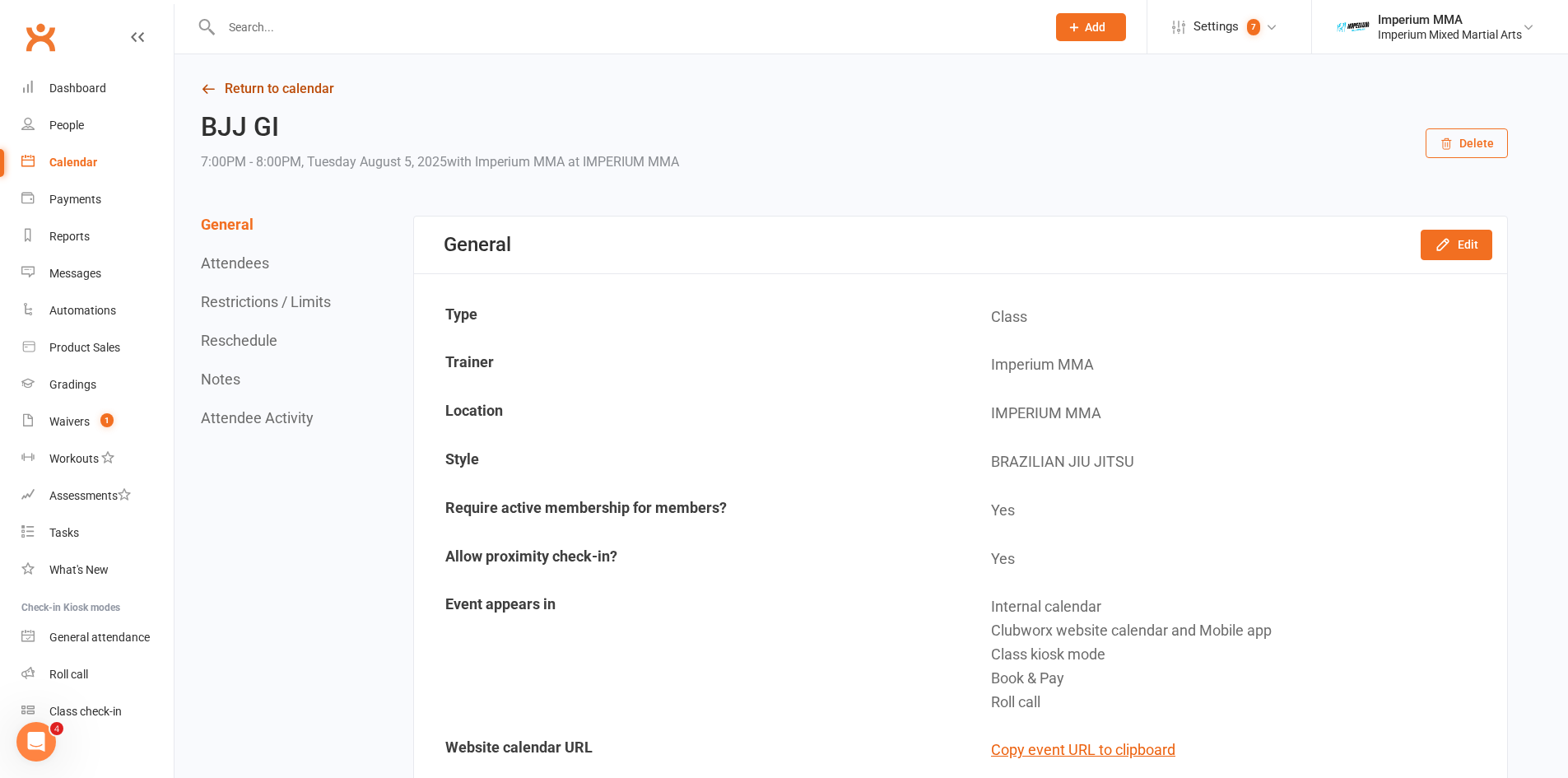 click on "Return to calendar" at bounding box center [854, 89] 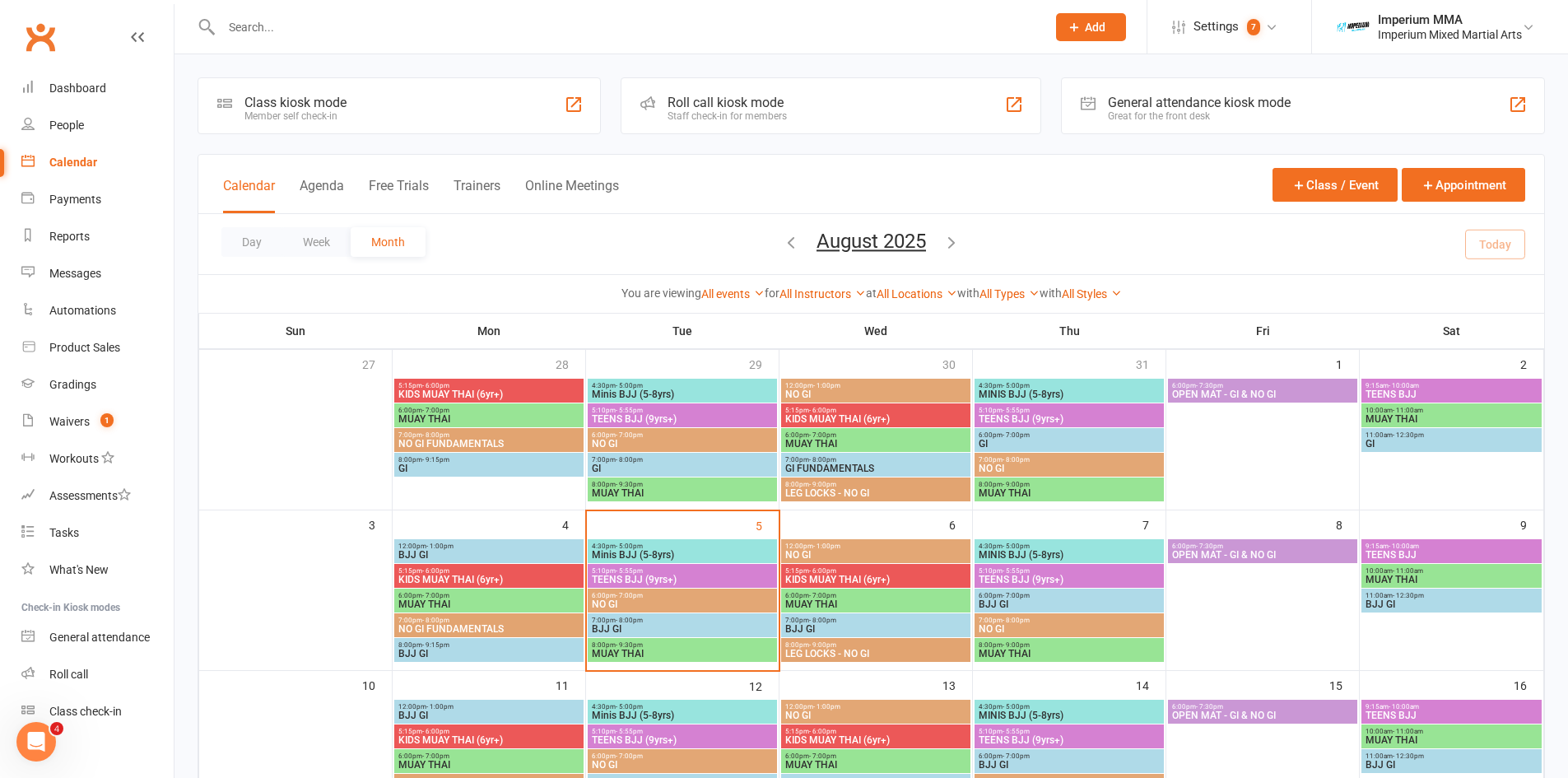 click on "BJJ GI" at bounding box center [876, 629] 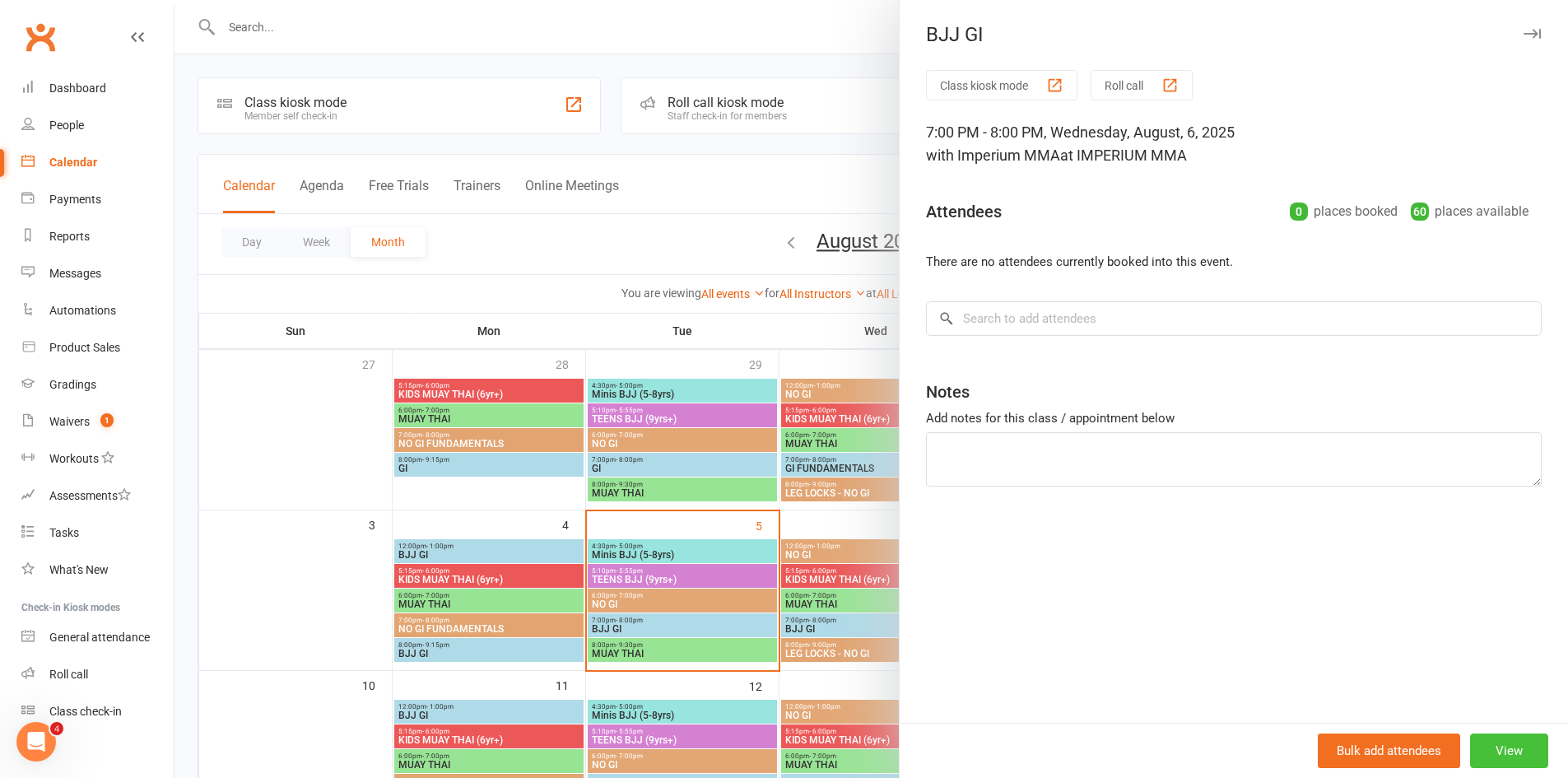 click on "View" at bounding box center [1509, 751] 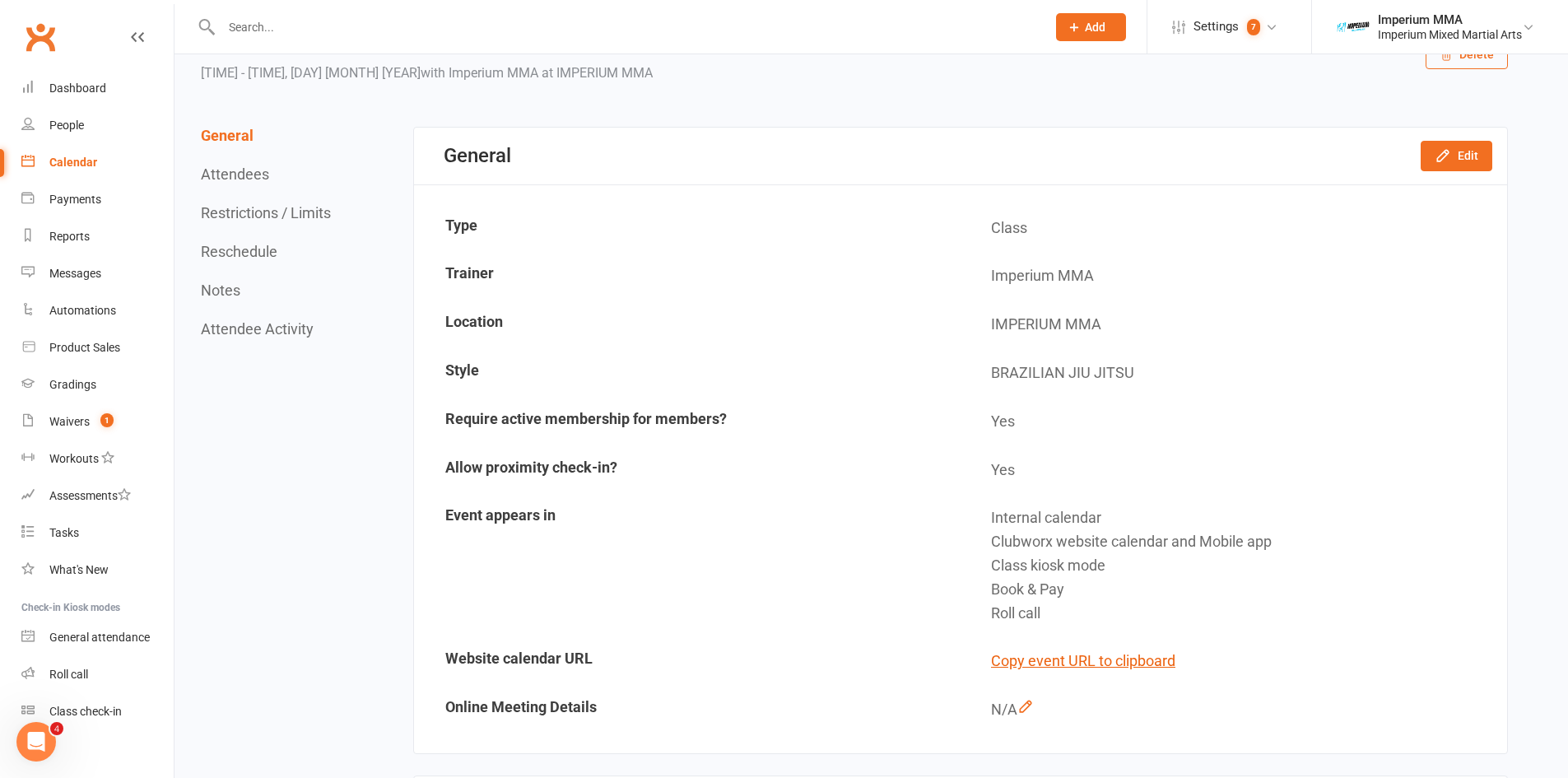 scroll, scrollTop: 0, scrollLeft: 0, axis: both 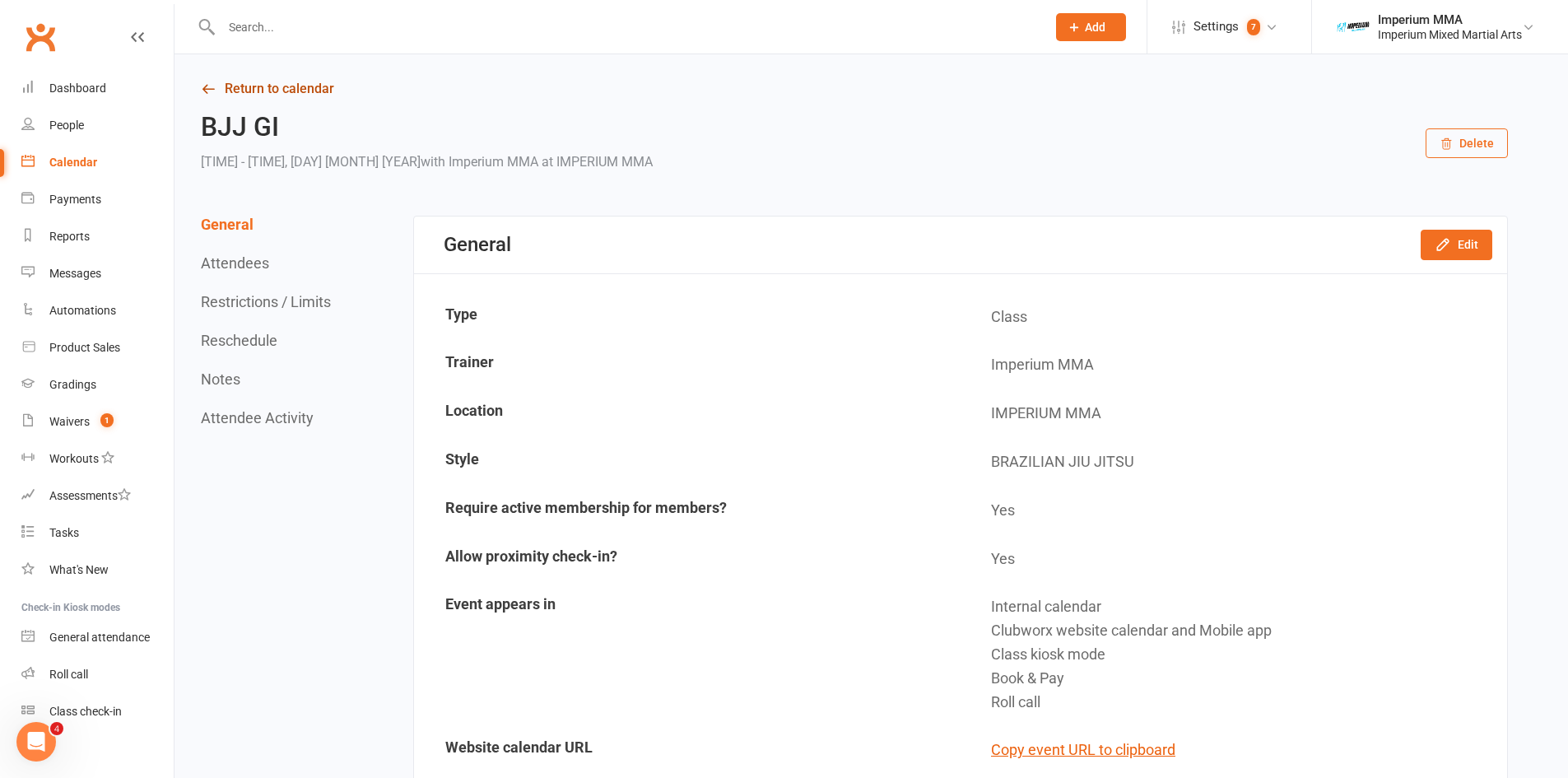click on "Return to calendar" at bounding box center [854, 89] 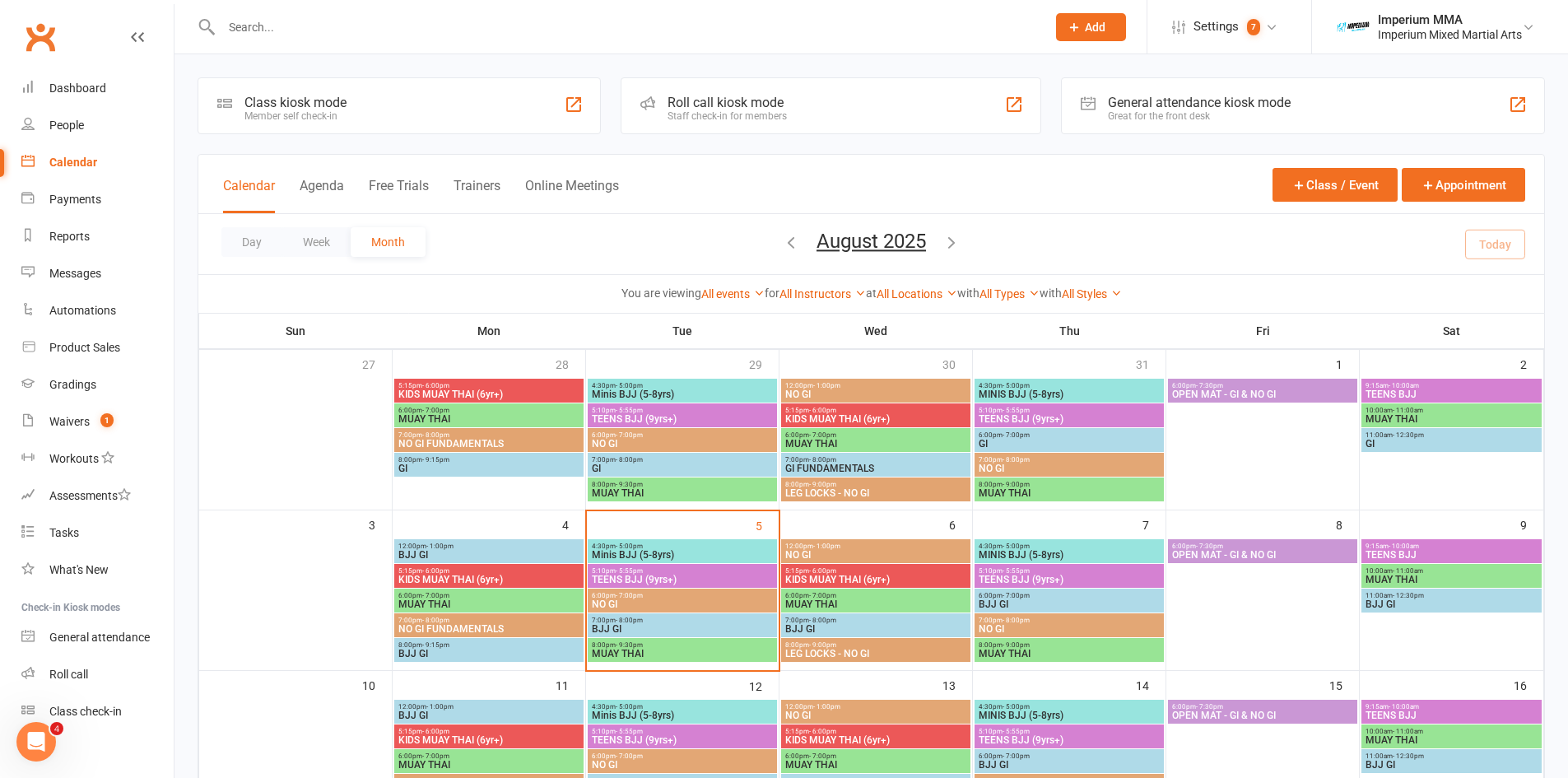 click on "BJJ GI" at bounding box center (1069, 604) 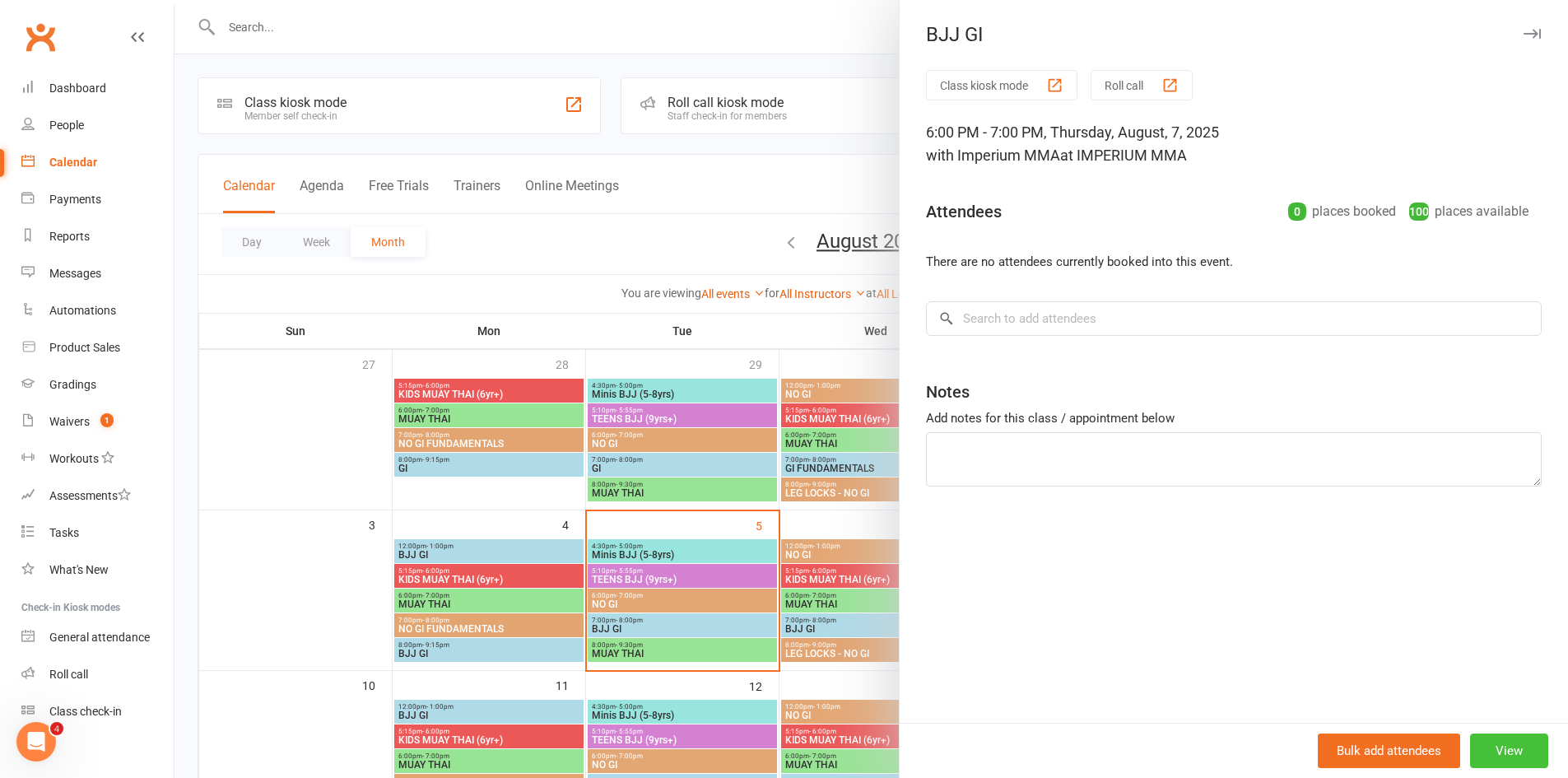 click on "View" at bounding box center (1509, 751) 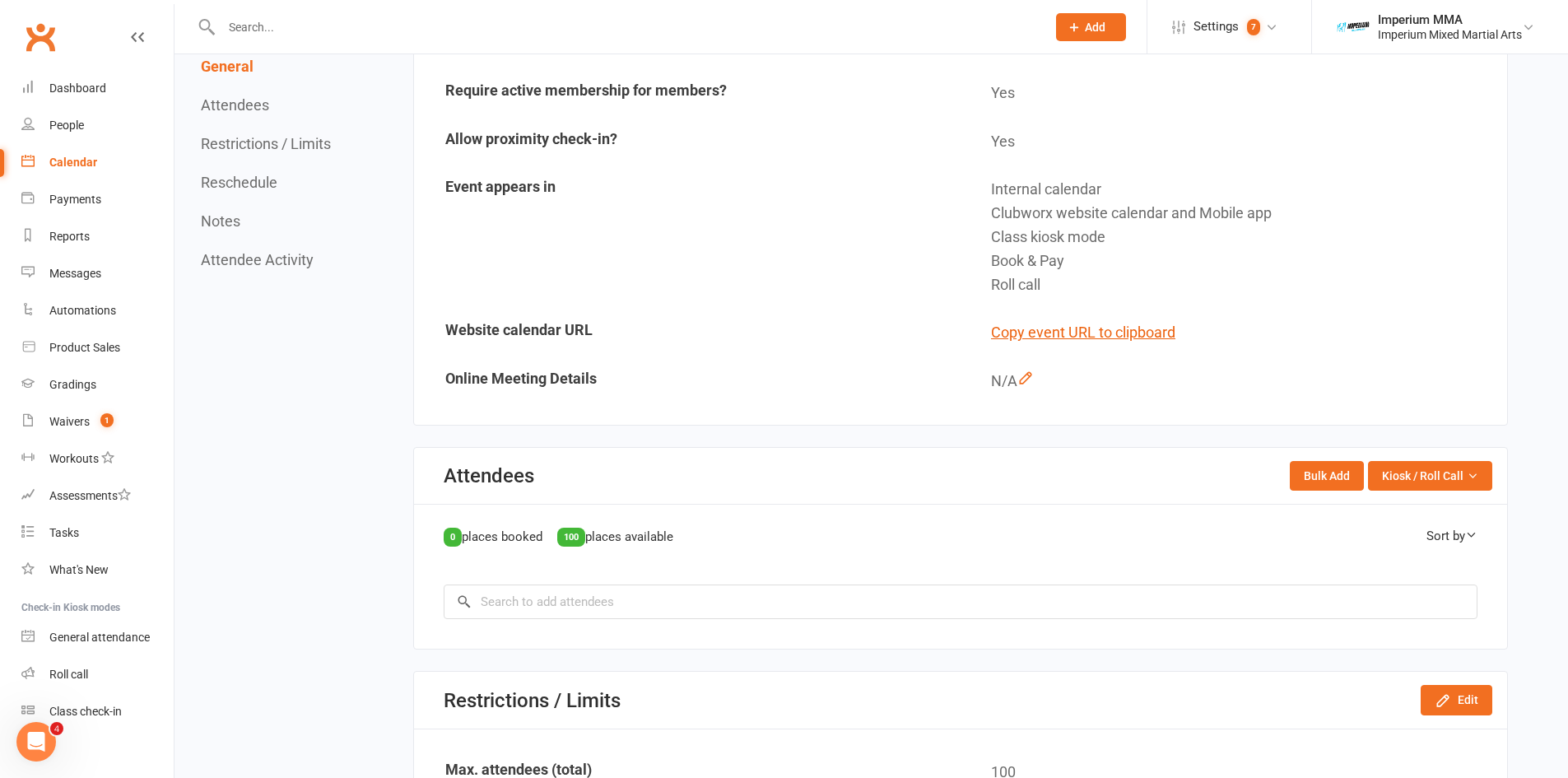 scroll, scrollTop: 0, scrollLeft: 0, axis: both 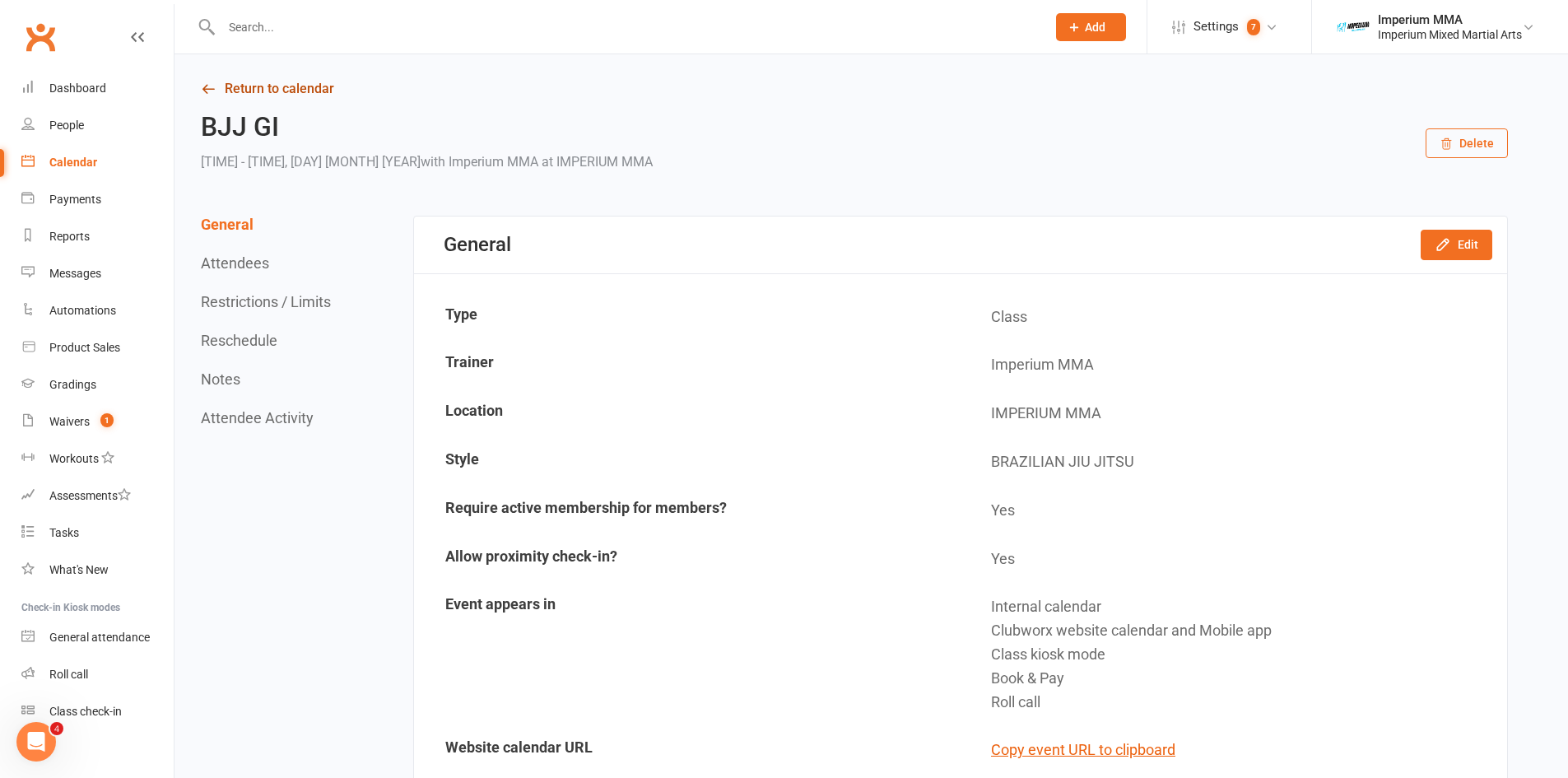 click on "Return to calendar" at bounding box center [854, 89] 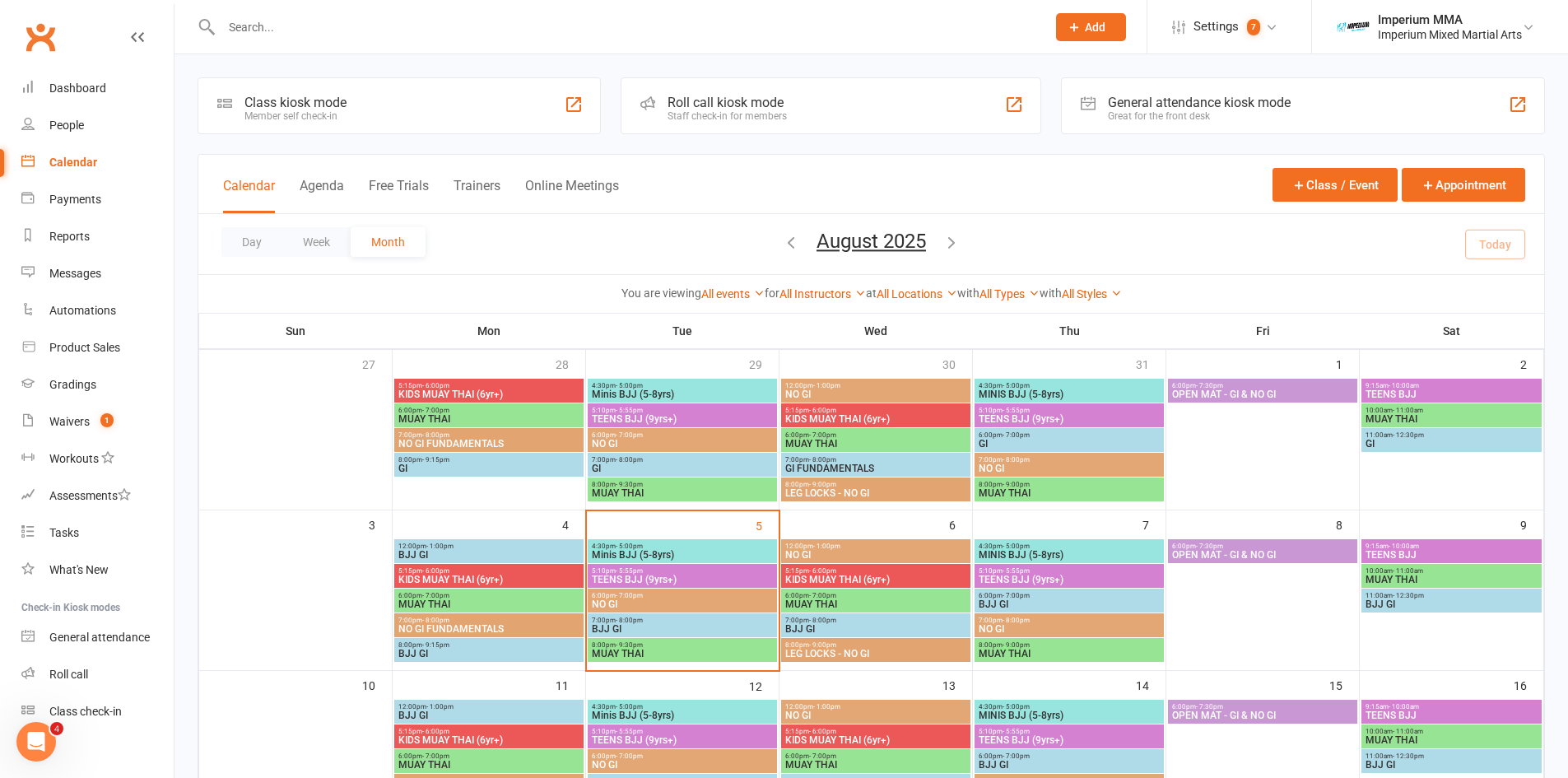 click on "NO GI" at bounding box center [1069, 629] 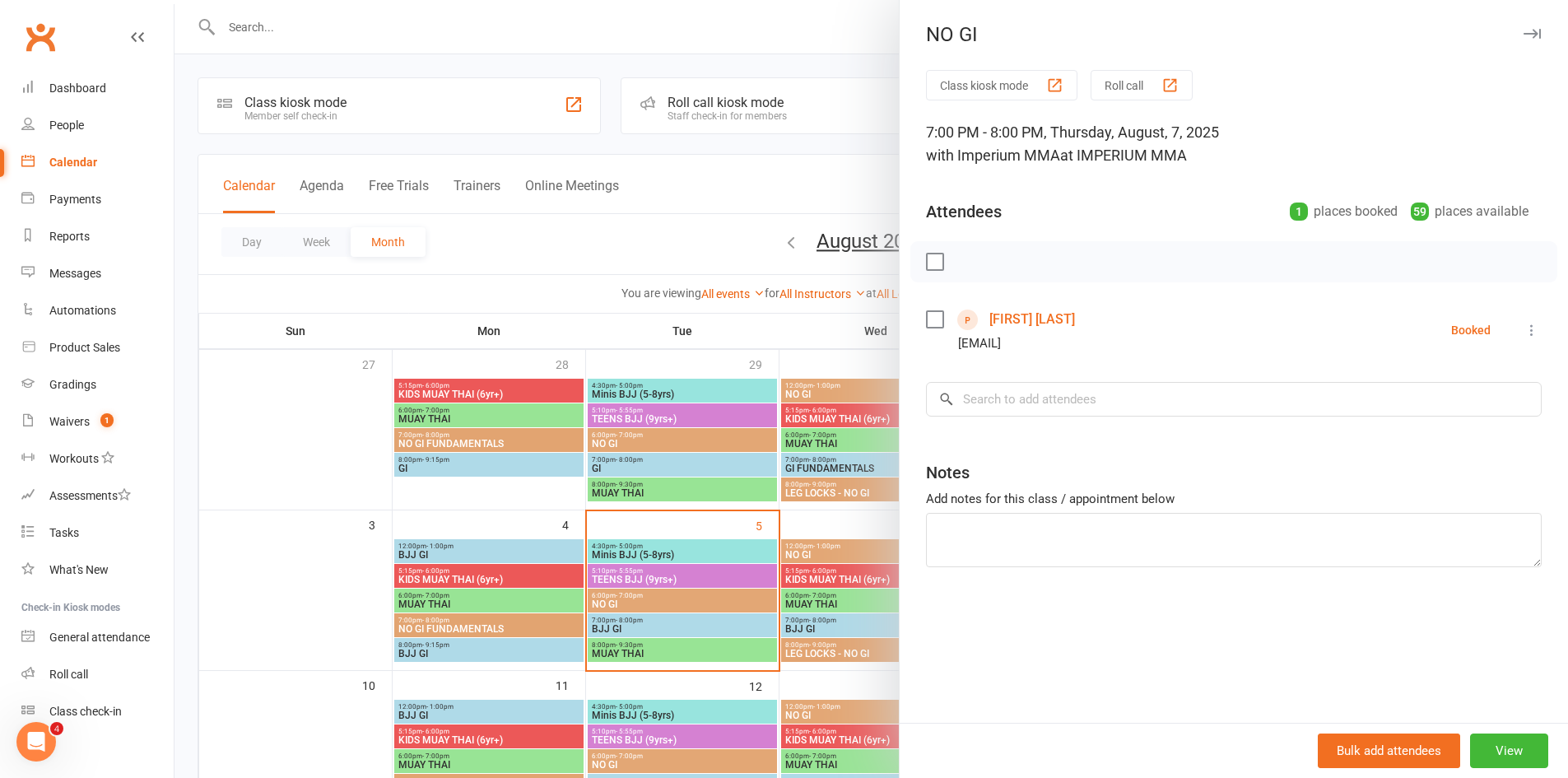 click at bounding box center [871, 389] 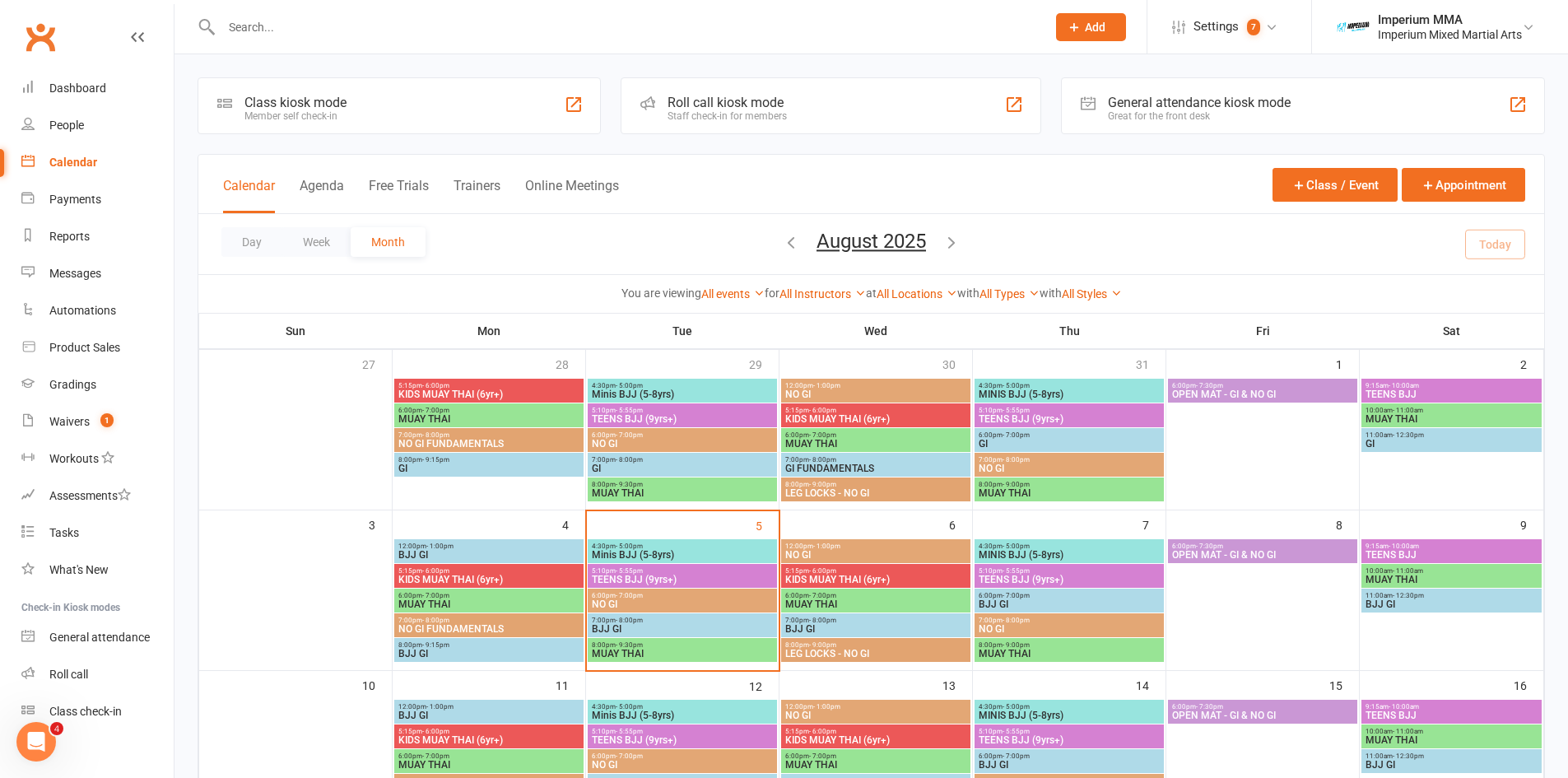 click on "Add" 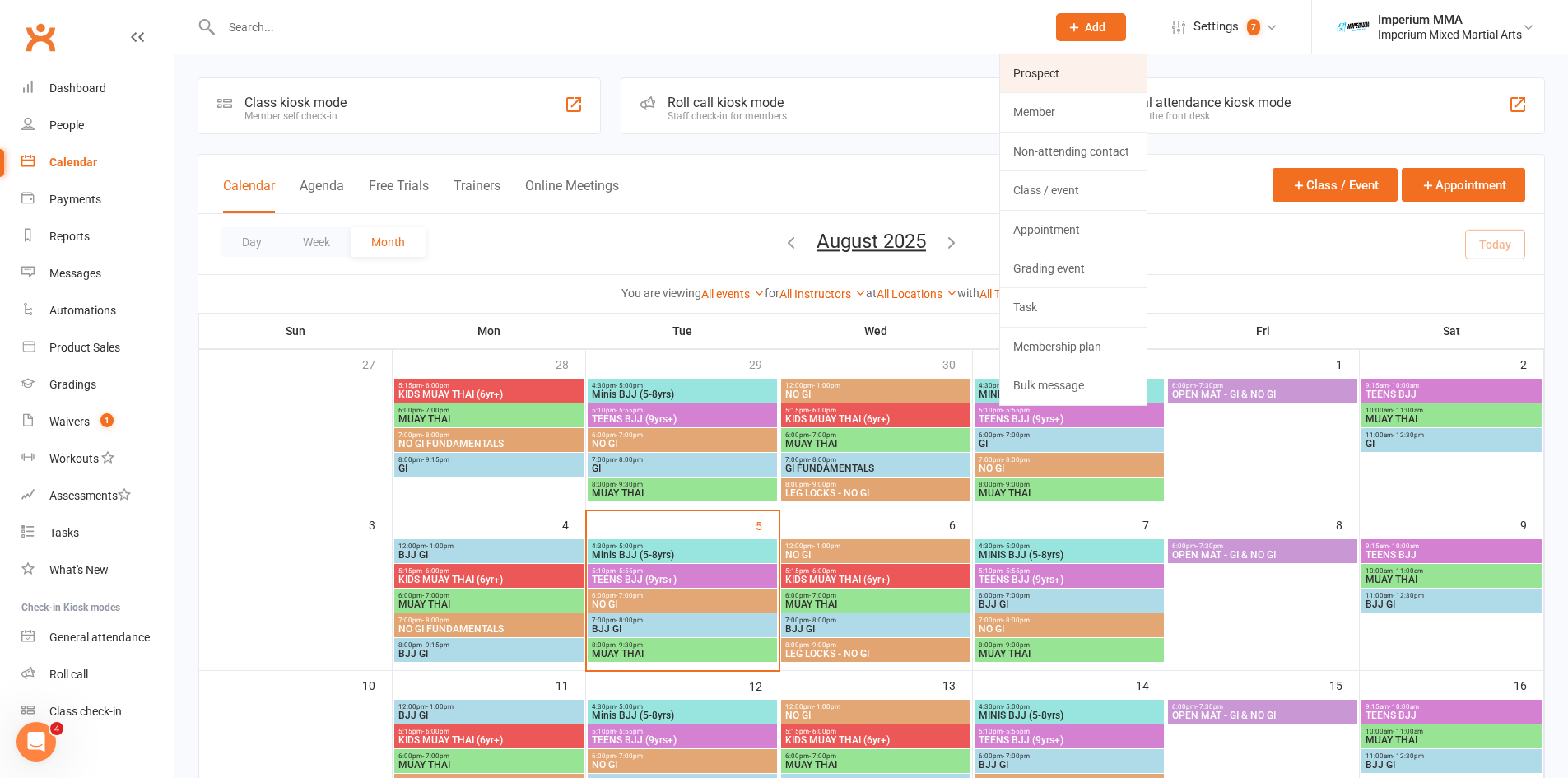click on "Prospect" 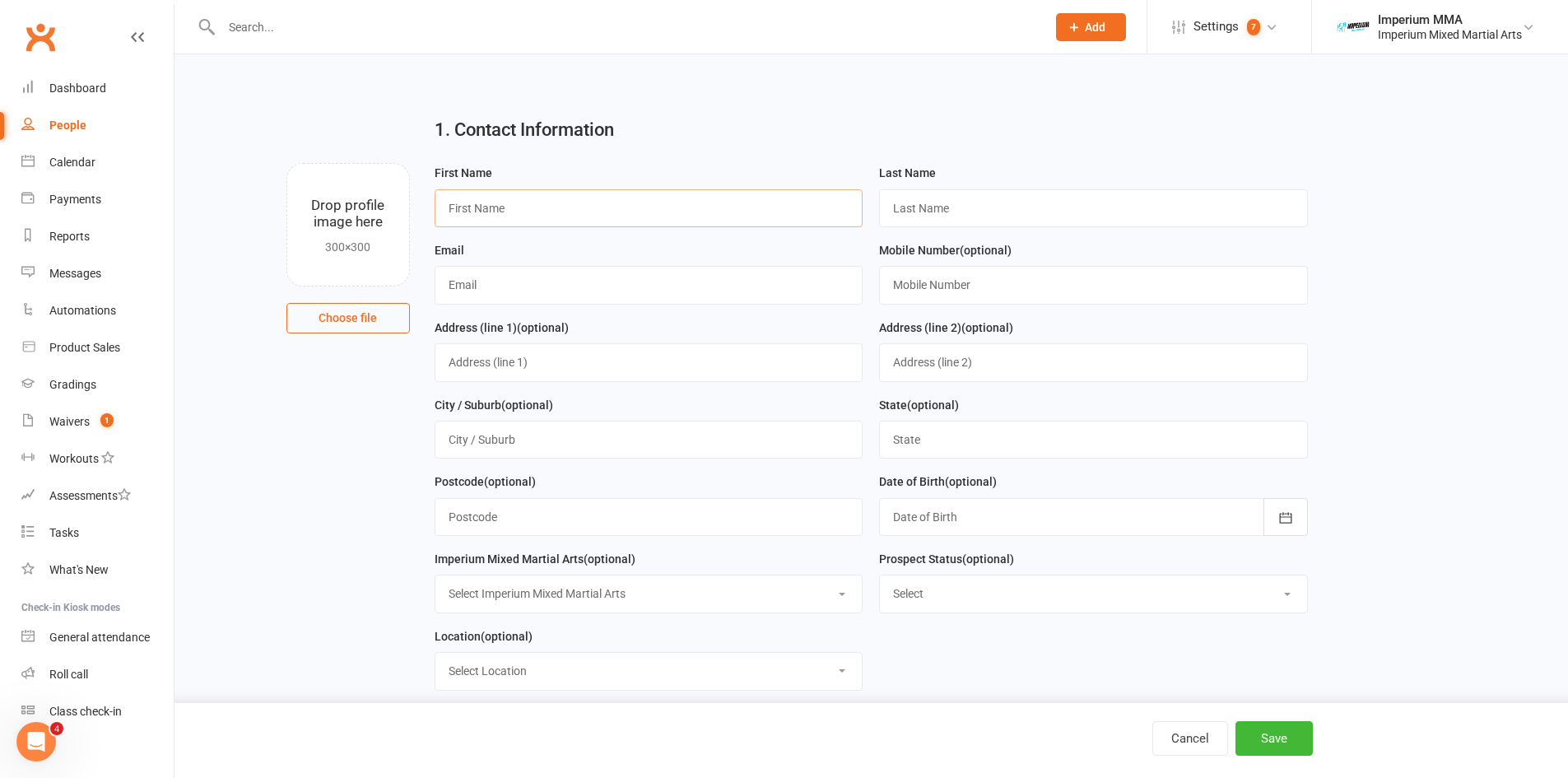 click at bounding box center (649, 208) 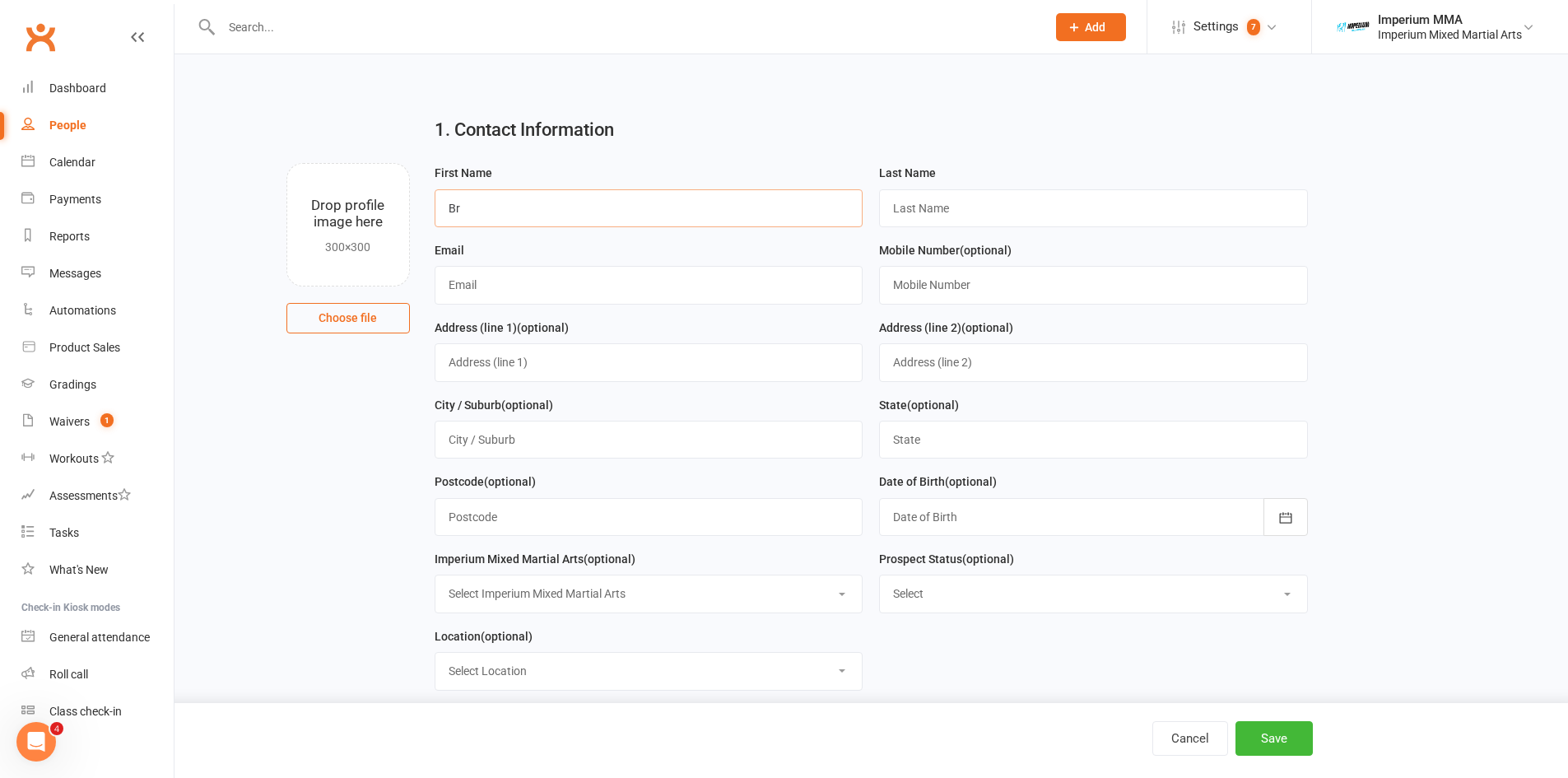 type on "B" 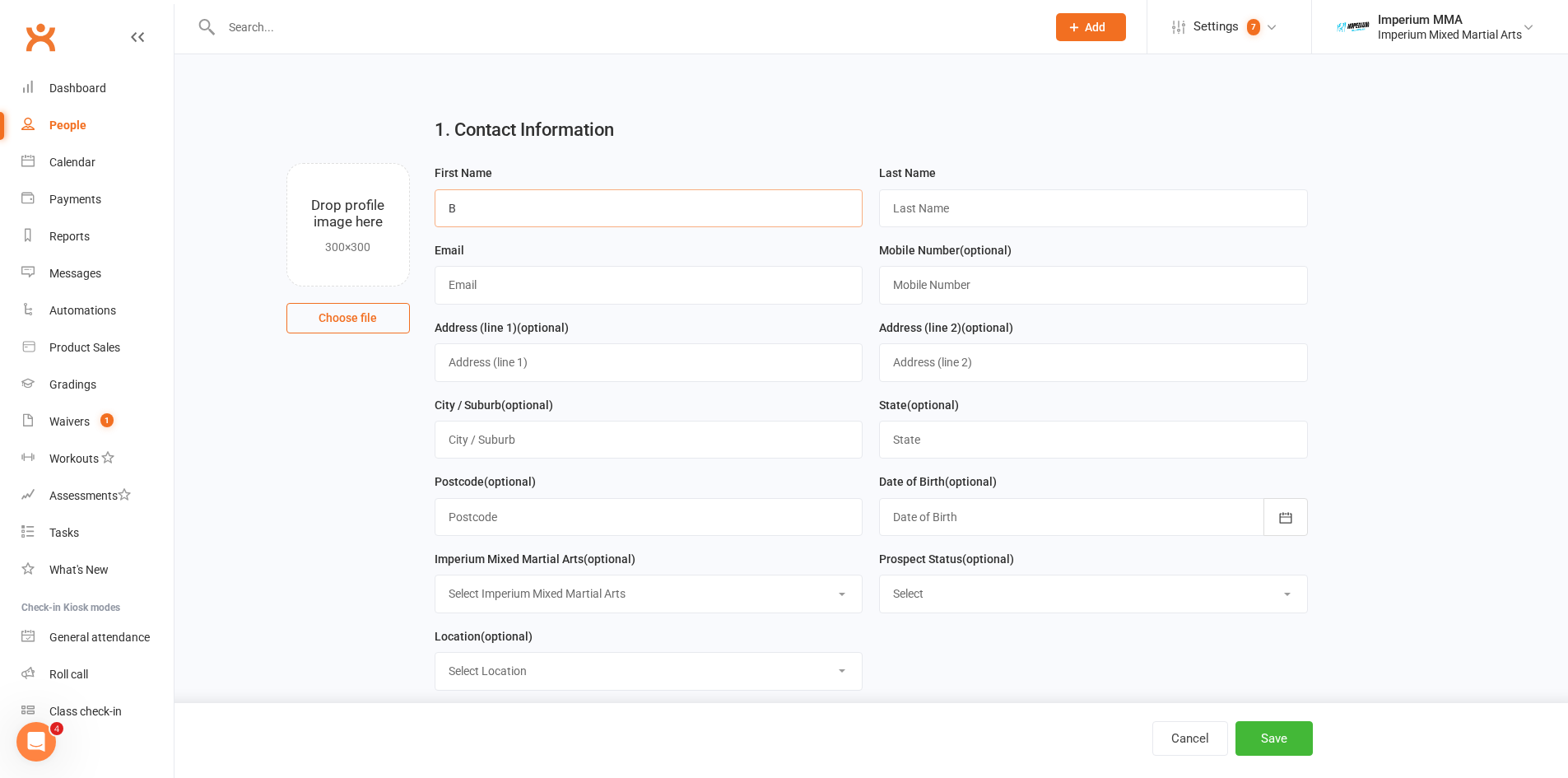 type 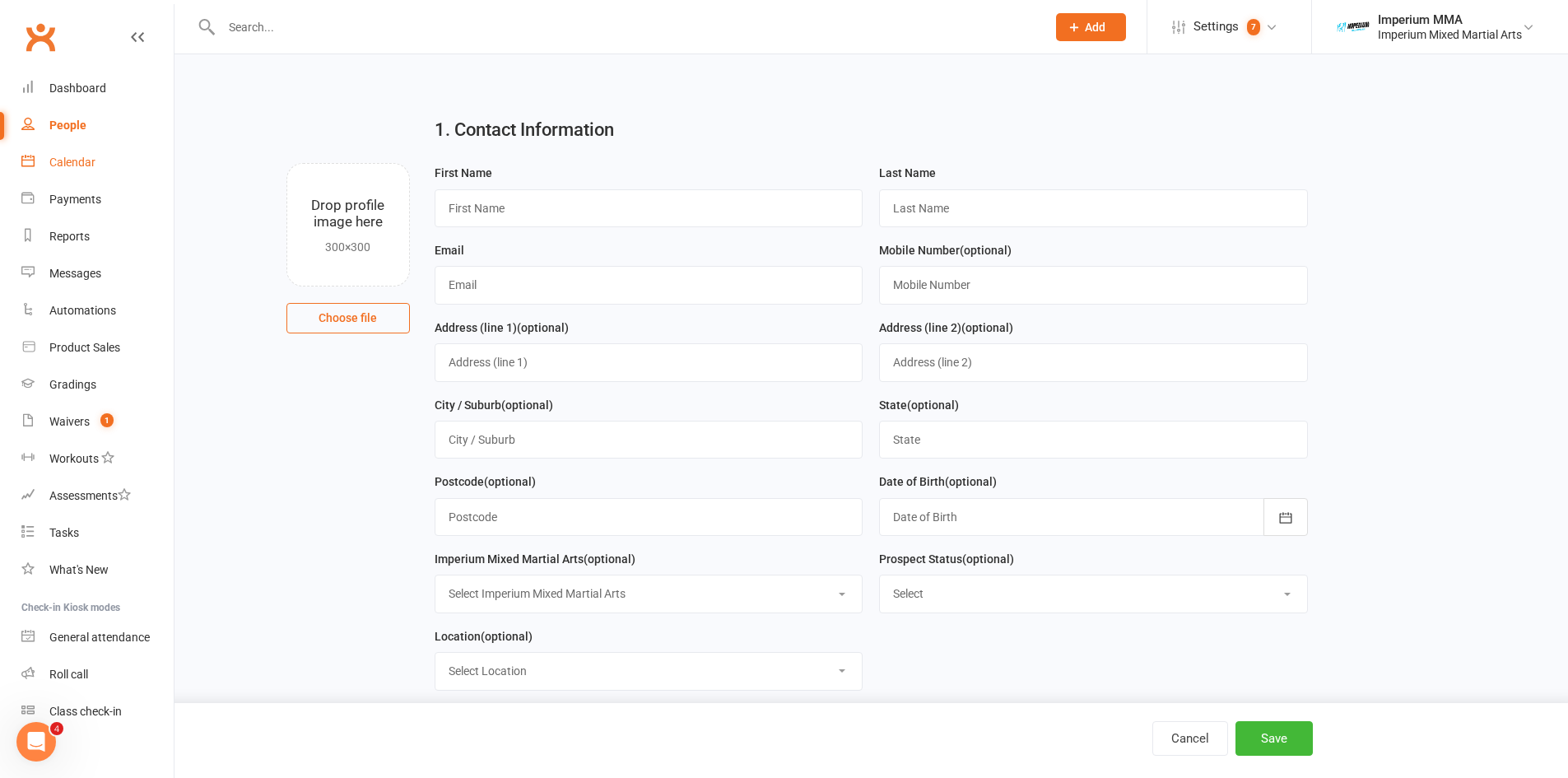 click on "Calendar" at bounding box center [72, 162] 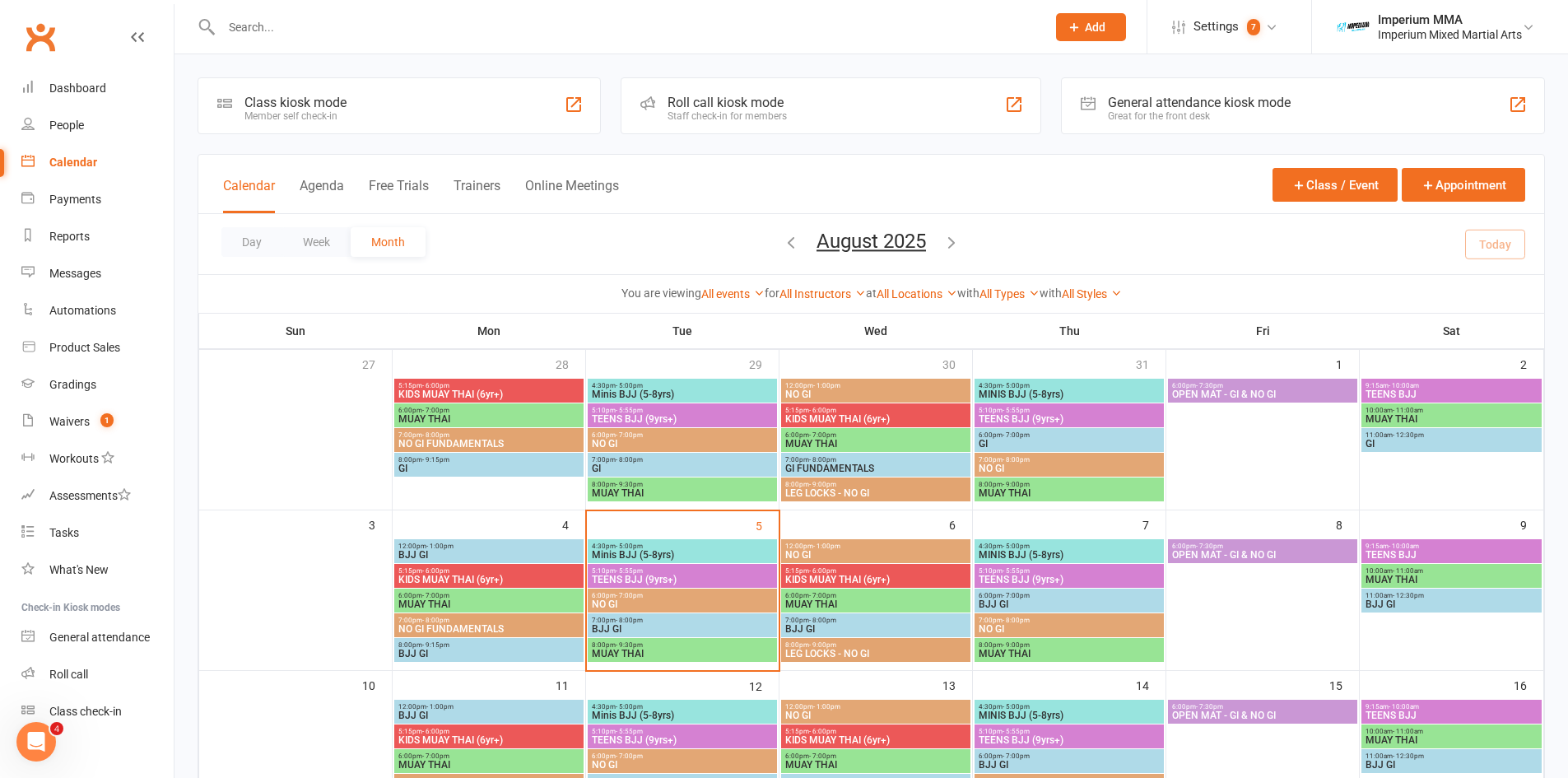 click on "BJJ GI" at bounding box center (1451, 604) 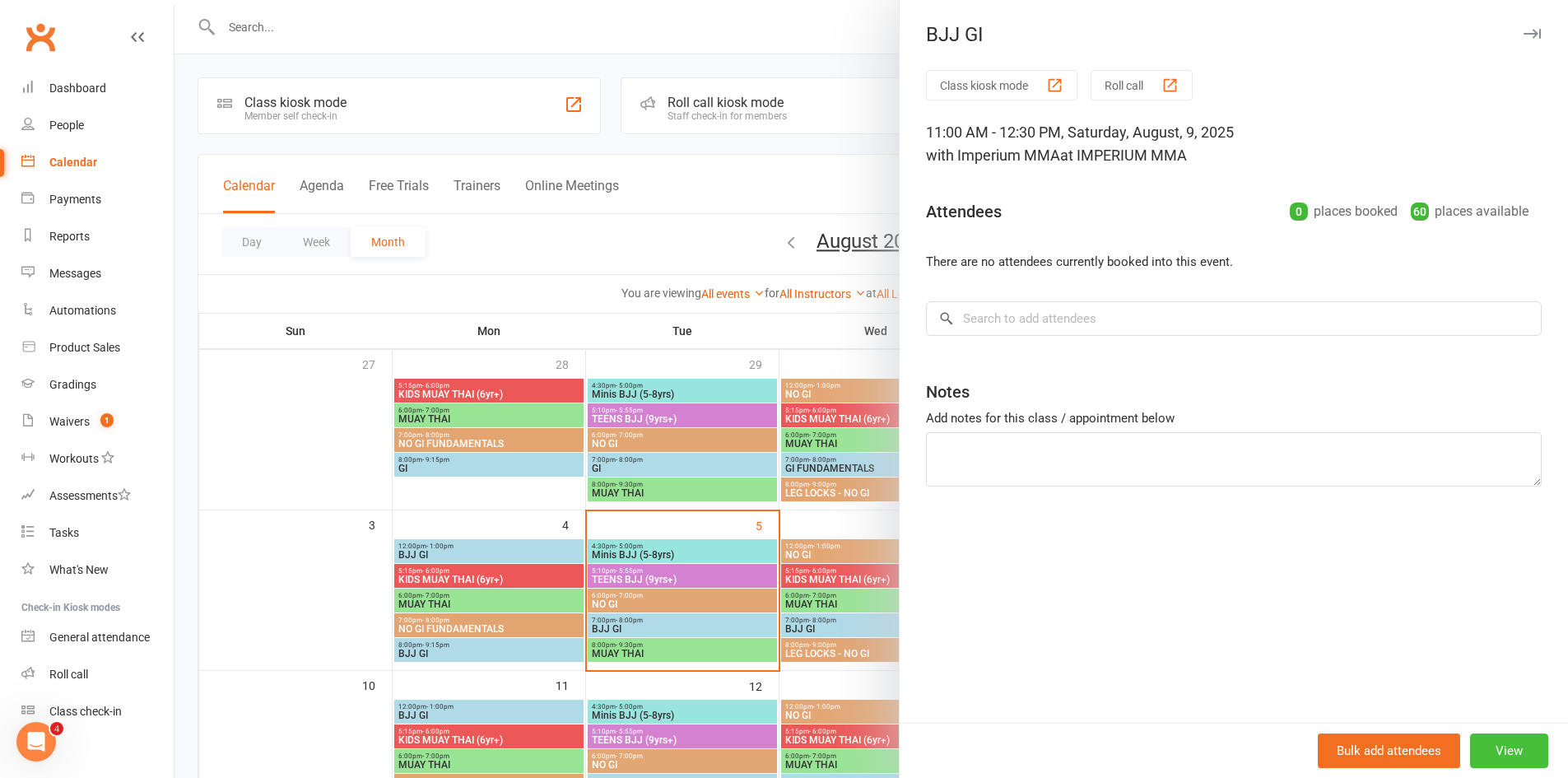 click on "View" at bounding box center (1509, 751) 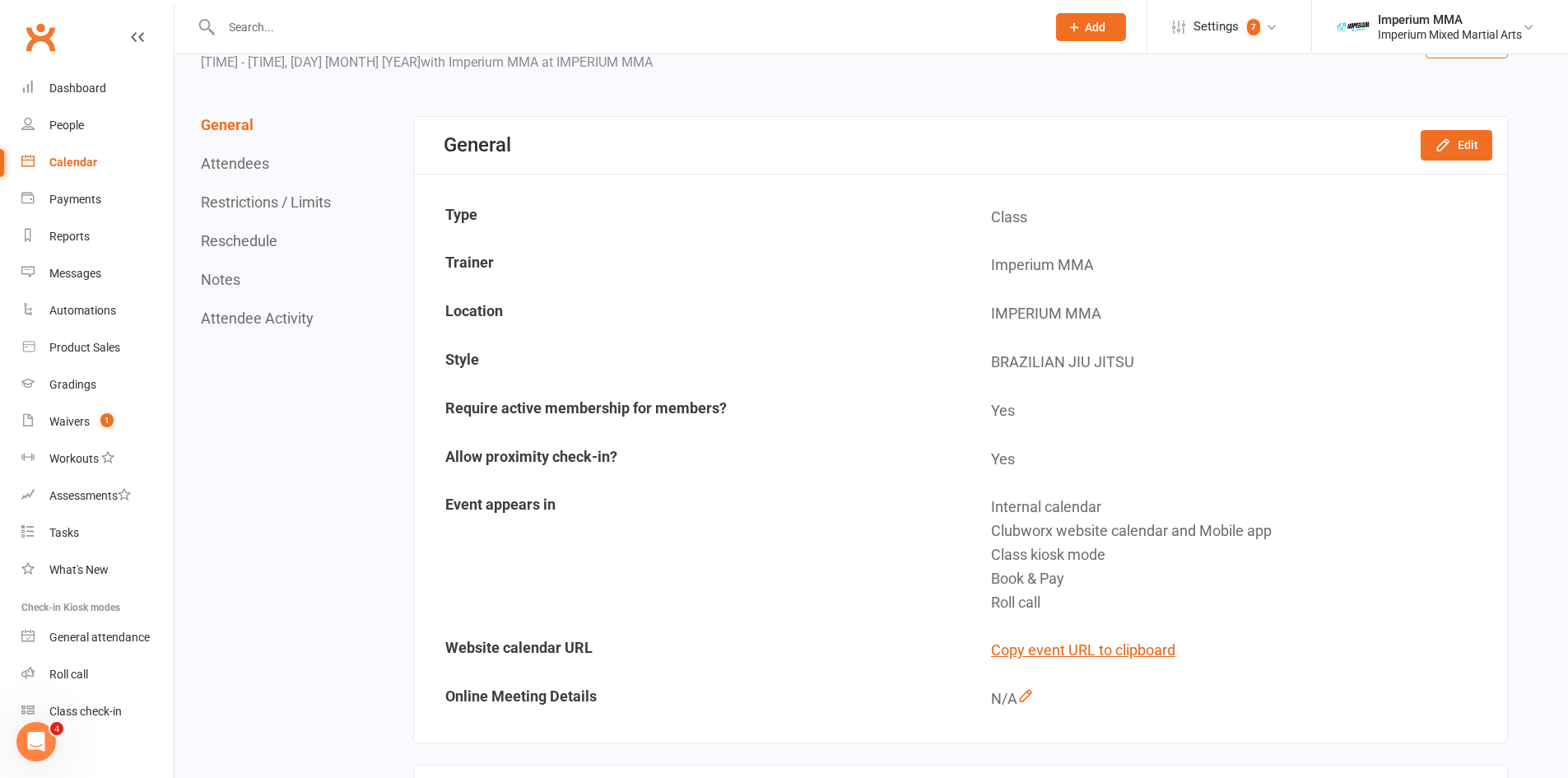 scroll, scrollTop: 7, scrollLeft: 0, axis: vertical 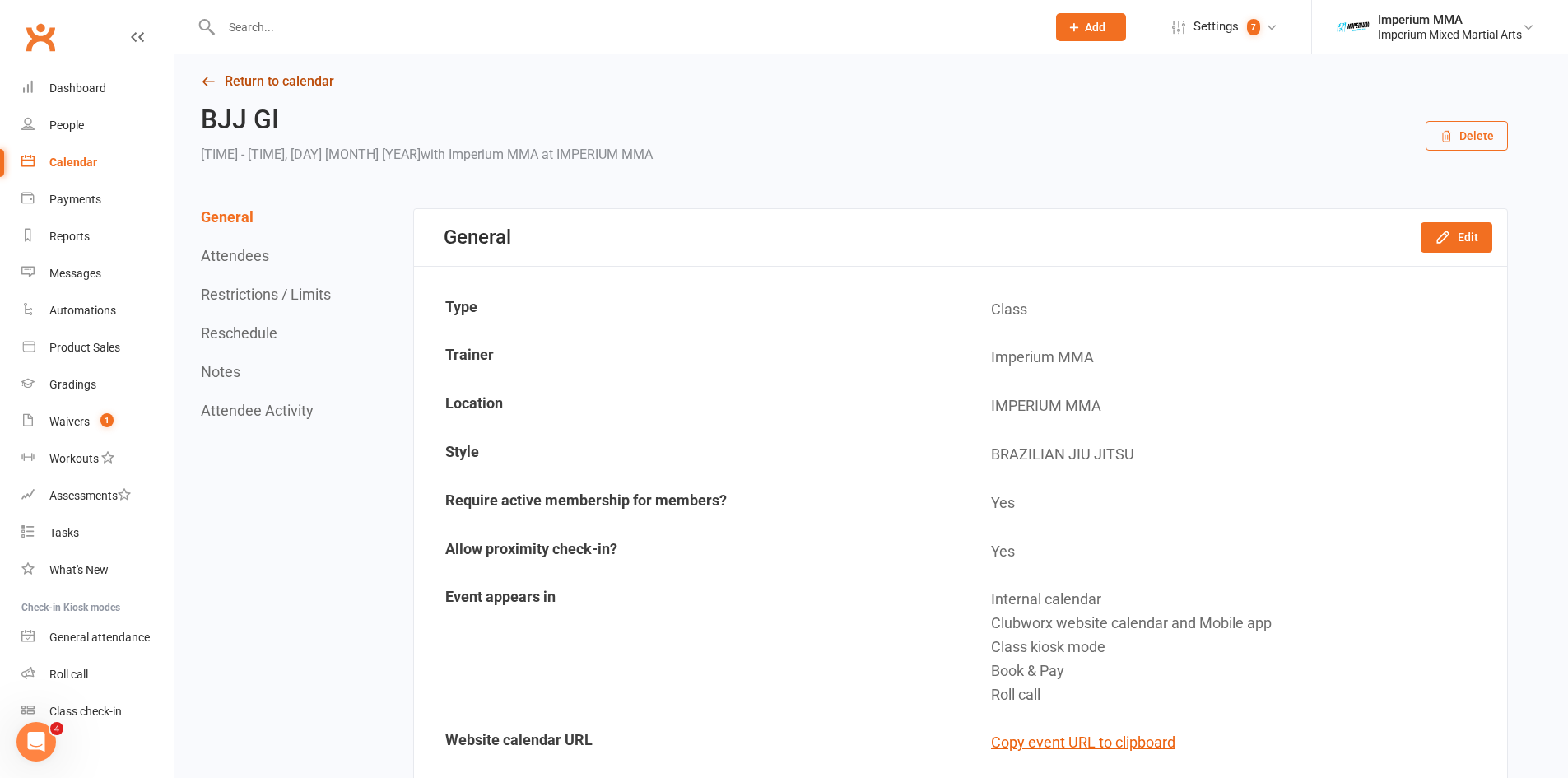 click on "Return to calendar" at bounding box center [854, 82] 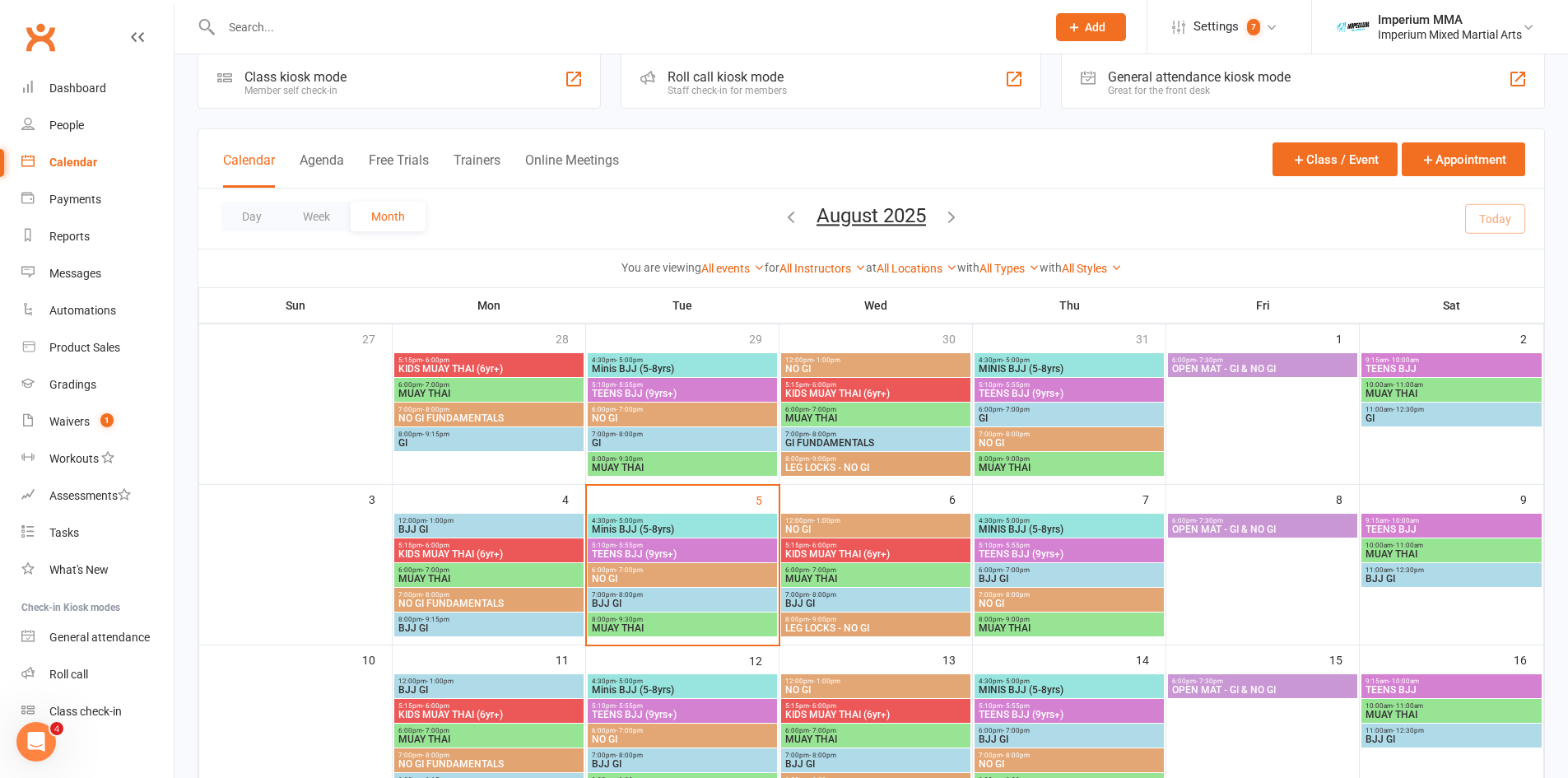 scroll, scrollTop: 21, scrollLeft: 0, axis: vertical 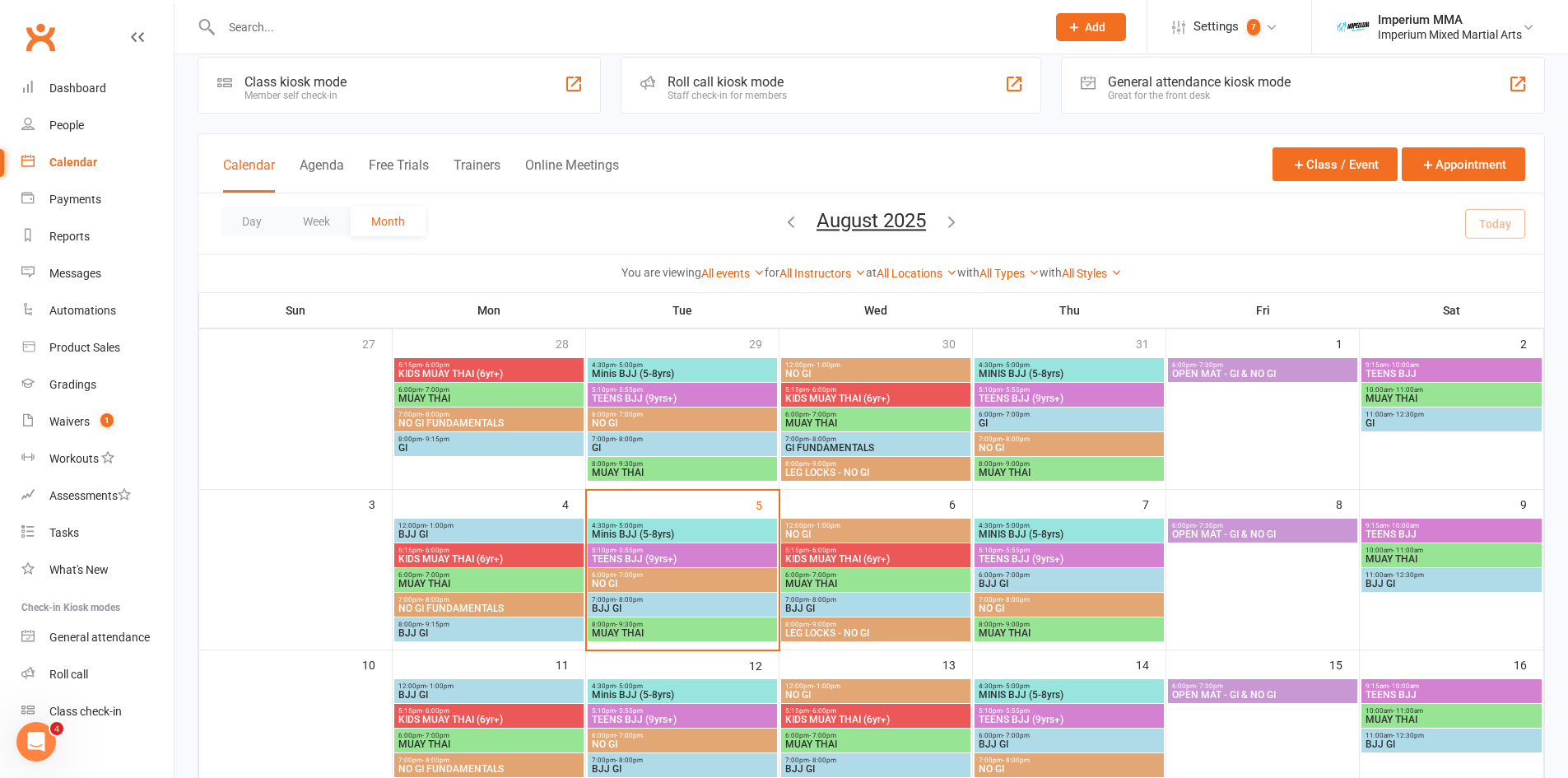 click on "NO GI FUNDAMENTALS" at bounding box center (489, 608) 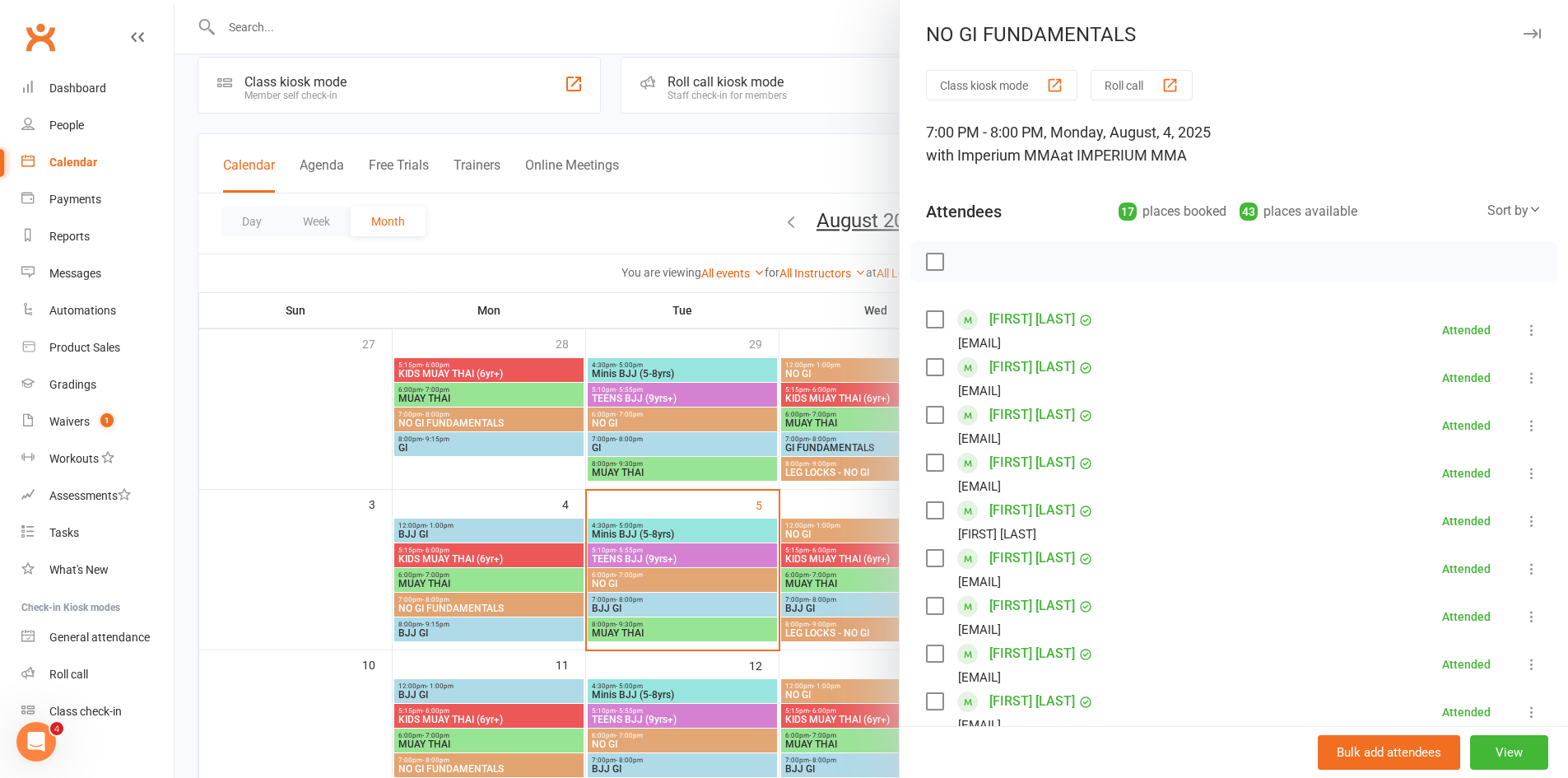 click on "NO GI FUNDAMENTALS" at bounding box center [1234, 35] 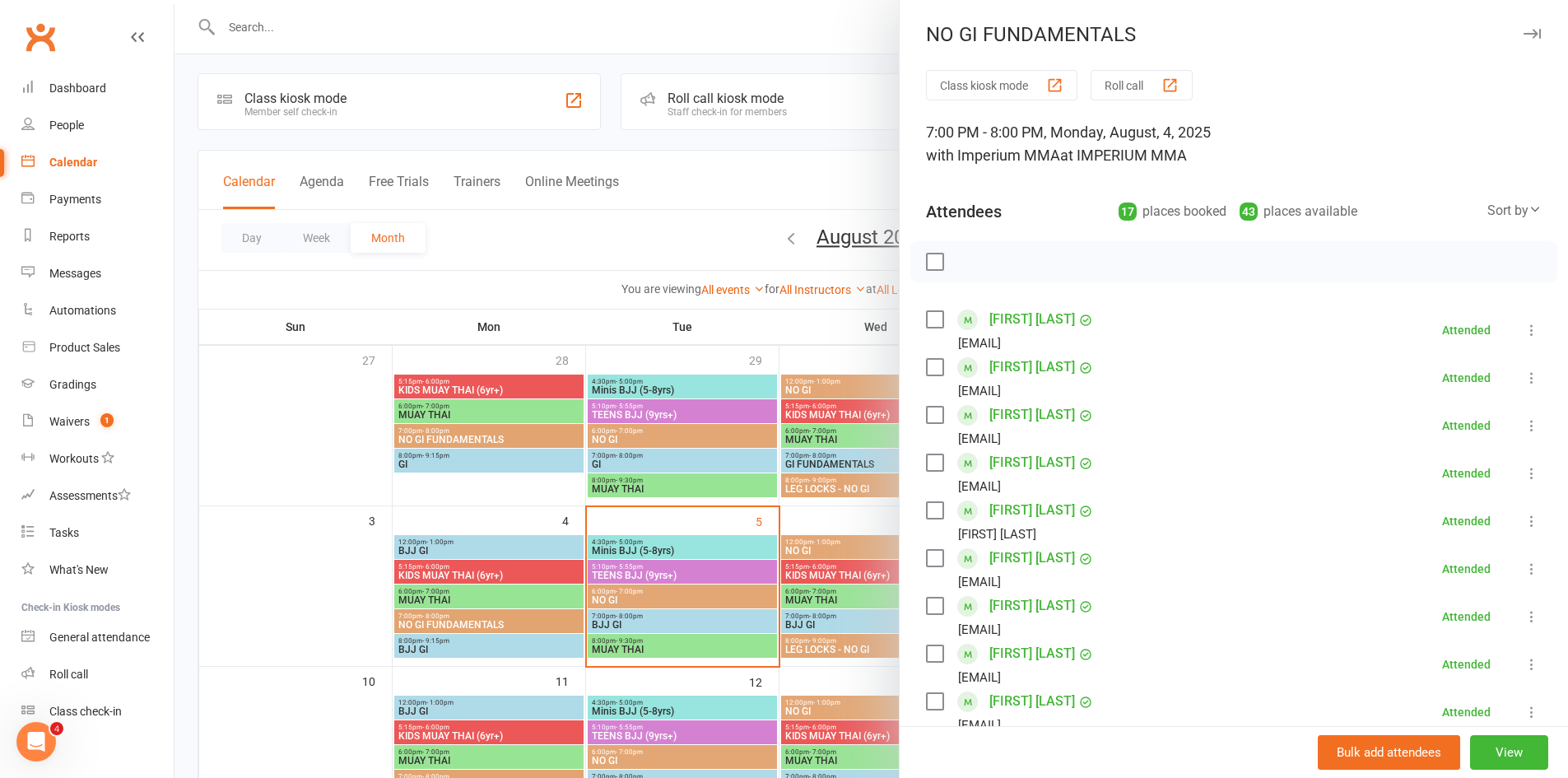 scroll, scrollTop: 0, scrollLeft: 0, axis: both 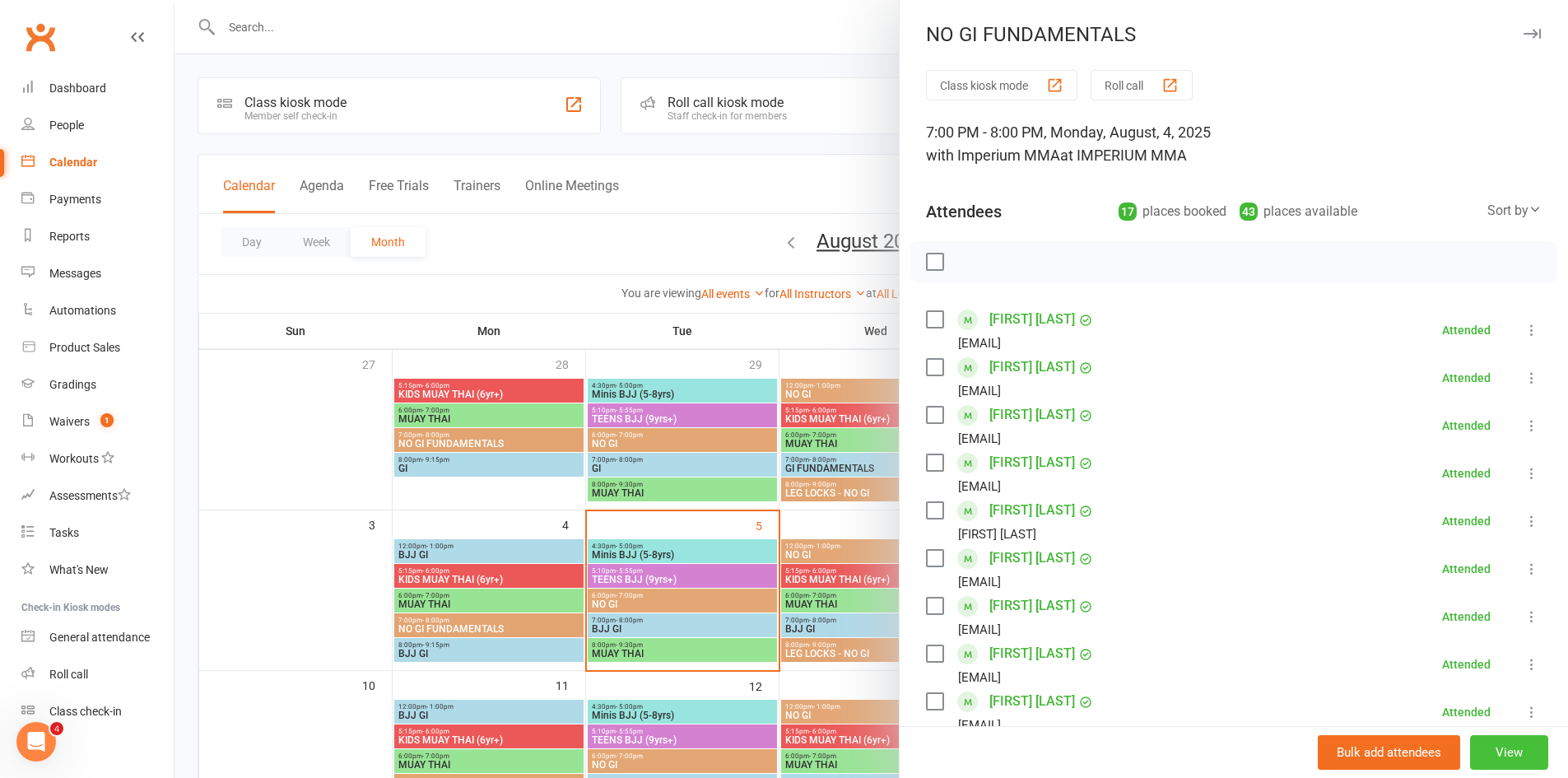 click on "View" at bounding box center [1509, 752] 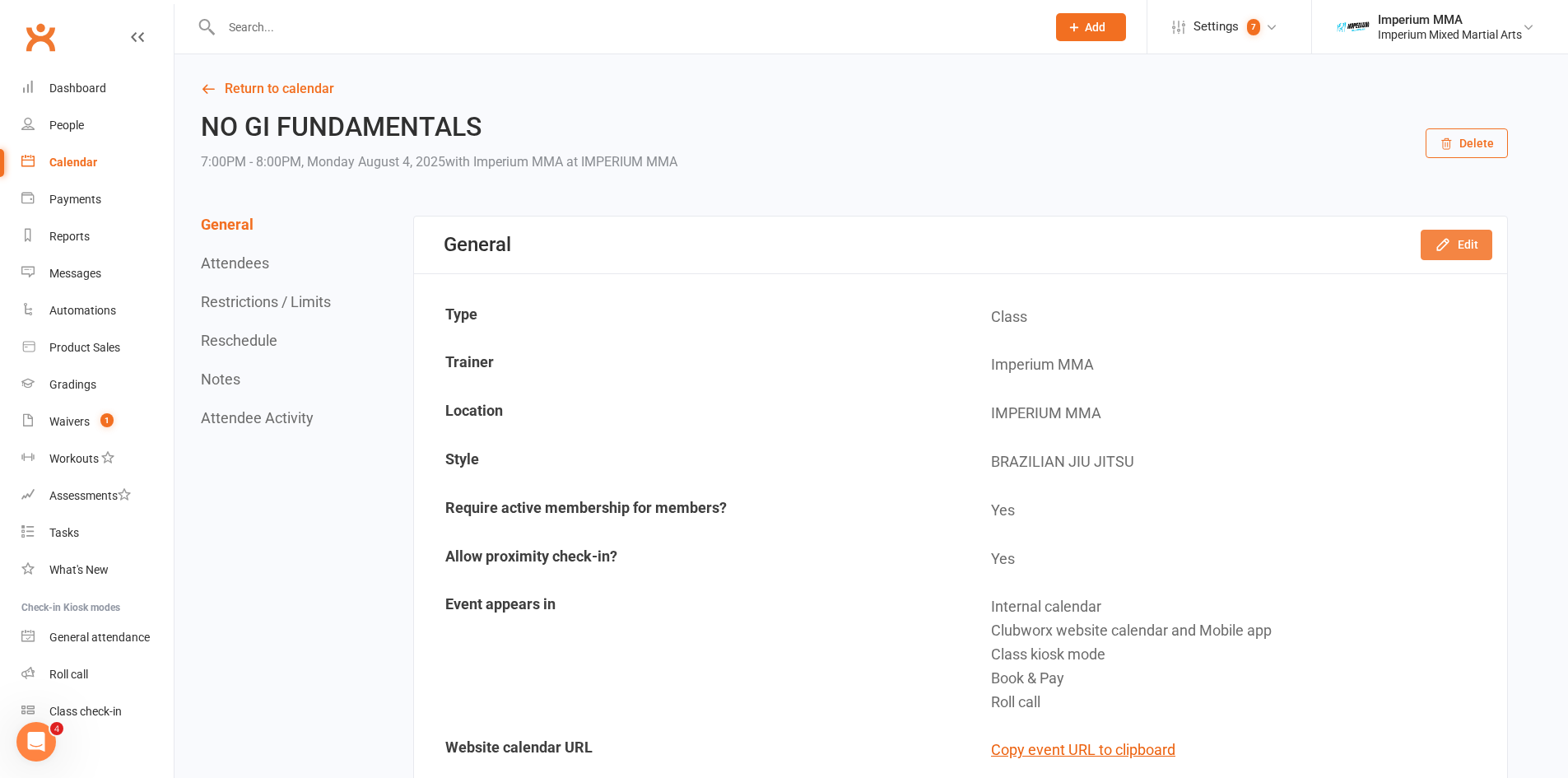click 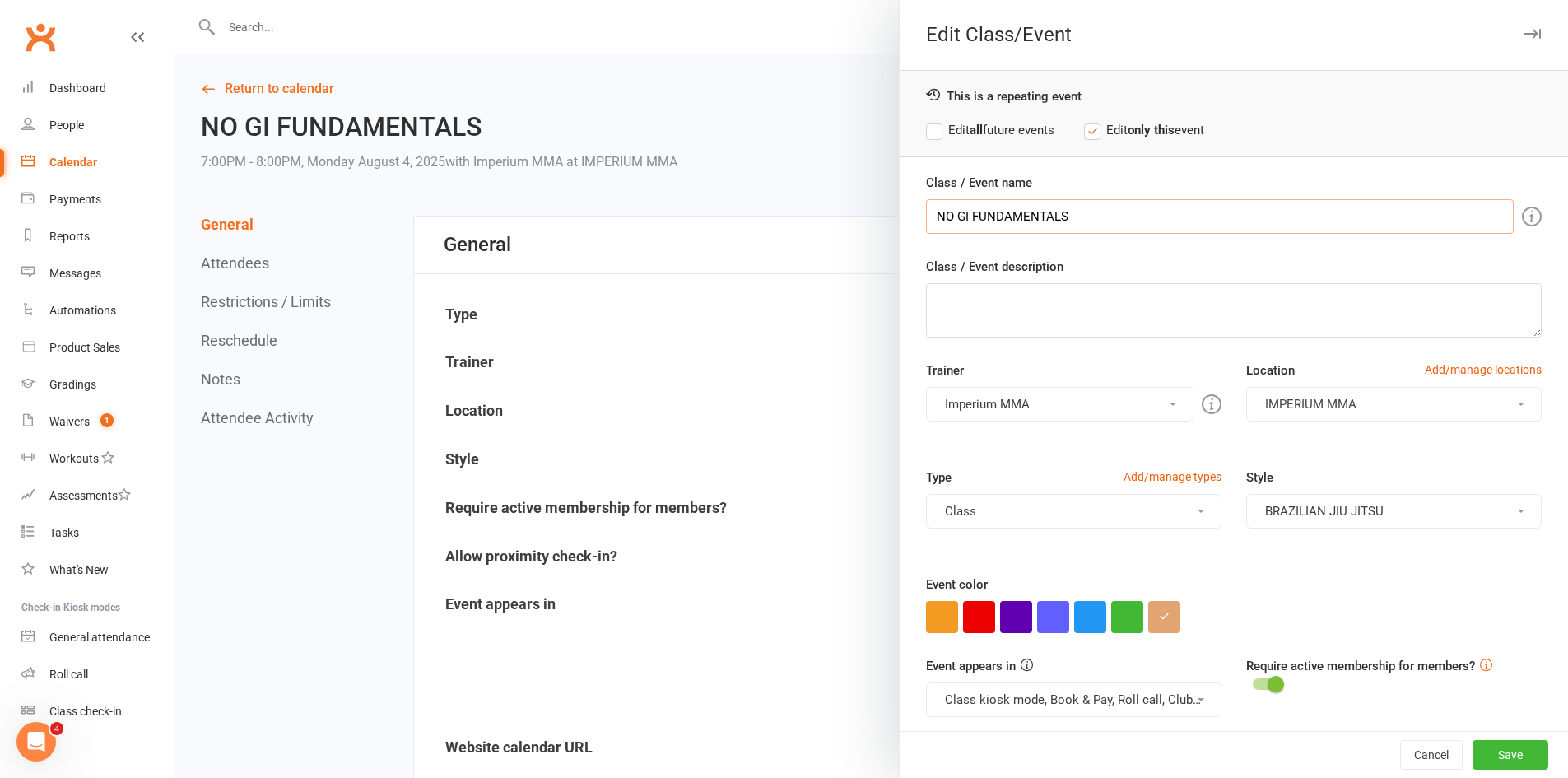 click on "NO GI FUNDAMENTALS" at bounding box center (1220, 217) 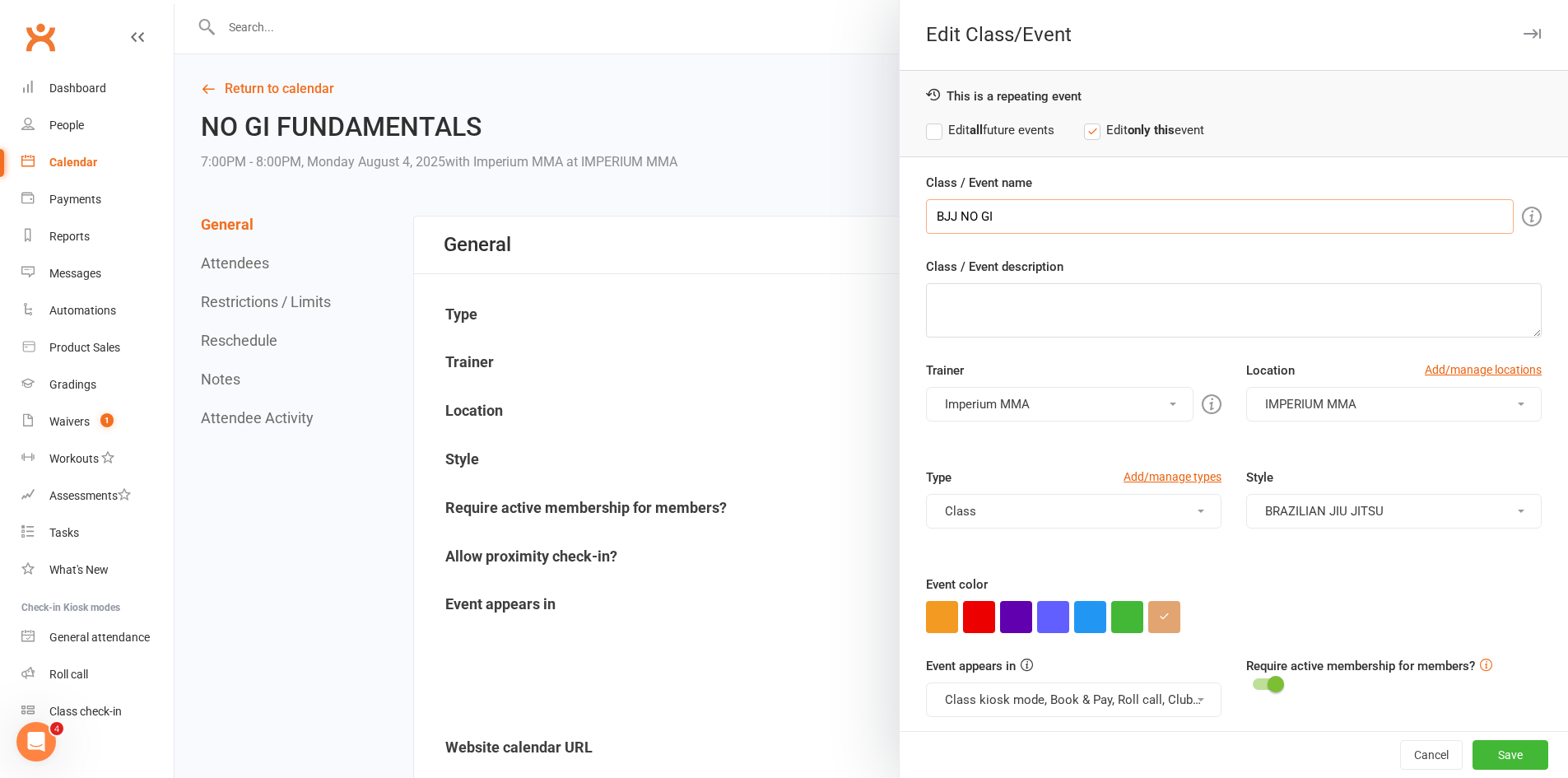 type on "BJJ NO GI" 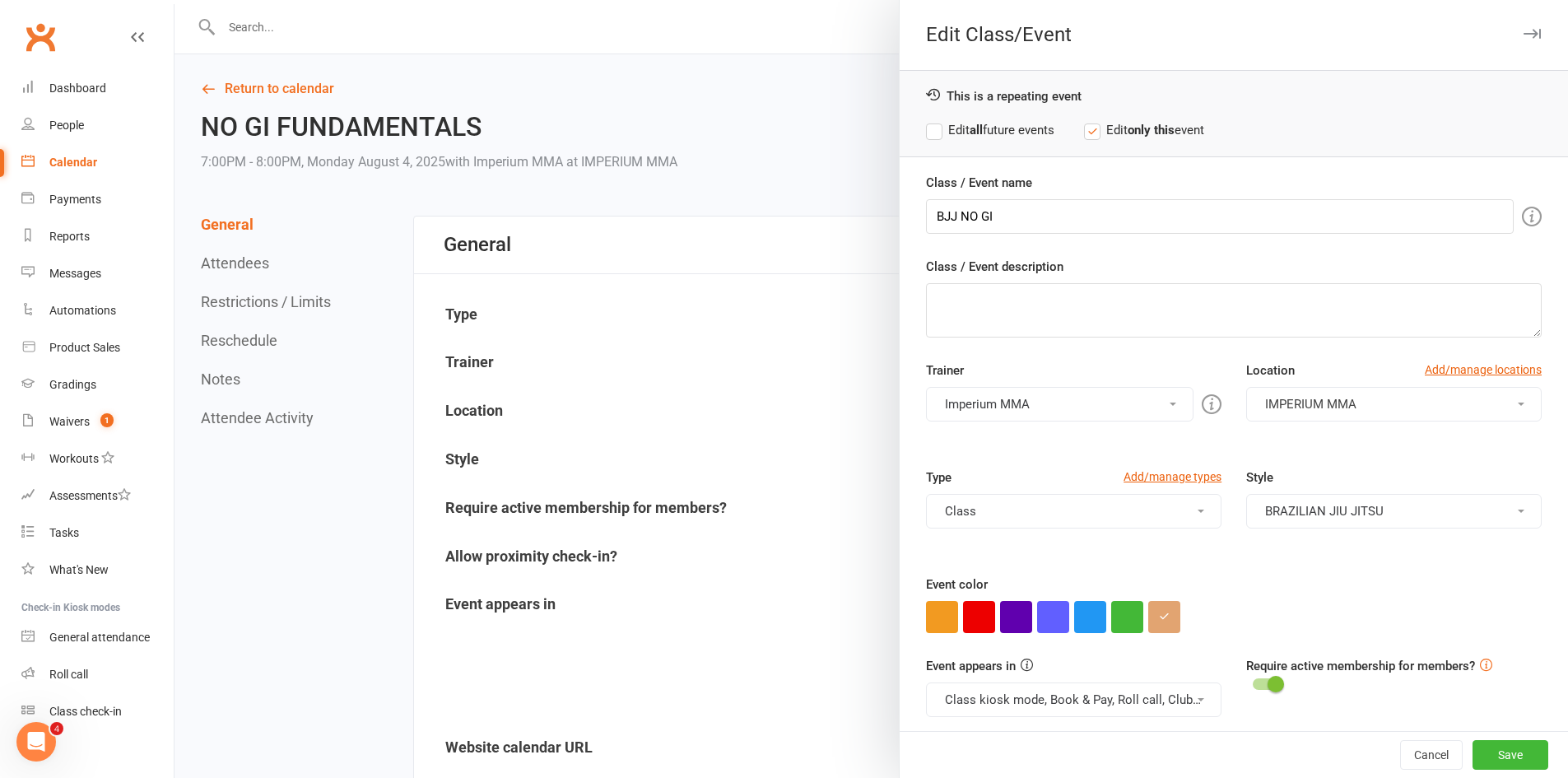 click on "Edit  all  future events" at bounding box center [990, 130] 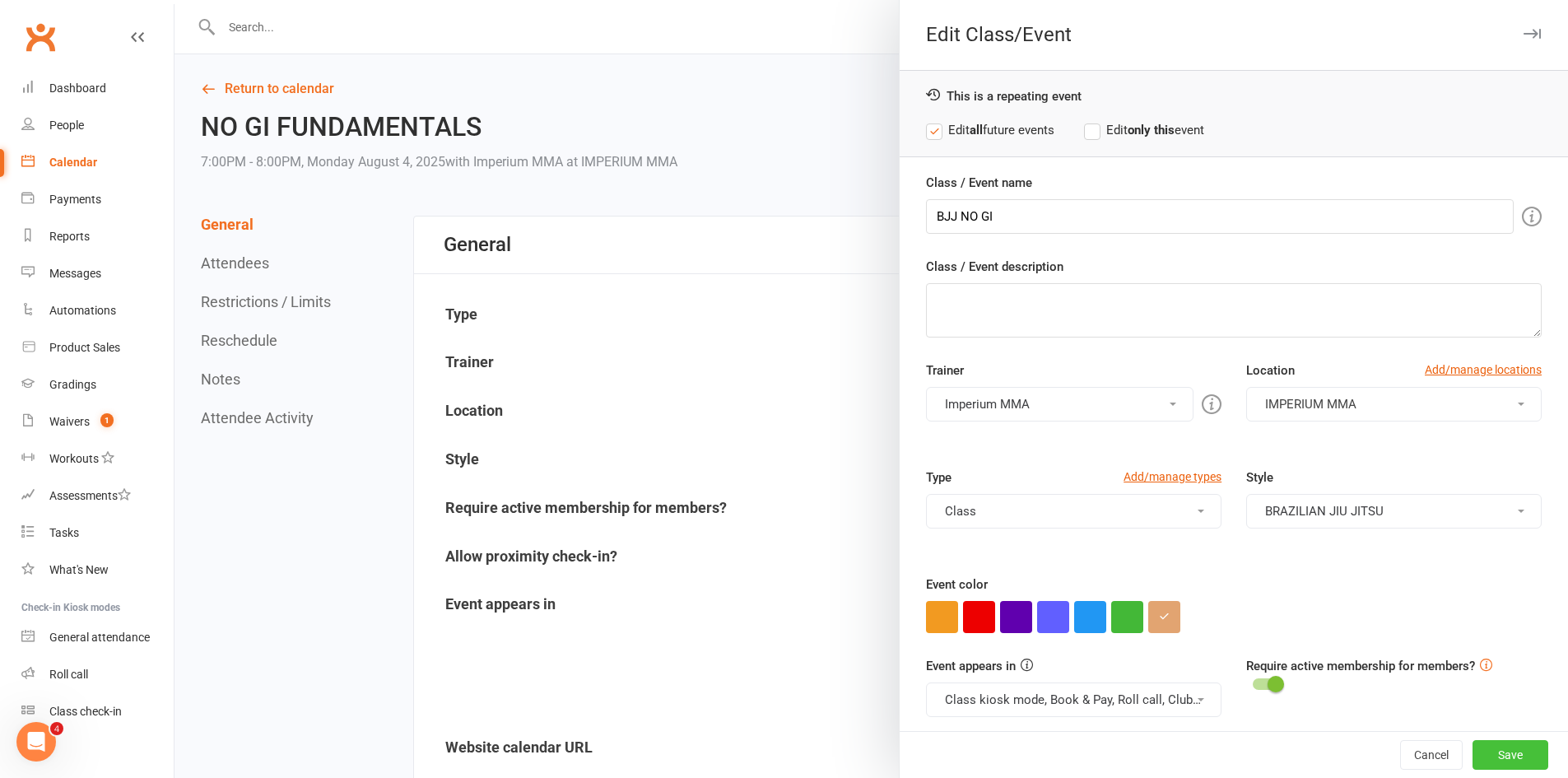drag, startPoint x: 1484, startPoint y: 748, endPoint x: 1461, endPoint y: 771, distance: 32.52691 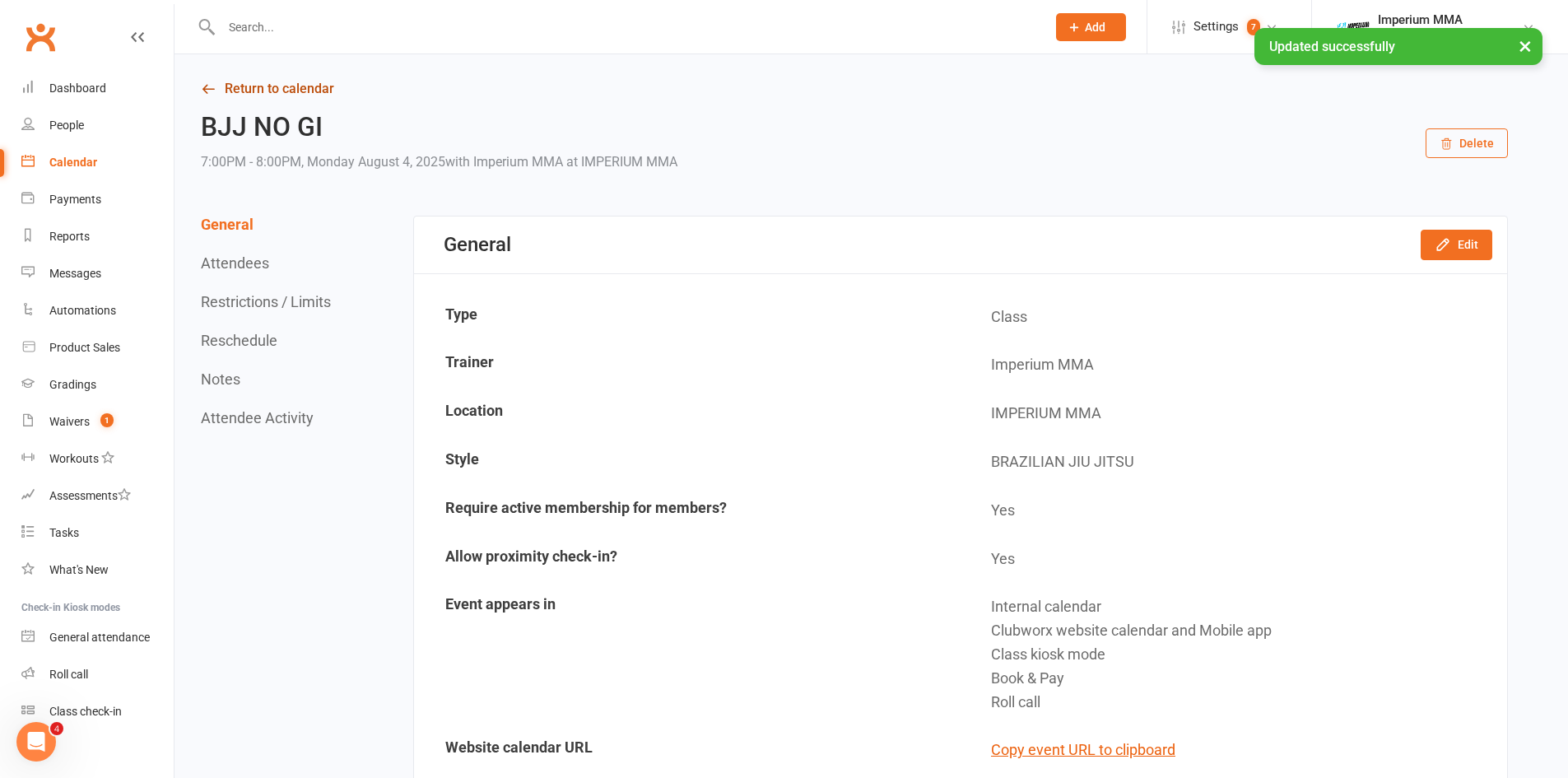 click on "Return to calendar" at bounding box center (854, 89) 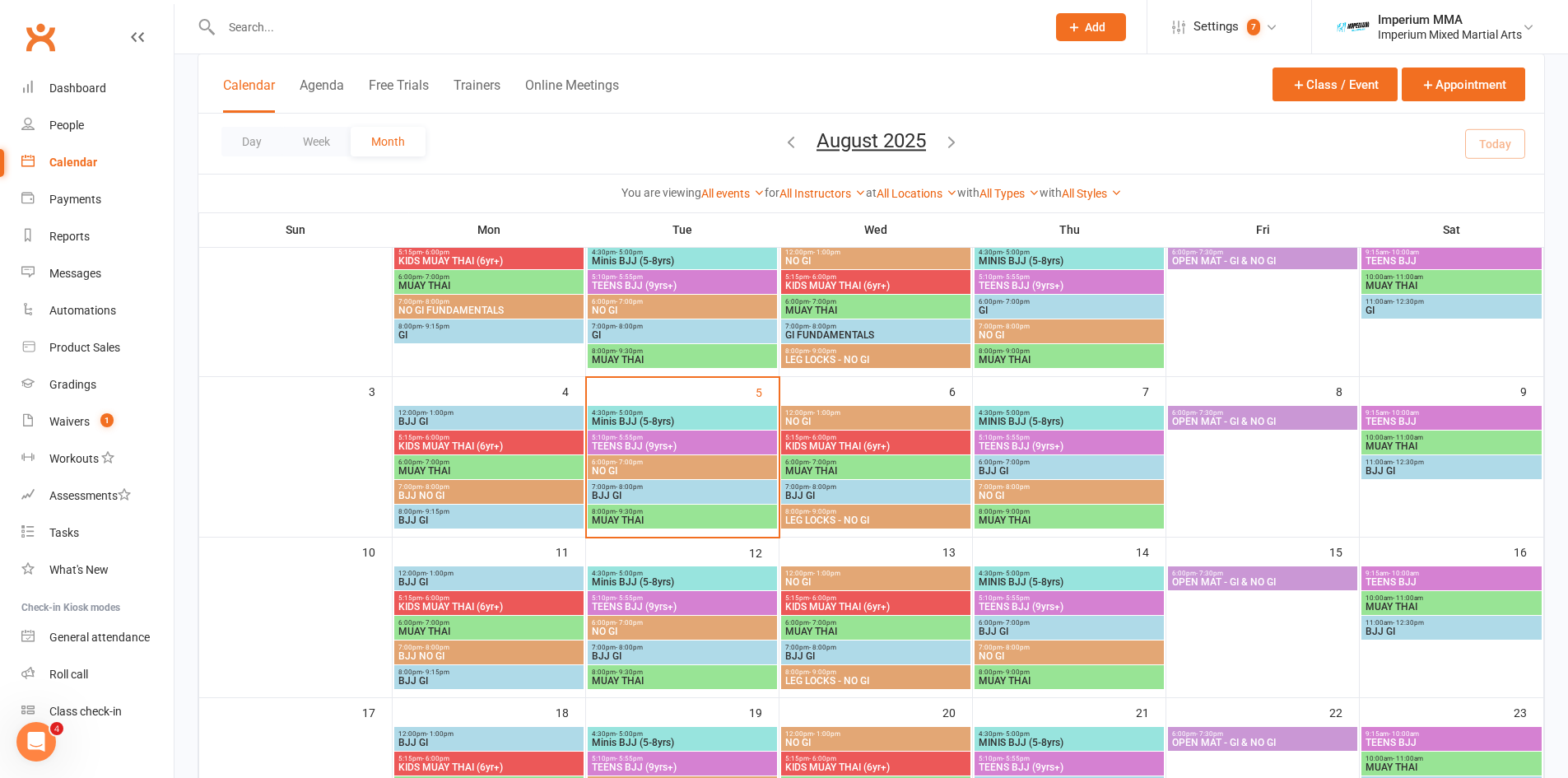 scroll, scrollTop: 103, scrollLeft: 0, axis: vertical 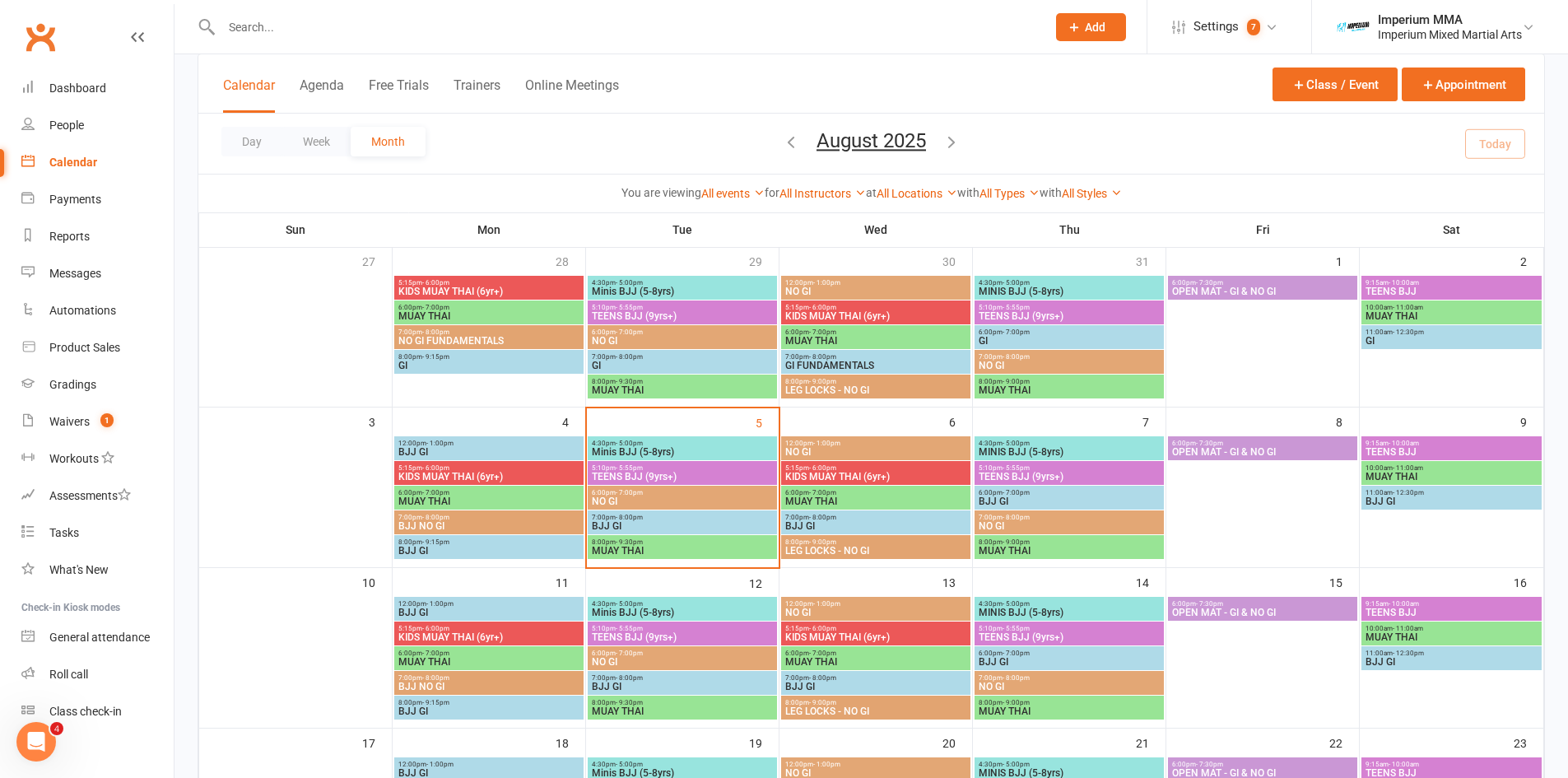 click on "BJJ GI" at bounding box center [489, 452] 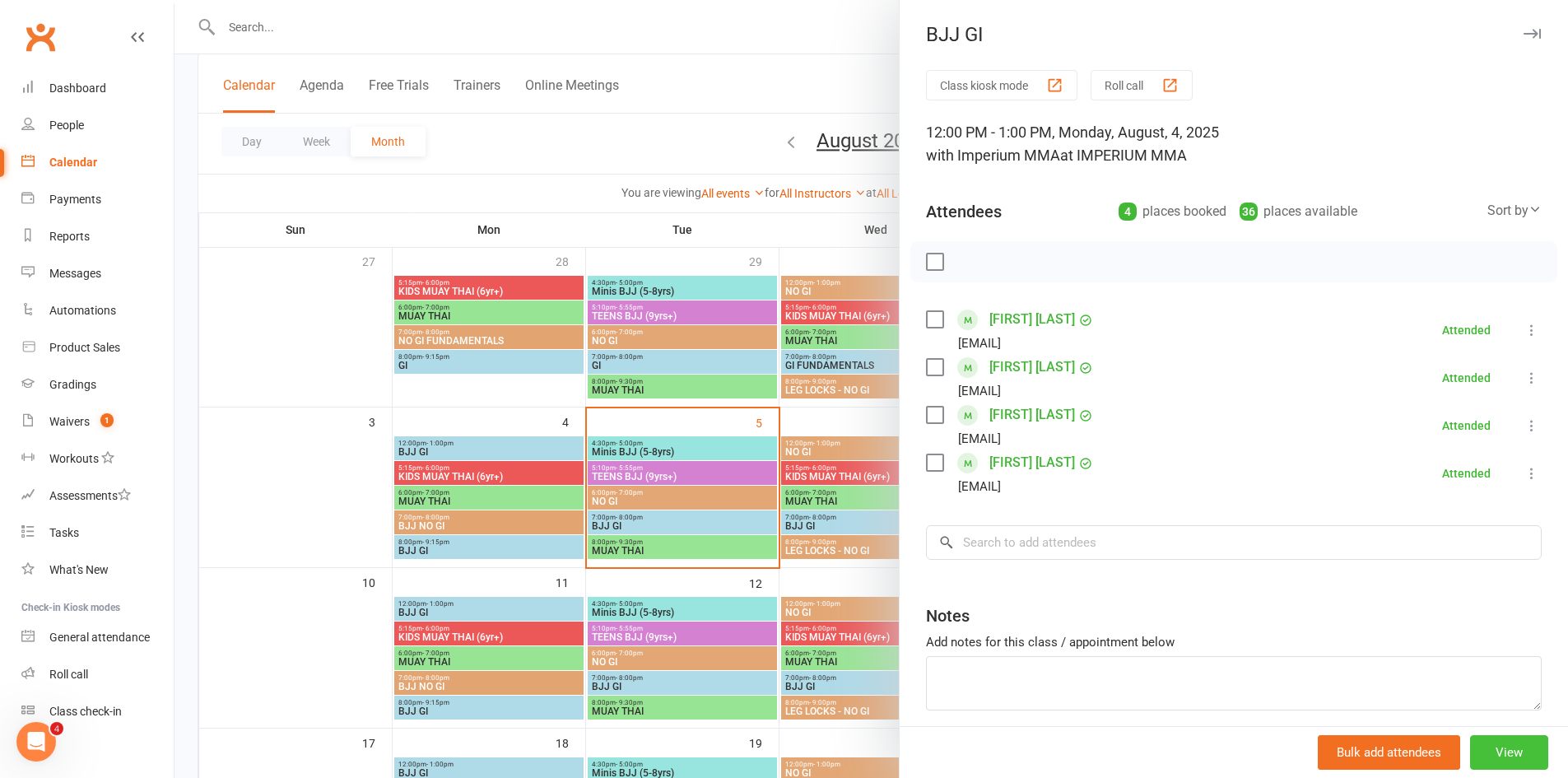 click on "View" at bounding box center (1509, 752) 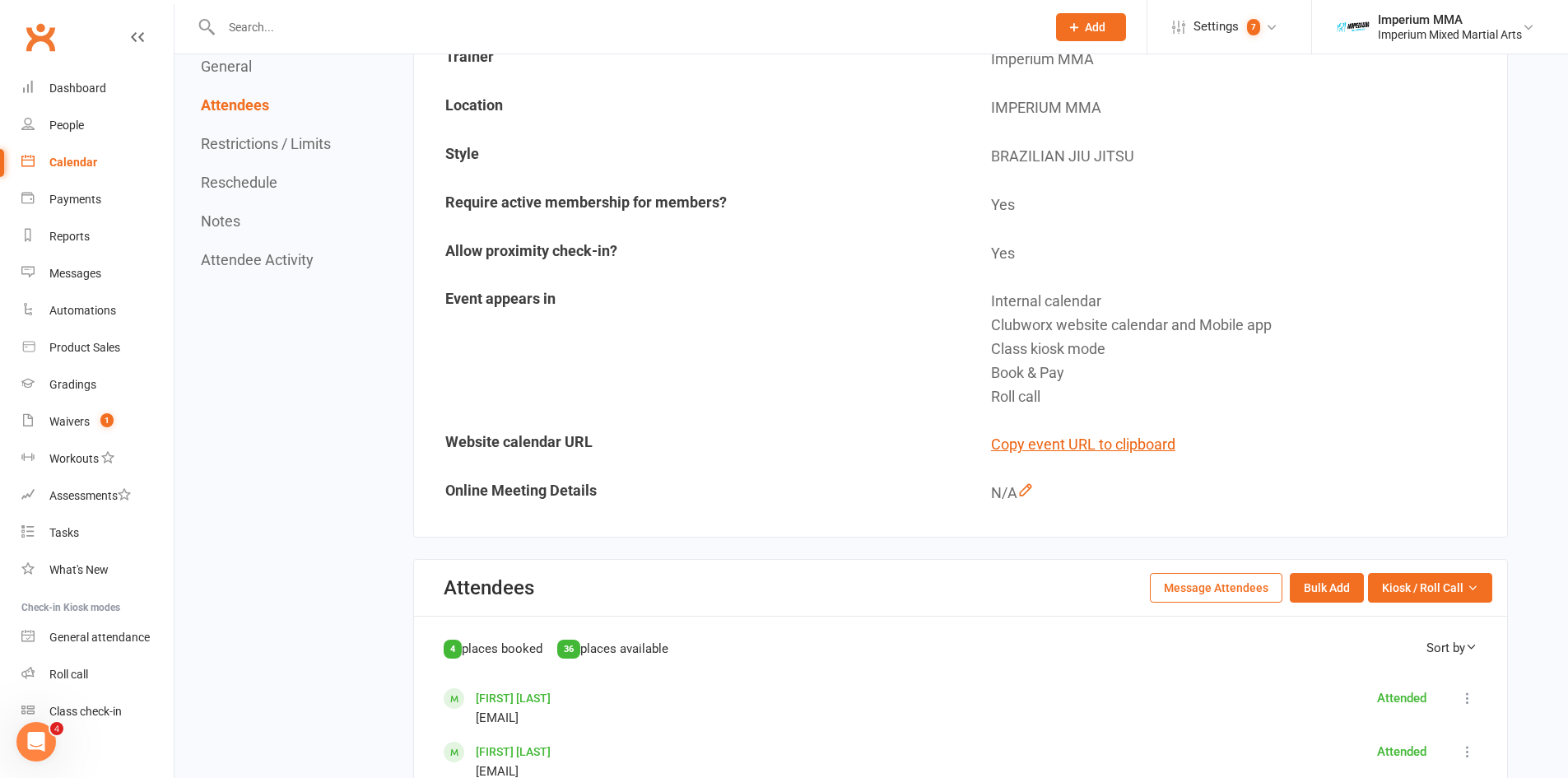 scroll, scrollTop: 0, scrollLeft: 0, axis: both 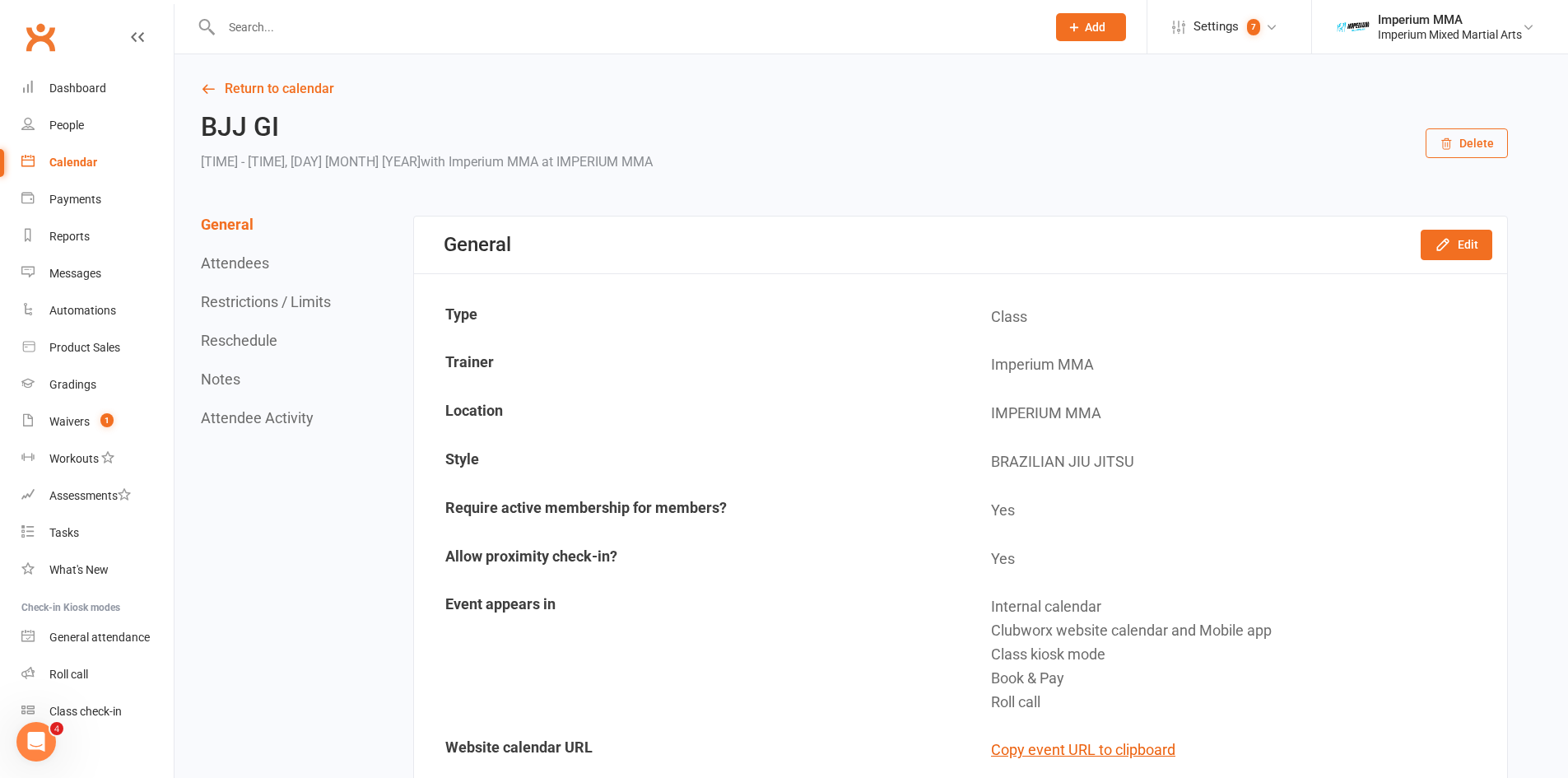 click on "Calendar" at bounding box center (73, 162) 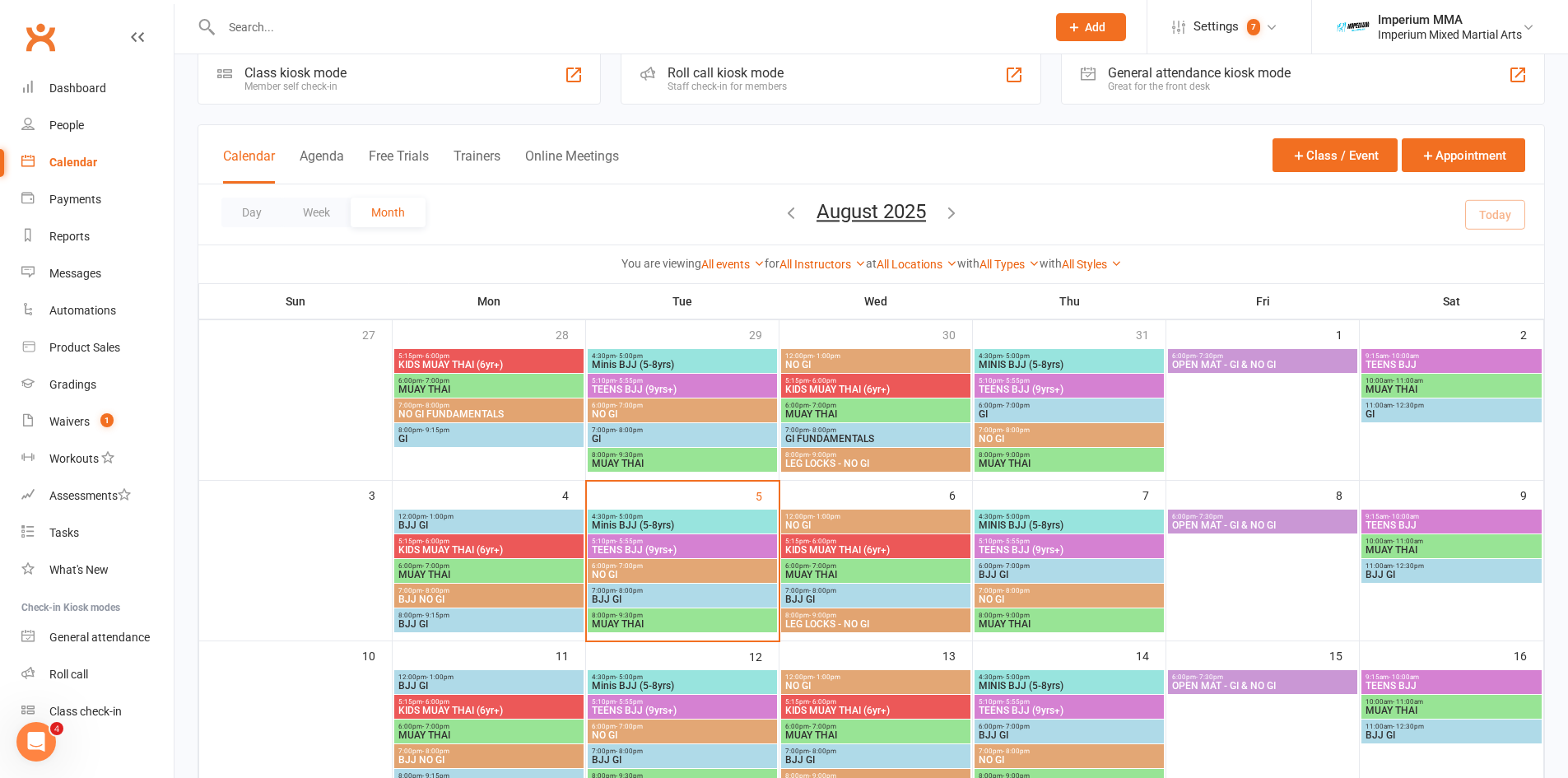 scroll, scrollTop: 82, scrollLeft: 0, axis: vertical 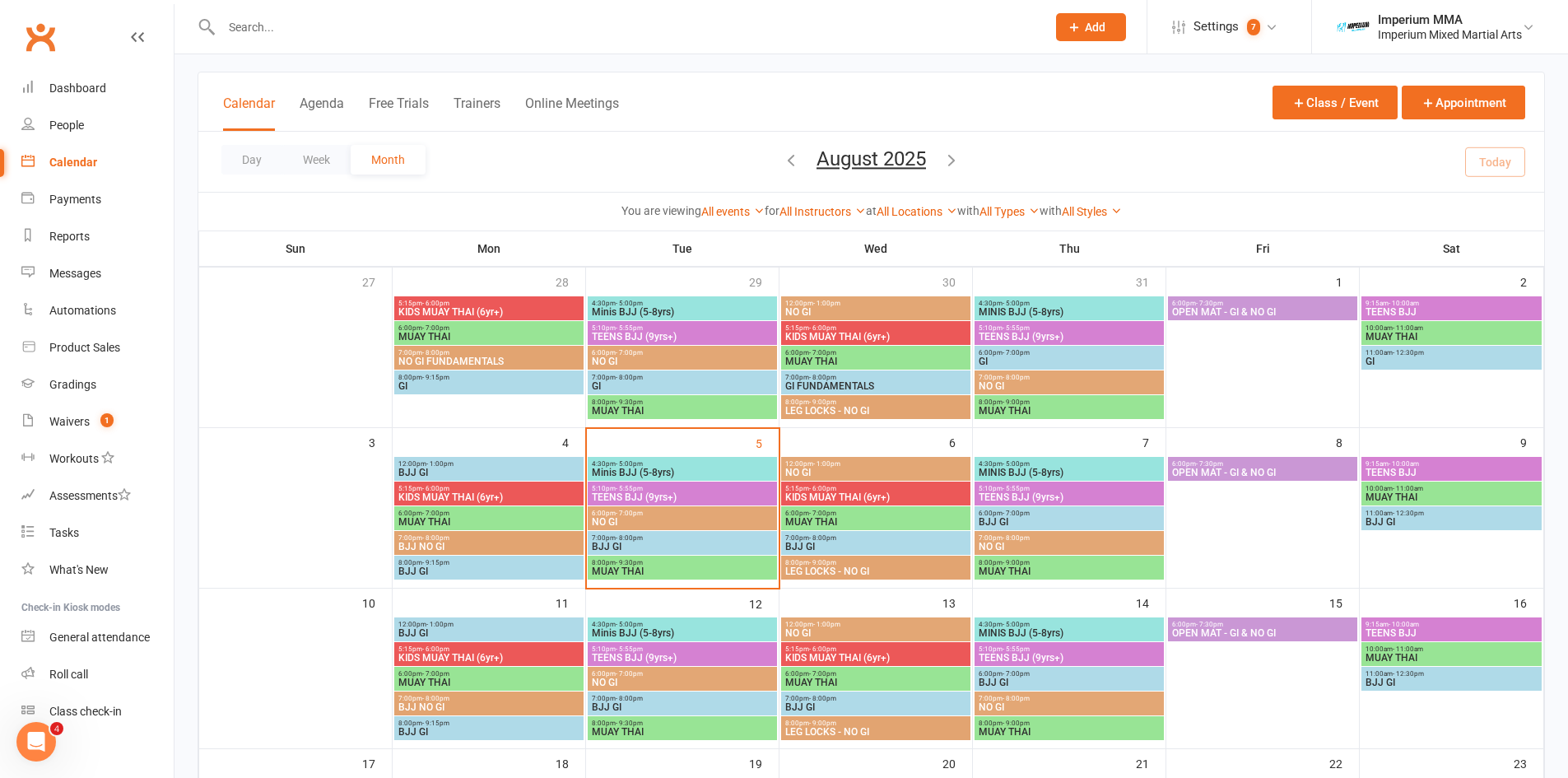 click on "BJJ NO GI" at bounding box center (489, 547) 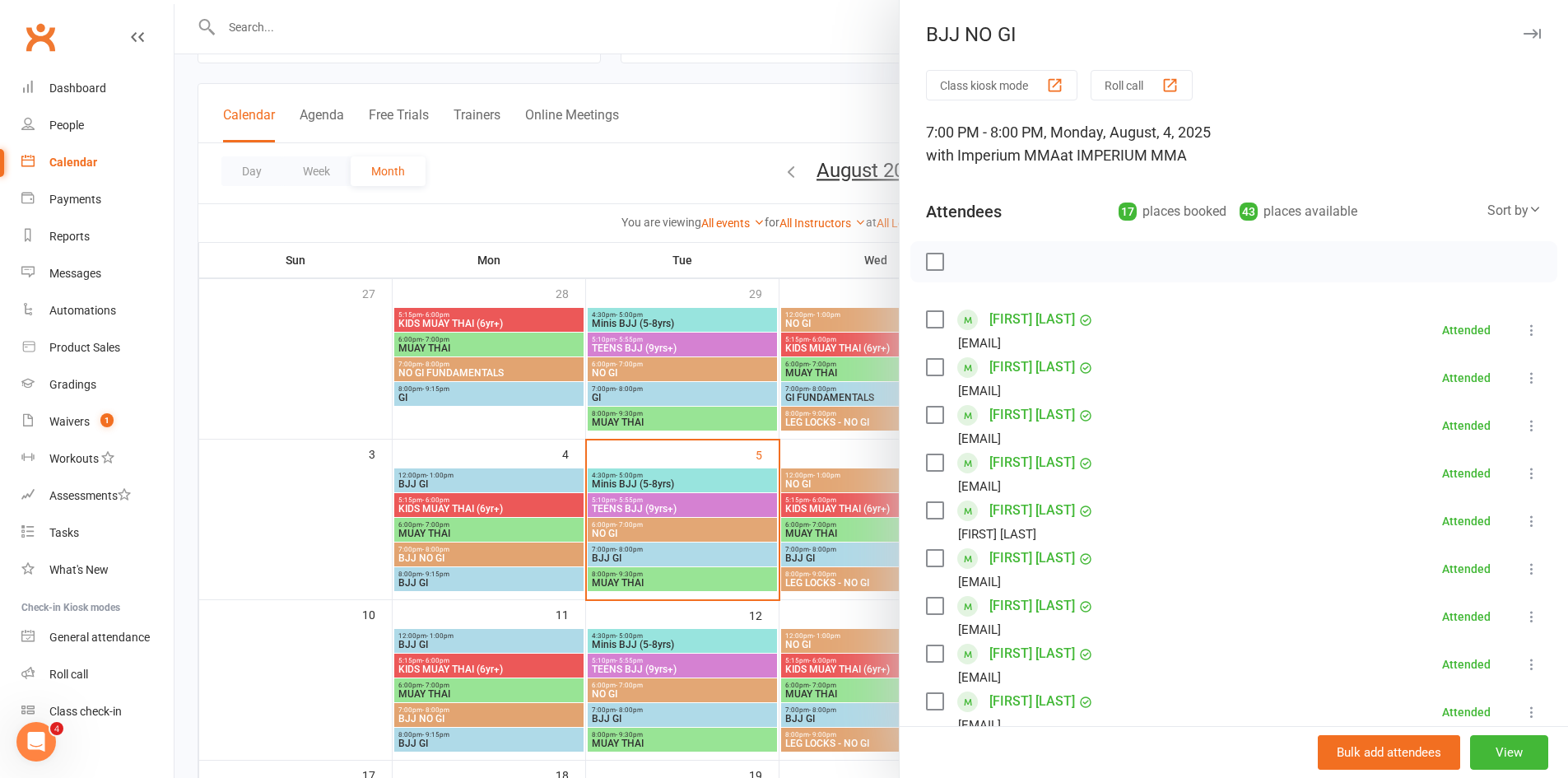scroll, scrollTop: 62, scrollLeft: 0, axis: vertical 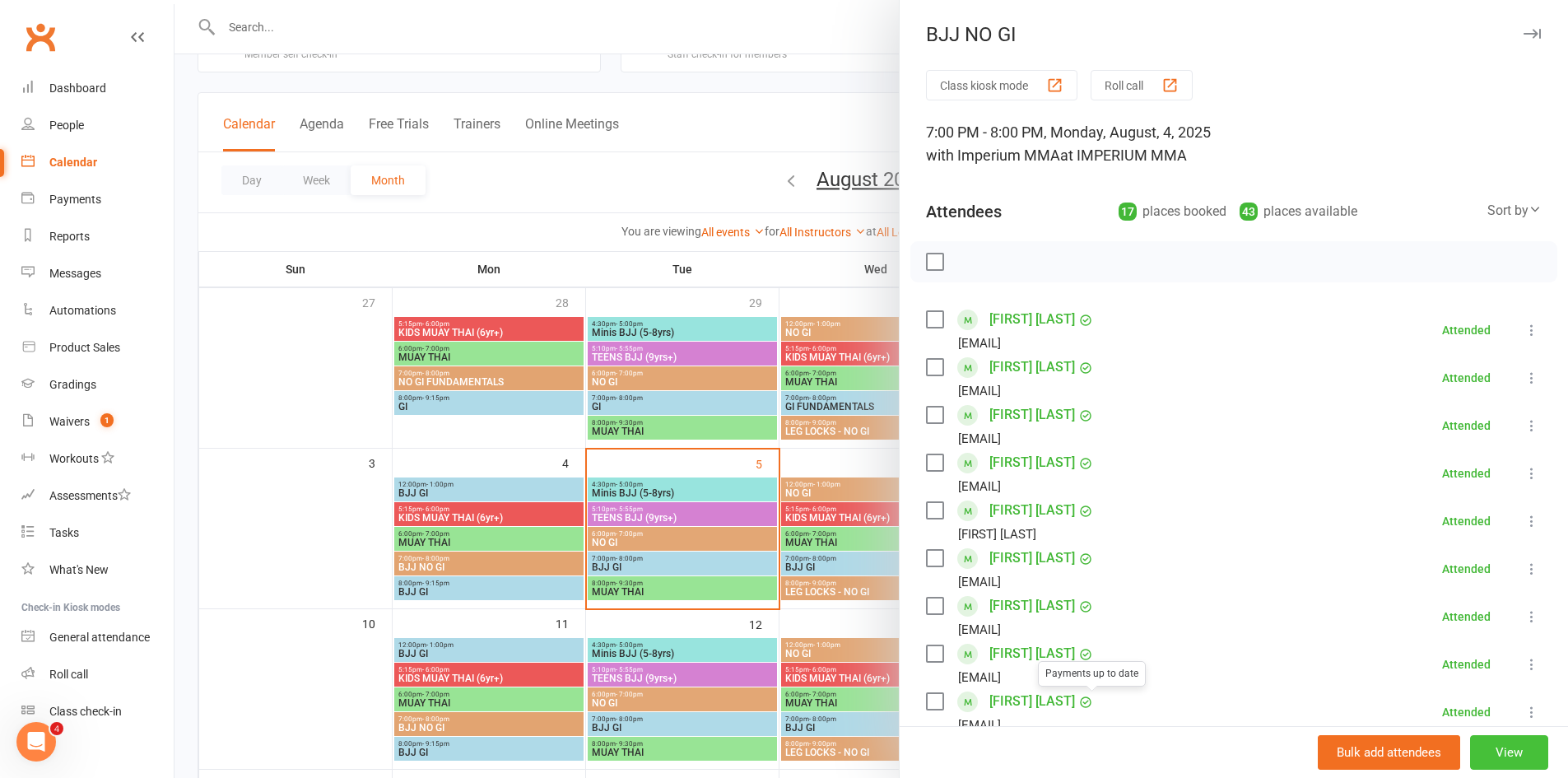 click on "View" at bounding box center [1509, 752] 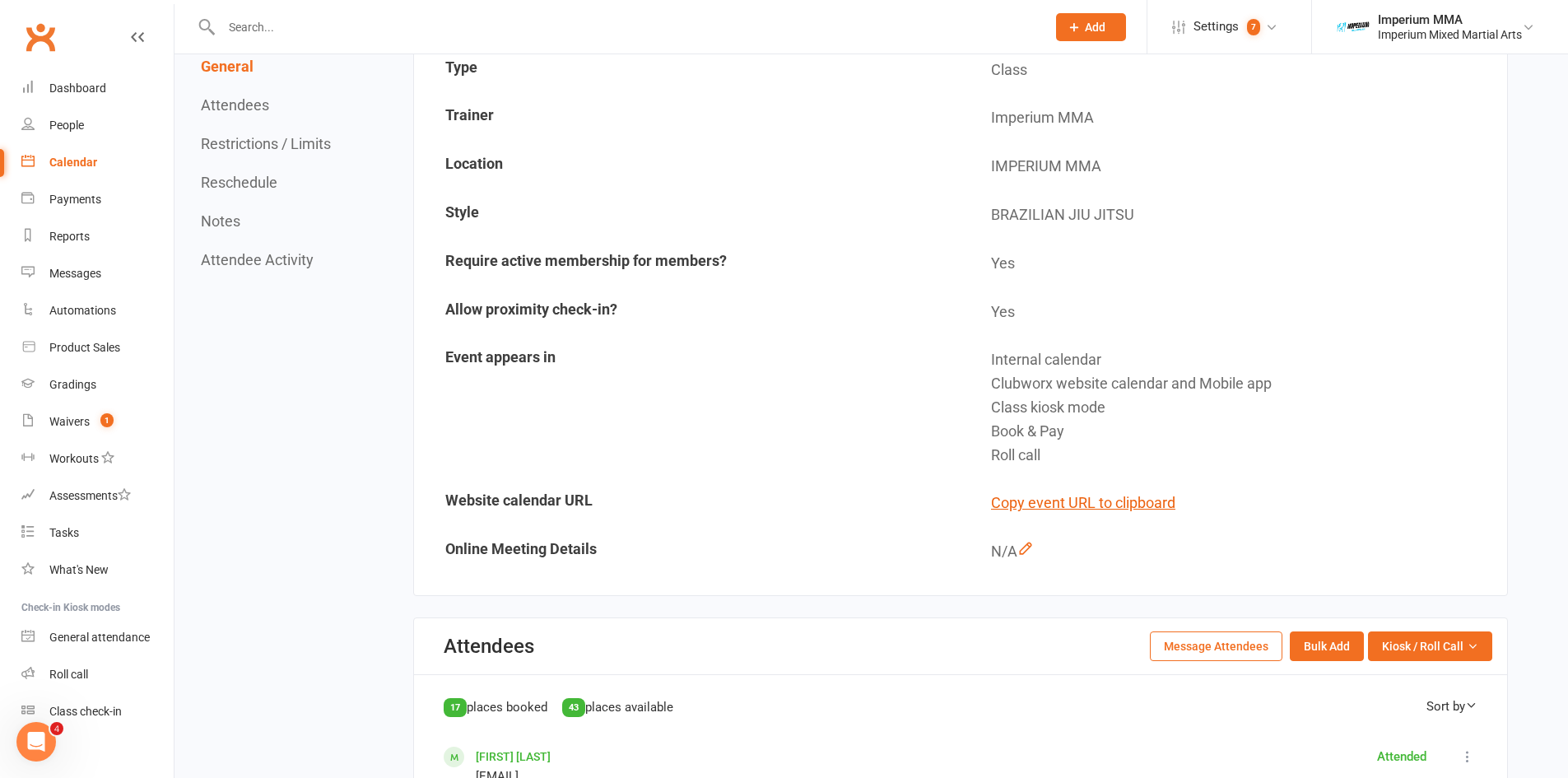 scroll, scrollTop: 0, scrollLeft: 0, axis: both 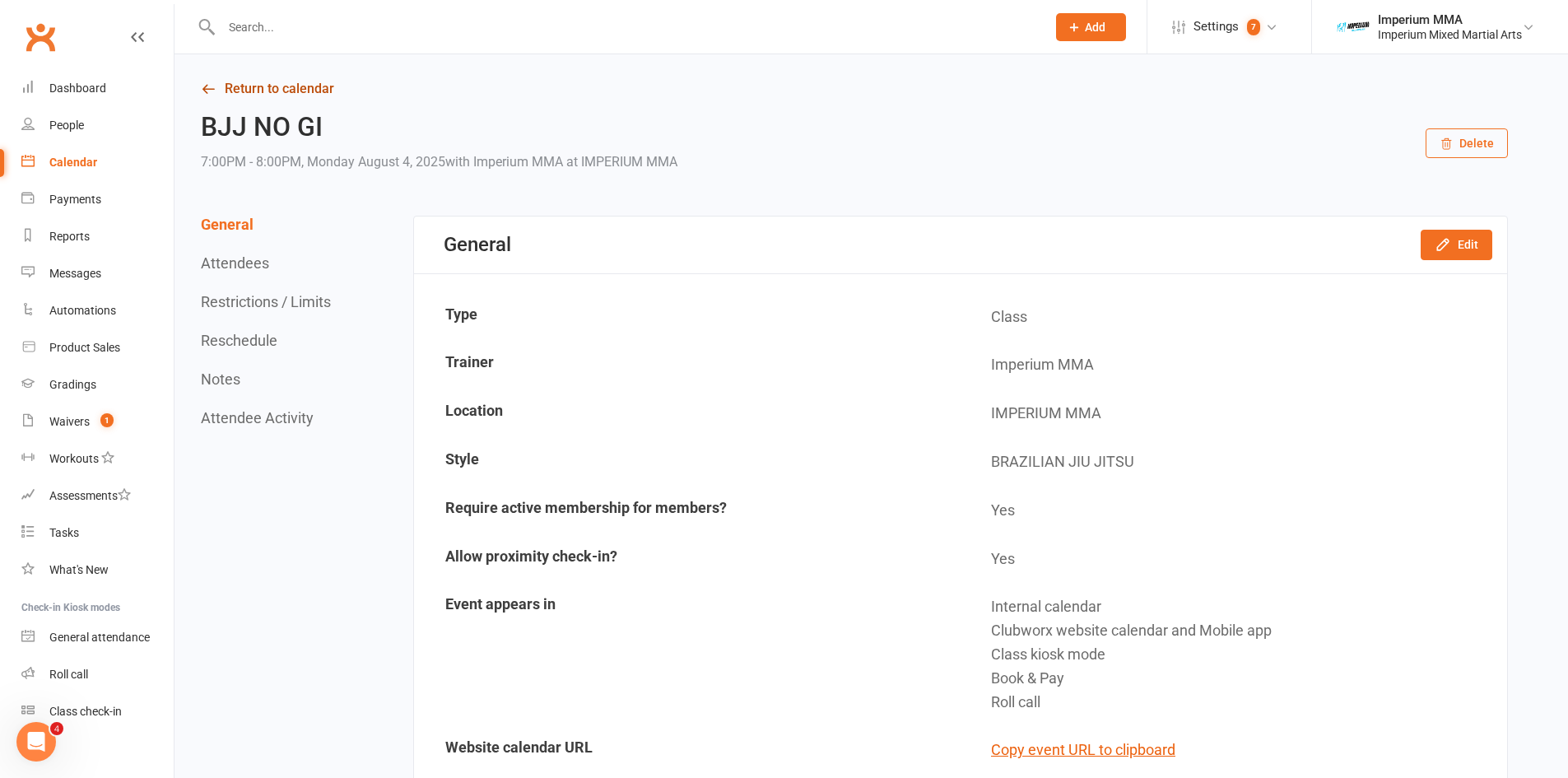 click on "Return to calendar" at bounding box center [854, 89] 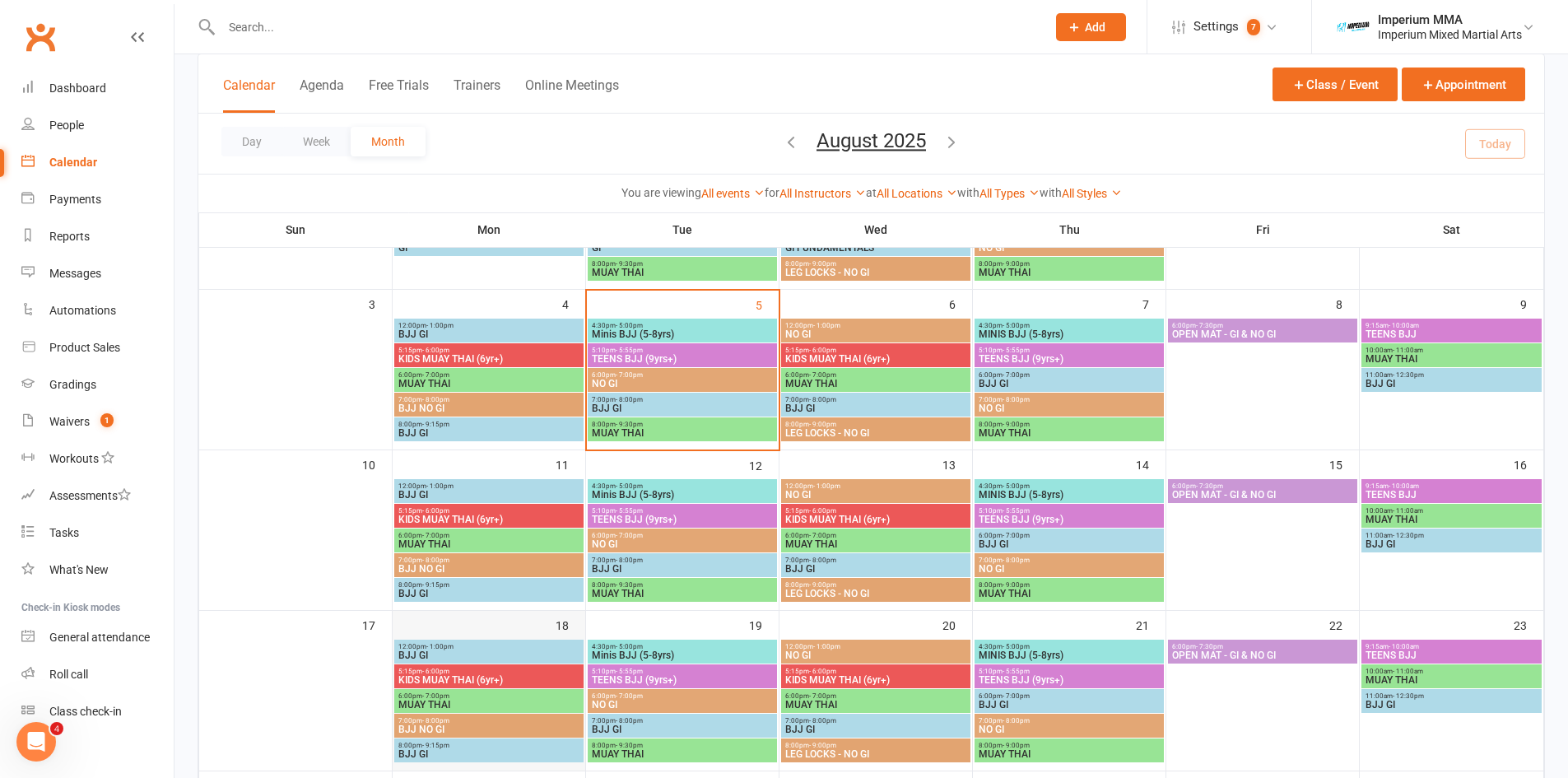 scroll, scrollTop: 247, scrollLeft: 0, axis: vertical 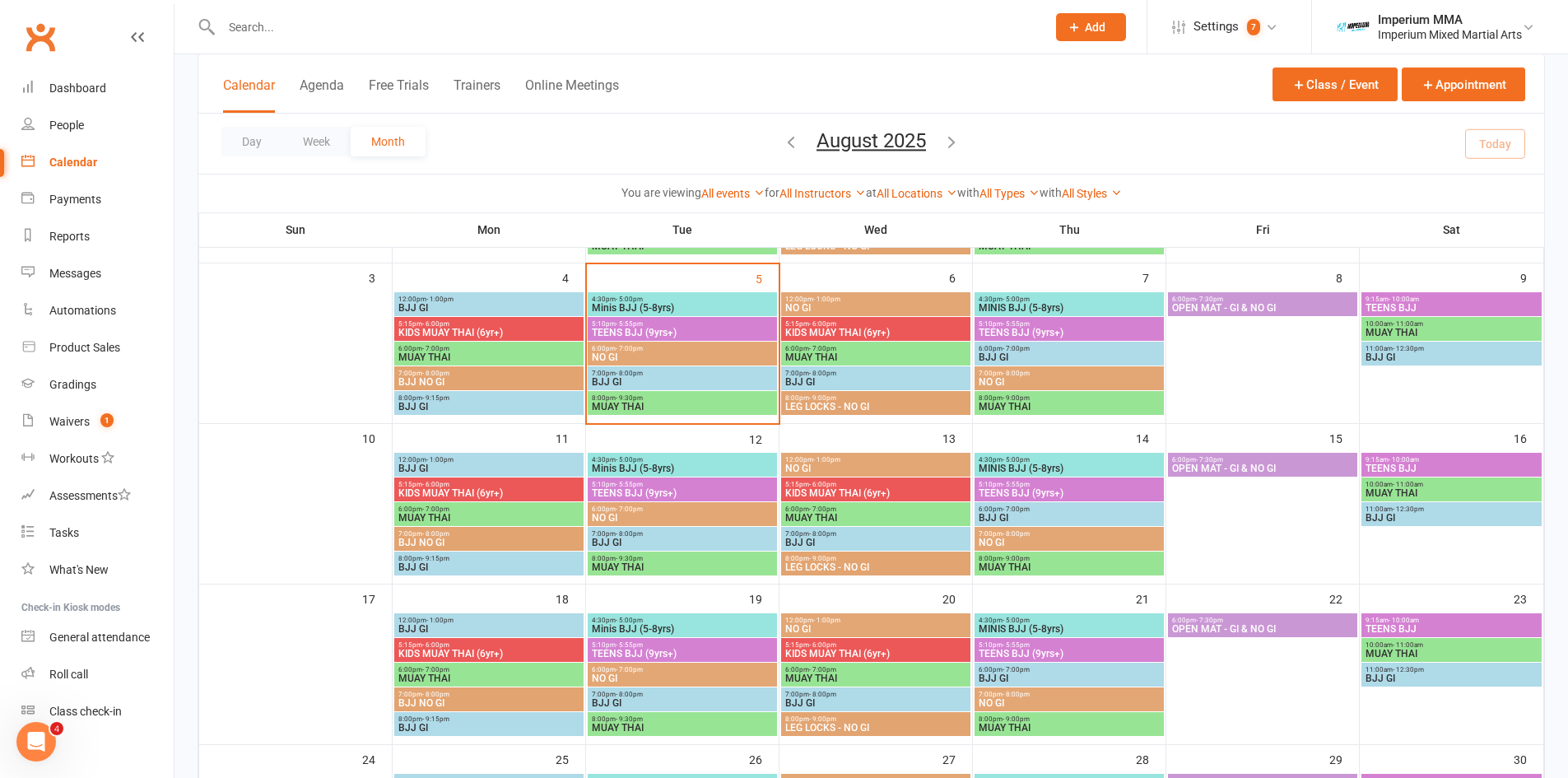 click on "BJJ NO GI" at bounding box center (489, 382) 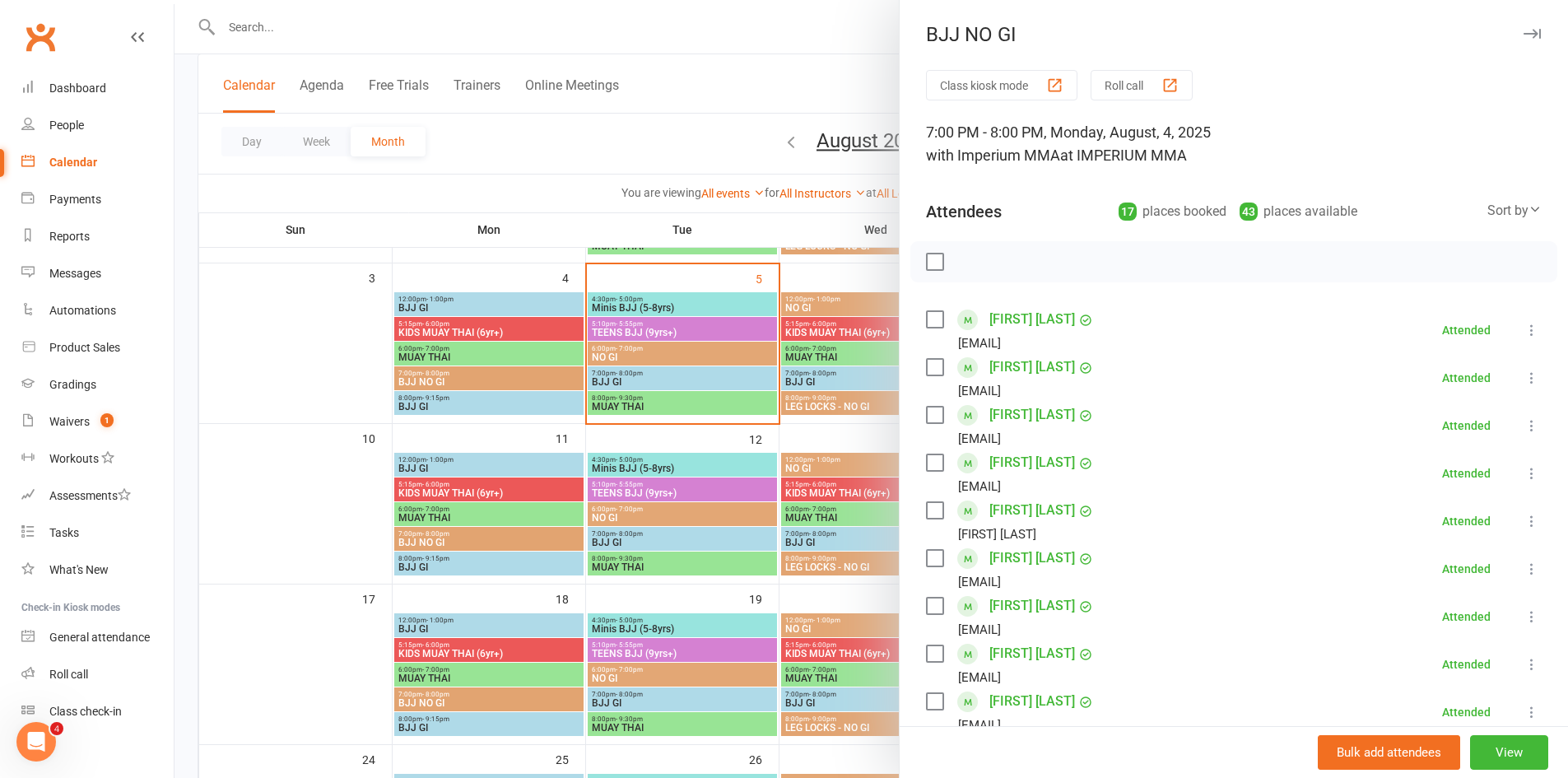 click at bounding box center (1532, 34) 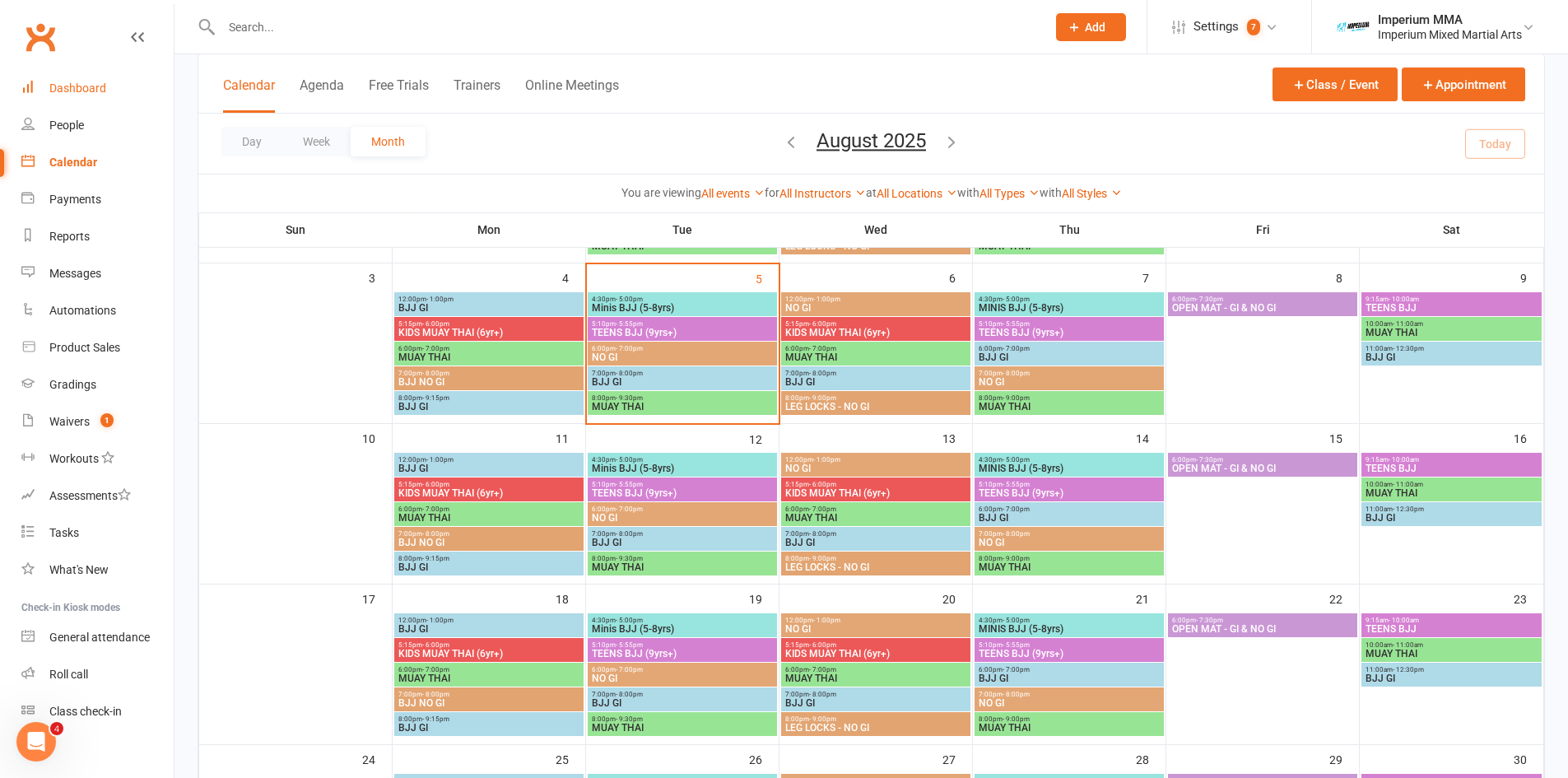 click on "Dashboard" at bounding box center [77, 88] 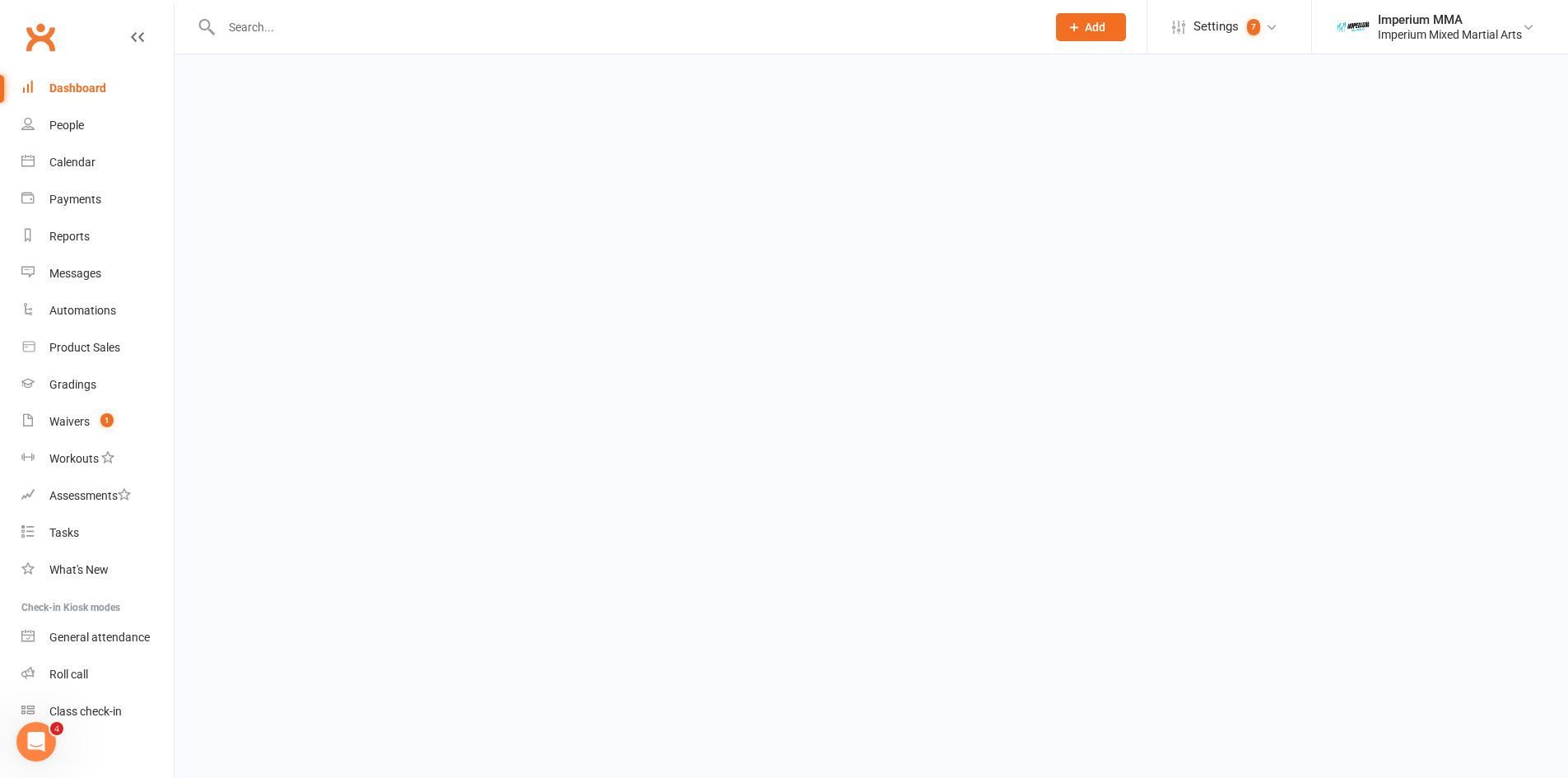 scroll, scrollTop: 0, scrollLeft: 0, axis: both 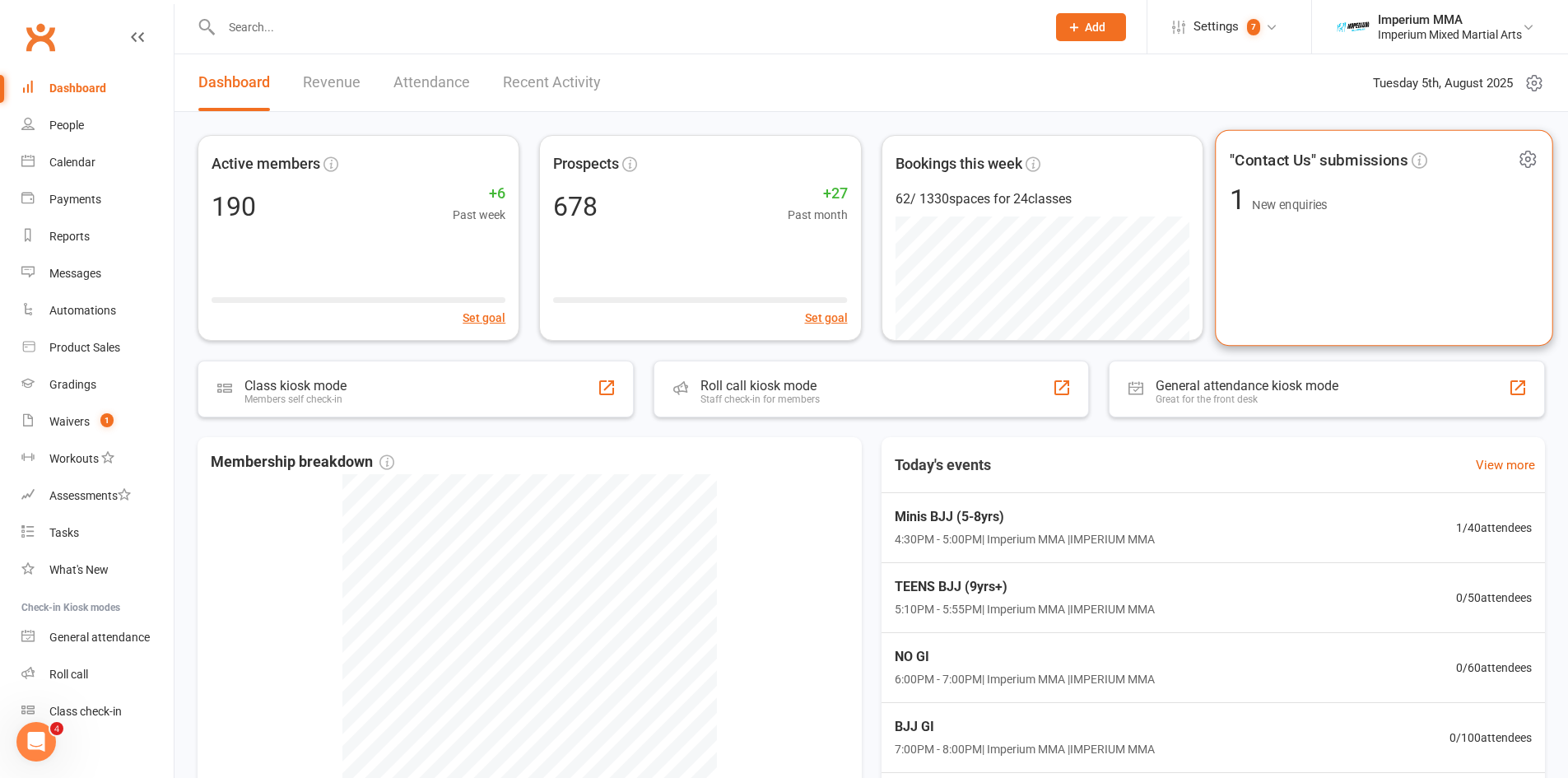 click on ""Contact Us" submissions" at bounding box center (1319, 160) 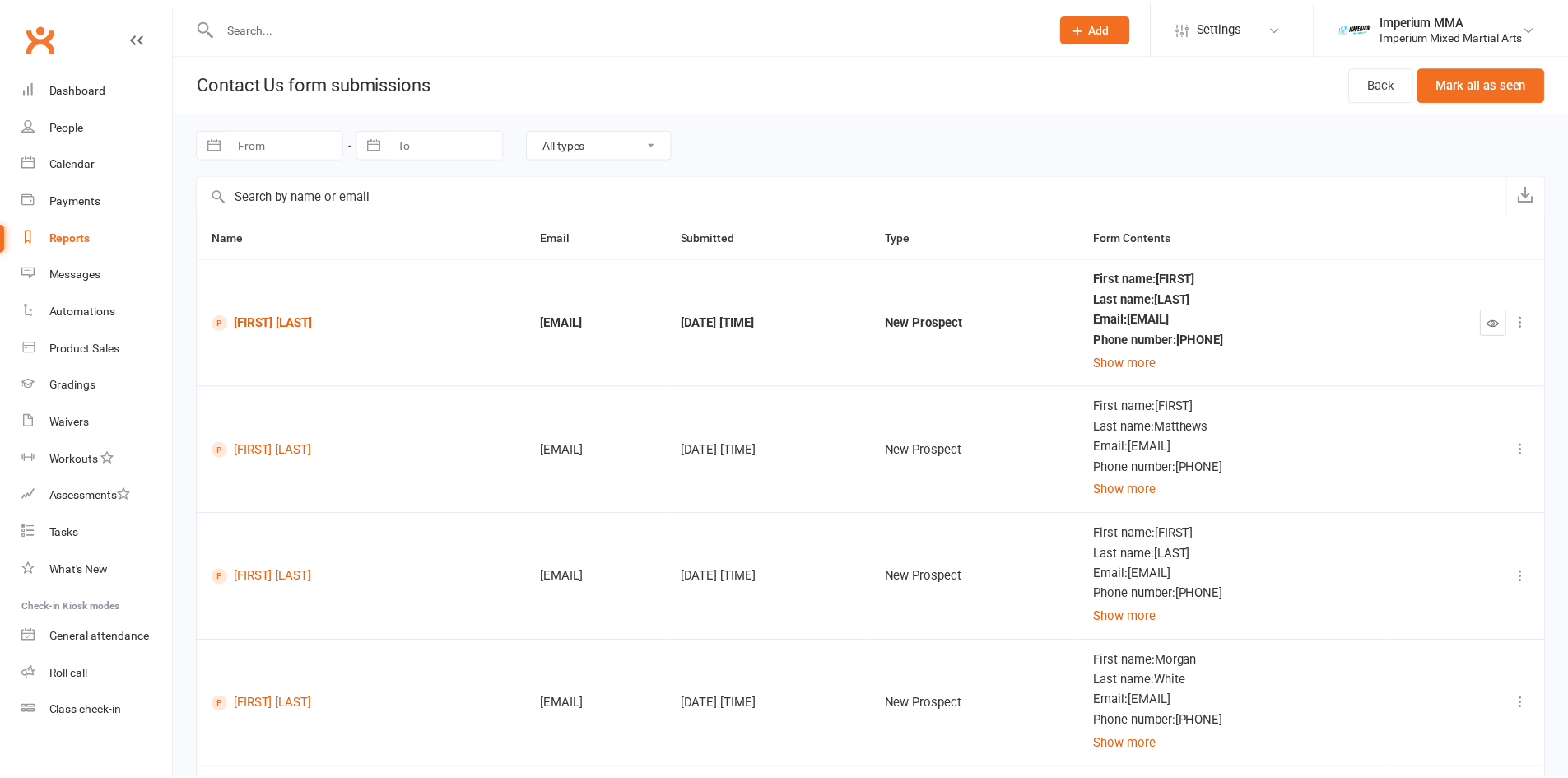 scroll, scrollTop: 0, scrollLeft: 0, axis: both 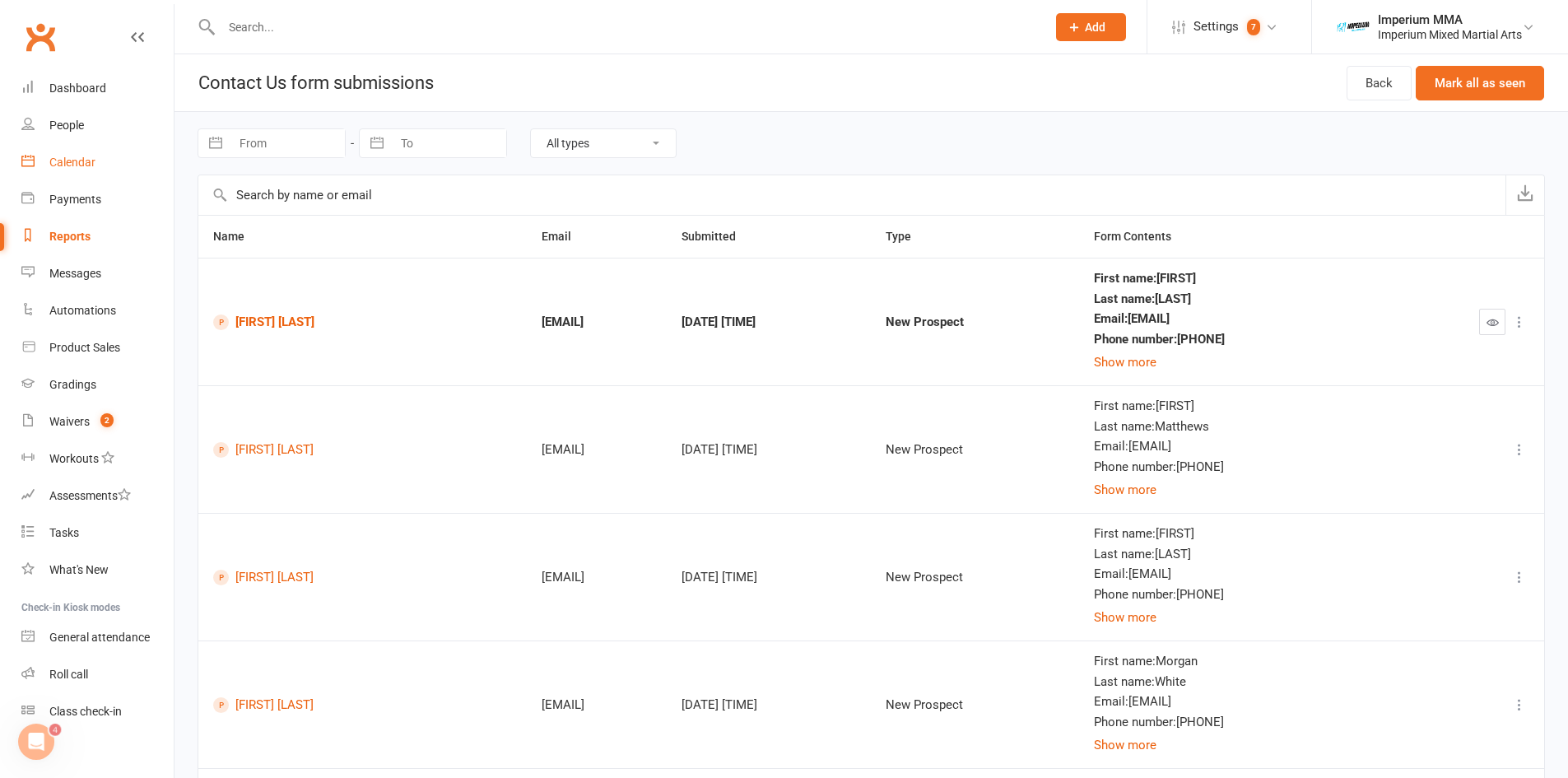 click on "Calendar" at bounding box center [72, 162] 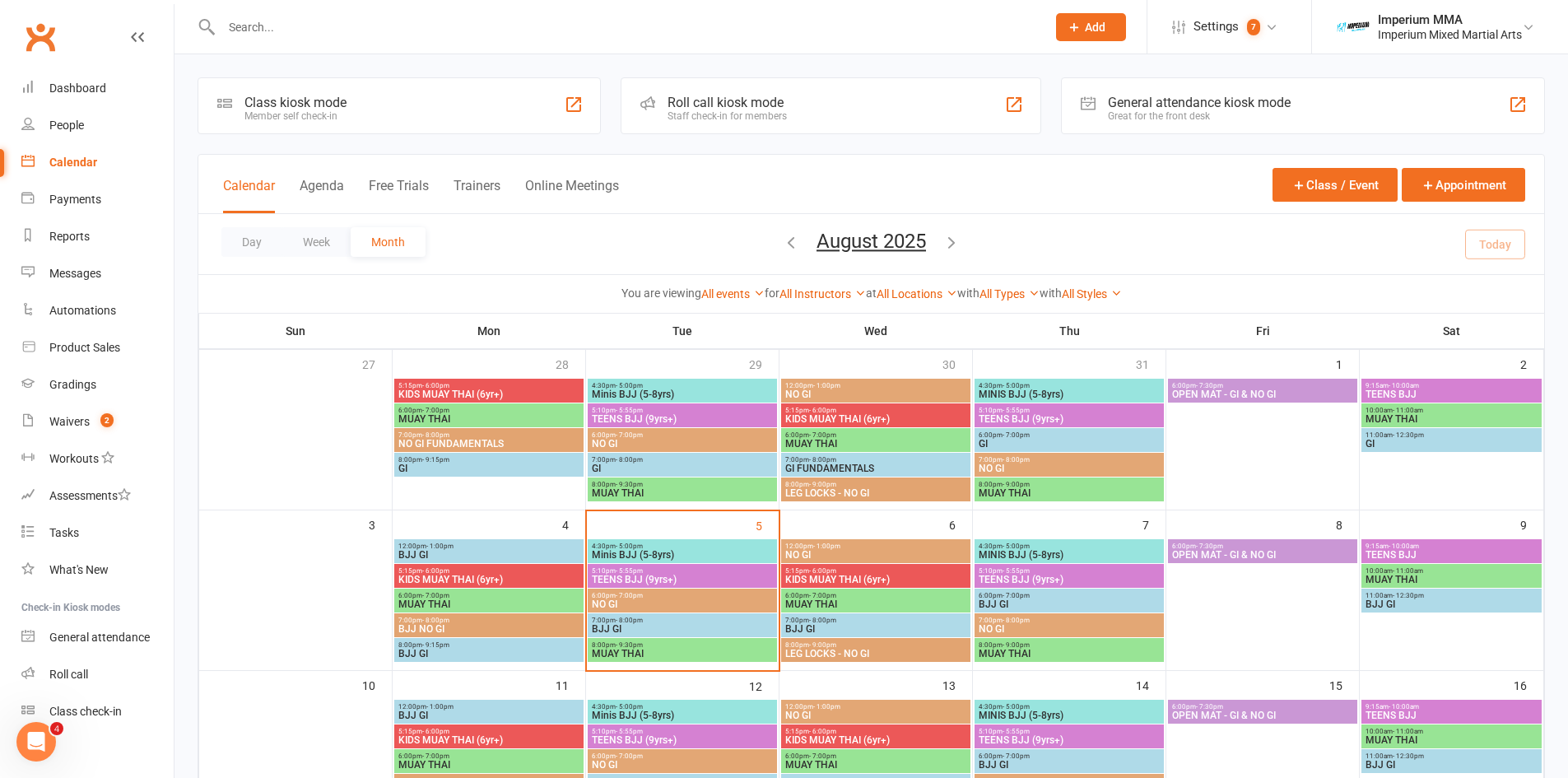 click on "MINIS BJJ (5-8yrs)" at bounding box center [1069, 555] 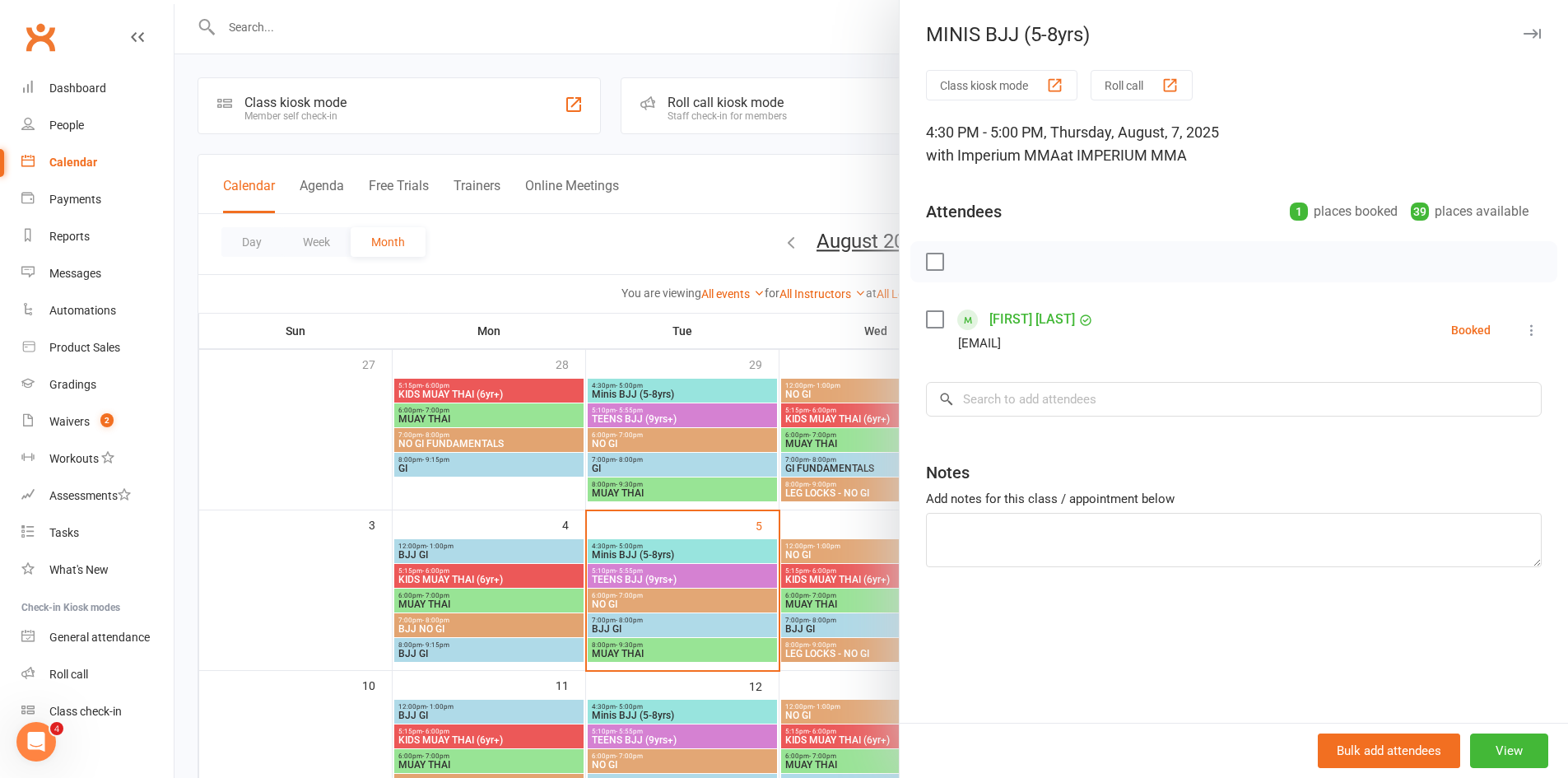 click at bounding box center [1532, 34] 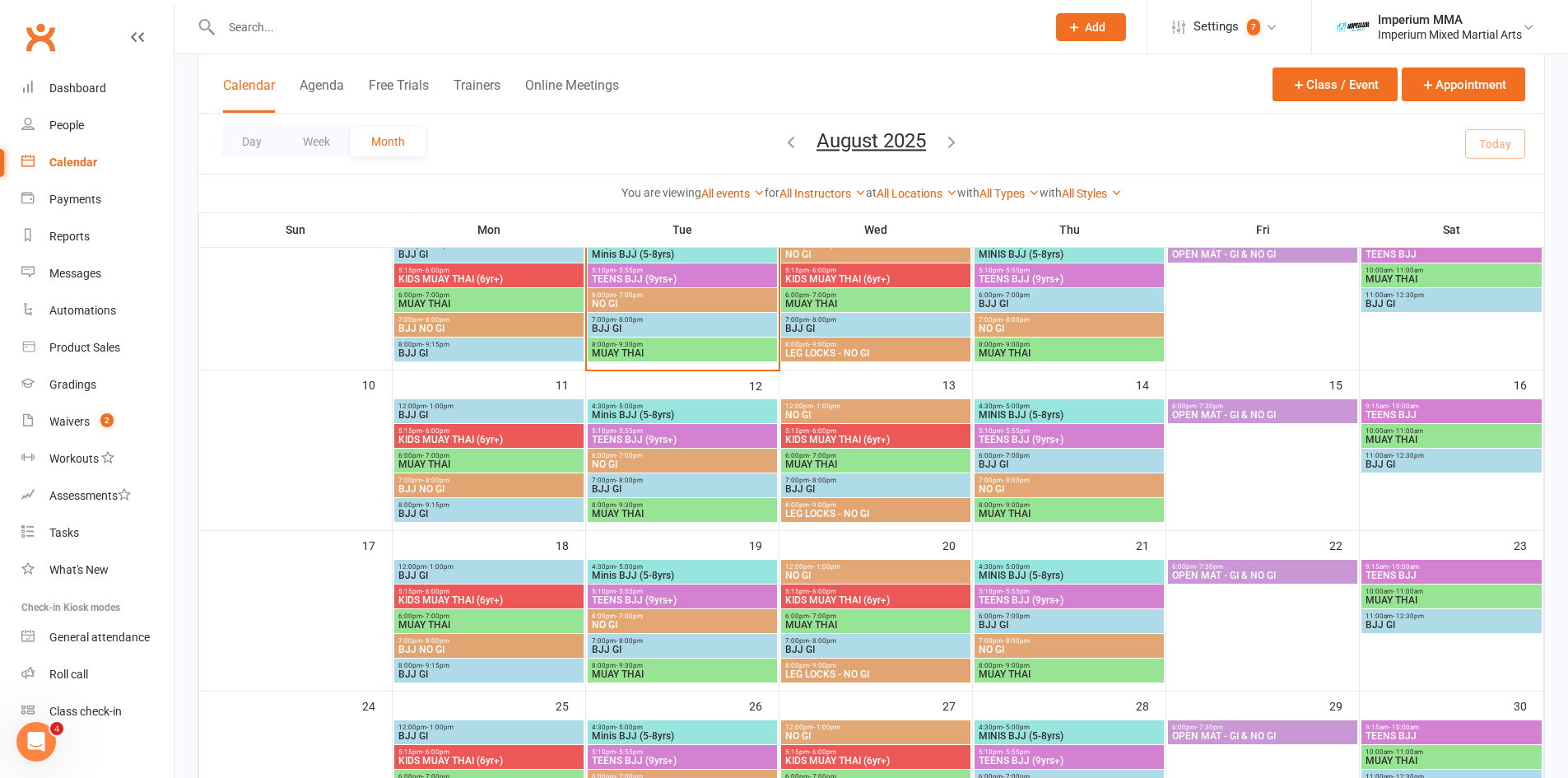 scroll, scrollTop: 0, scrollLeft: 0, axis: both 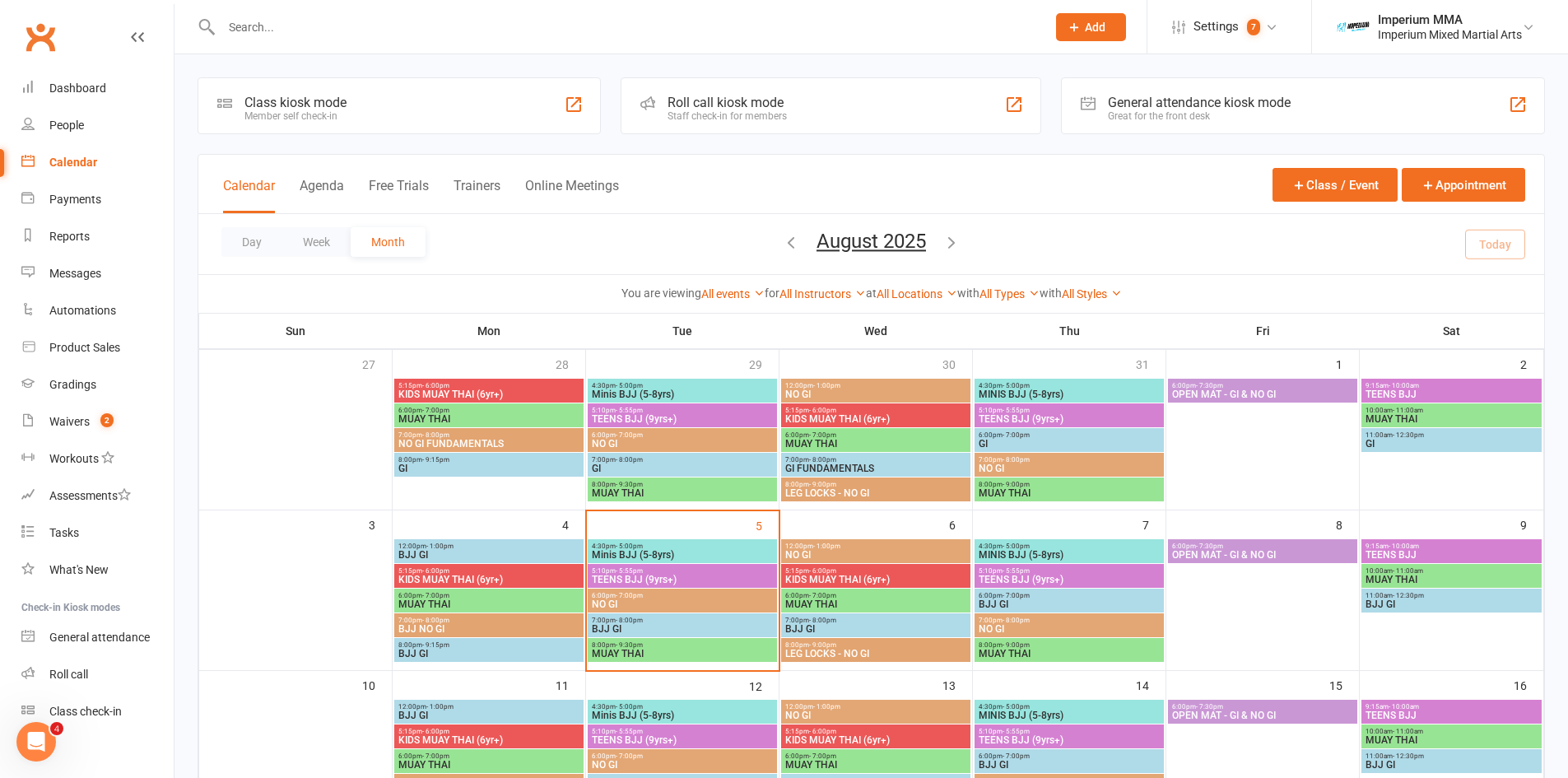click on "Minis BJJ (5-8yrs)" at bounding box center (682, 555) 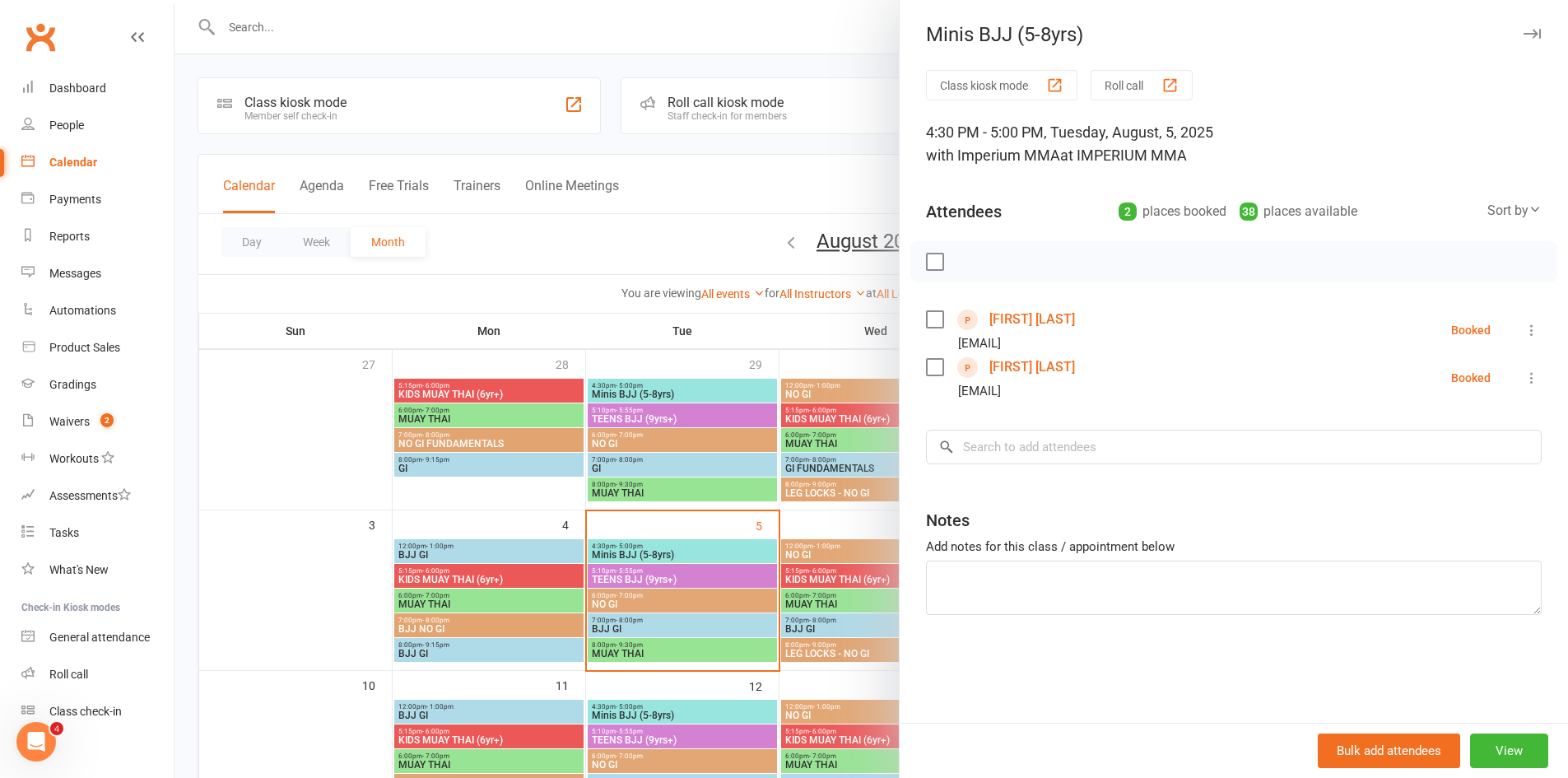 click at bounding box center (1532, 34) 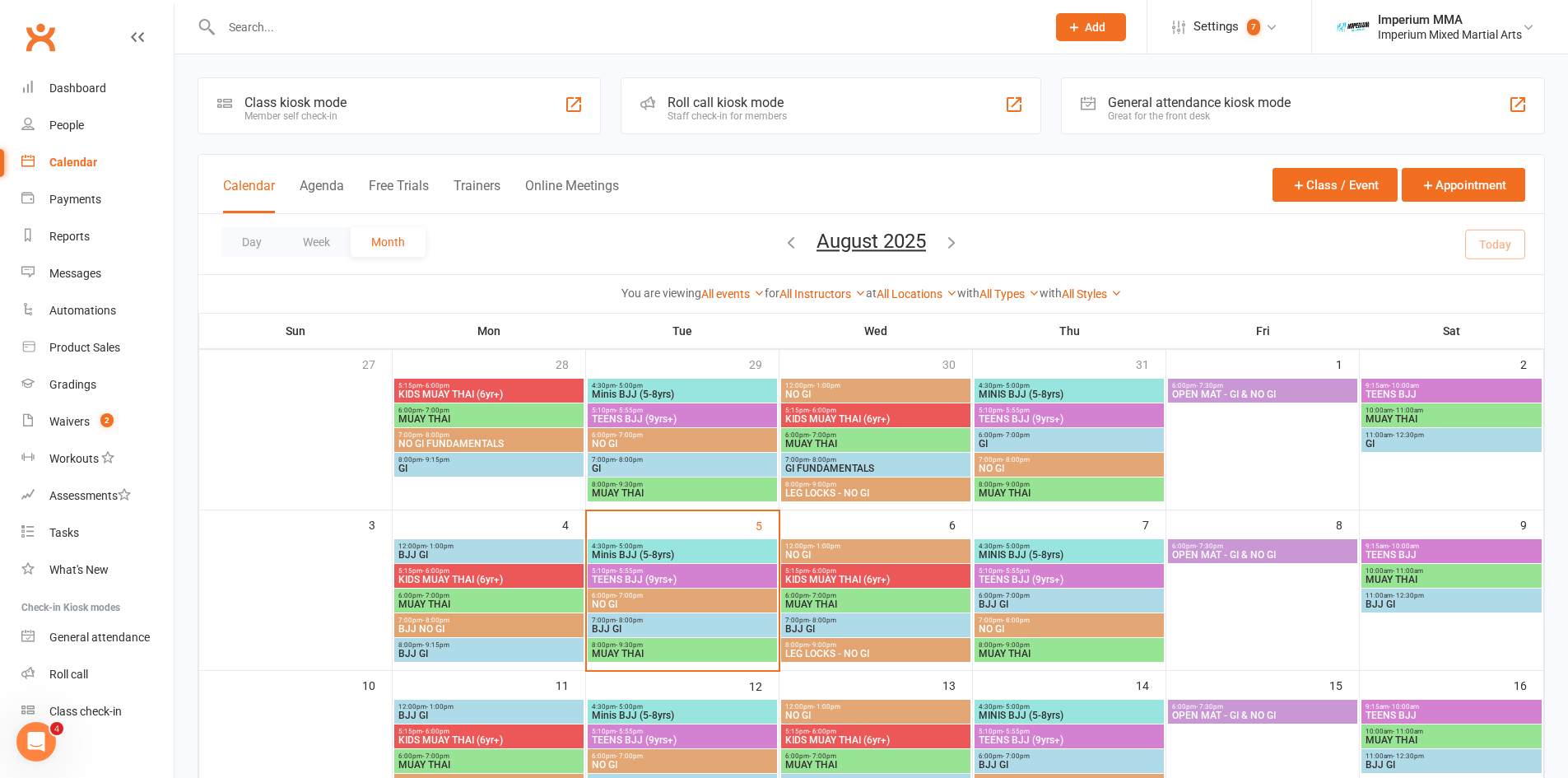 click on "BJJ GI" at bounding box center [682, 629] 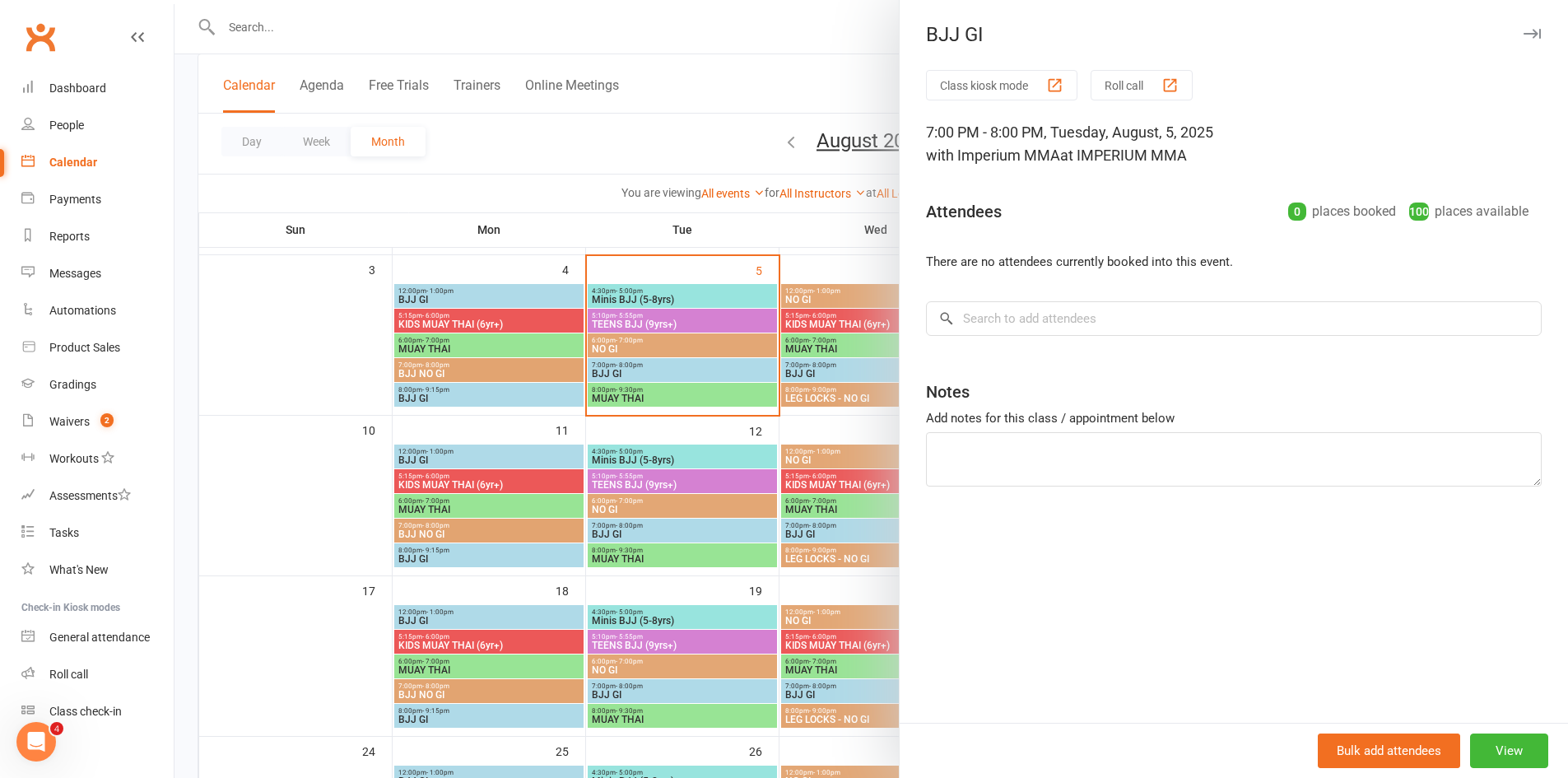 scroll, scrollTop: 0, scrollLeft: 0, axis: both 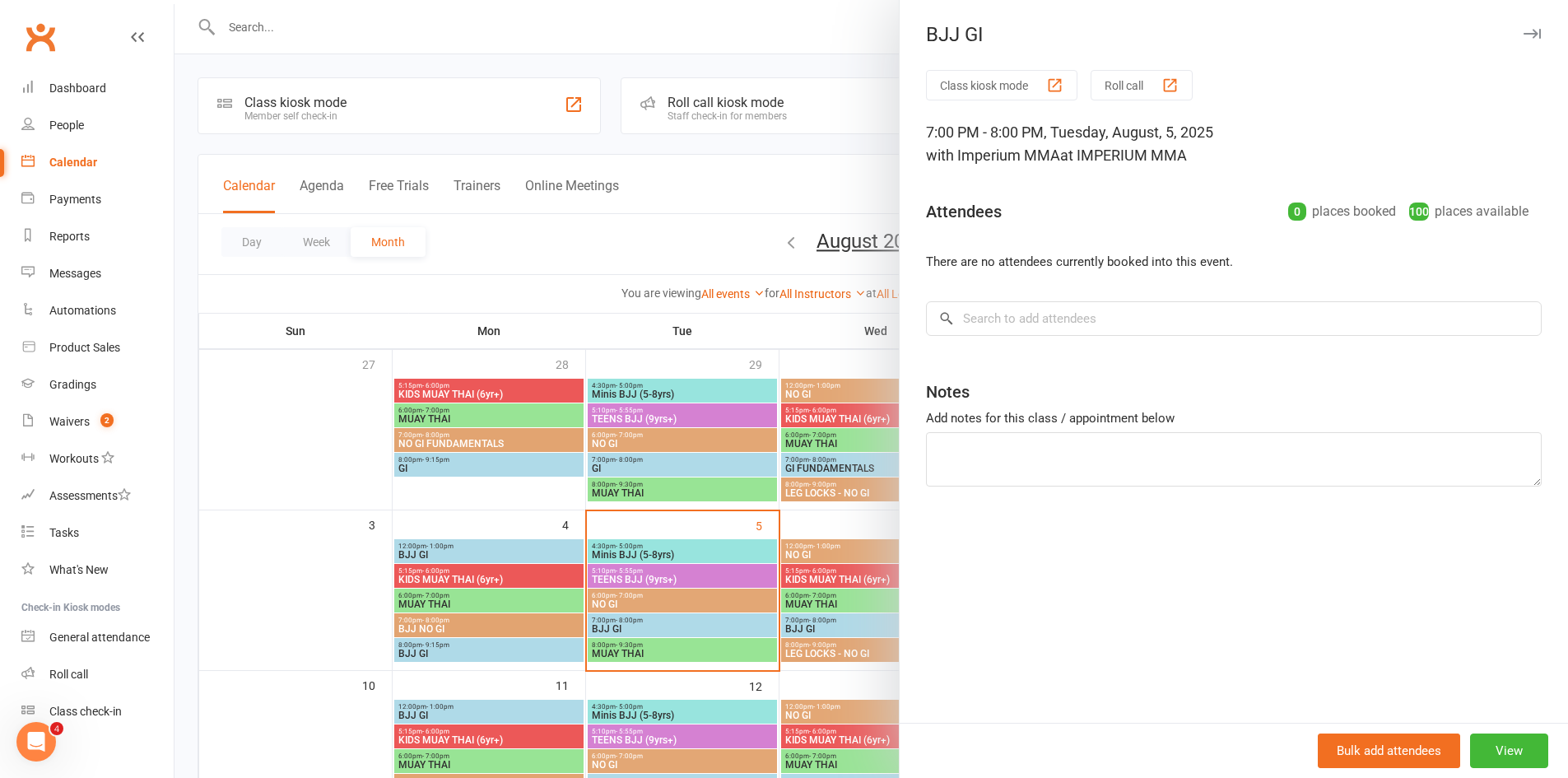 click at bounding box center (1532, 34) 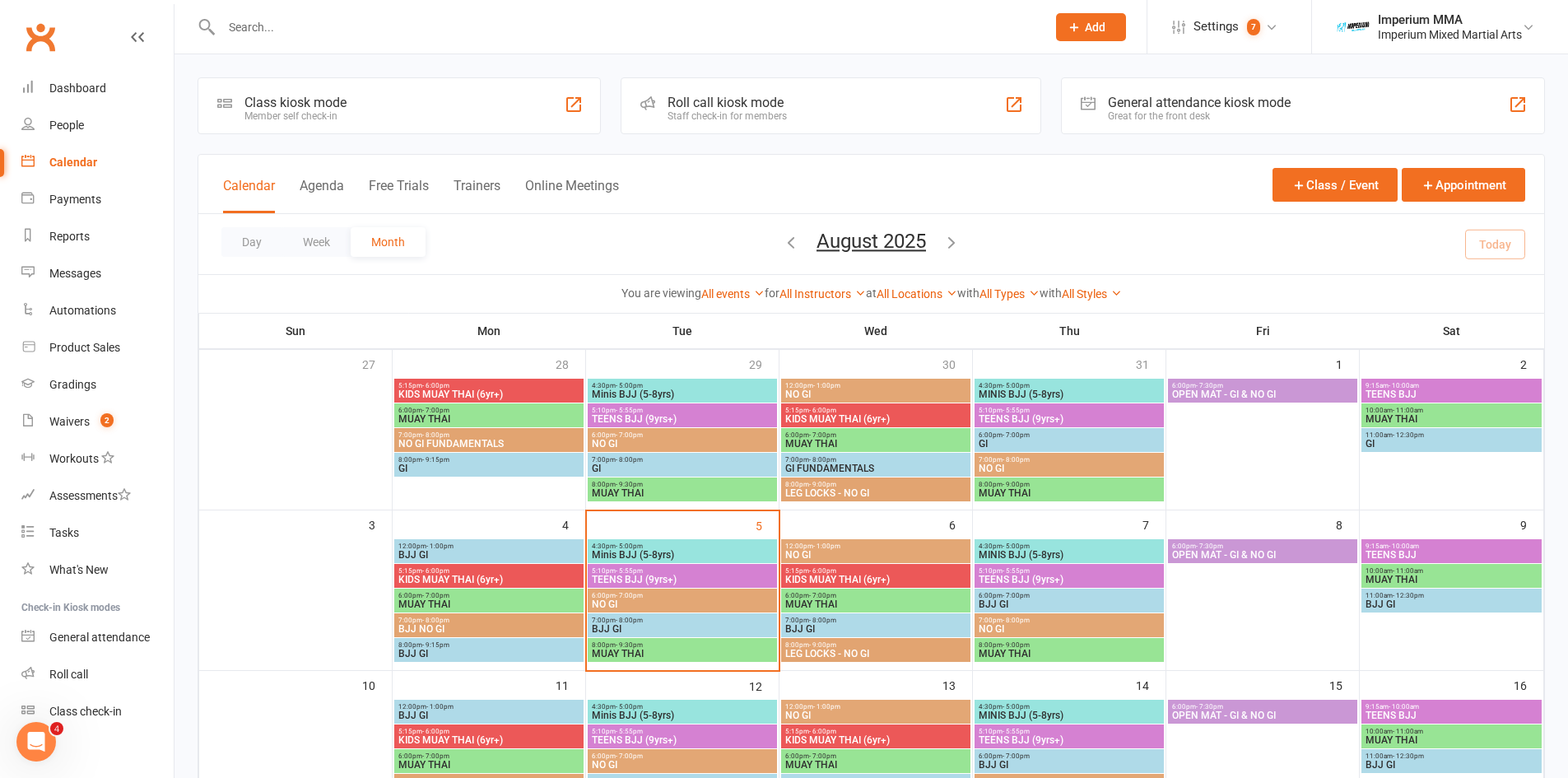 click on "BJJ GI" at bounding box center [682, 629] 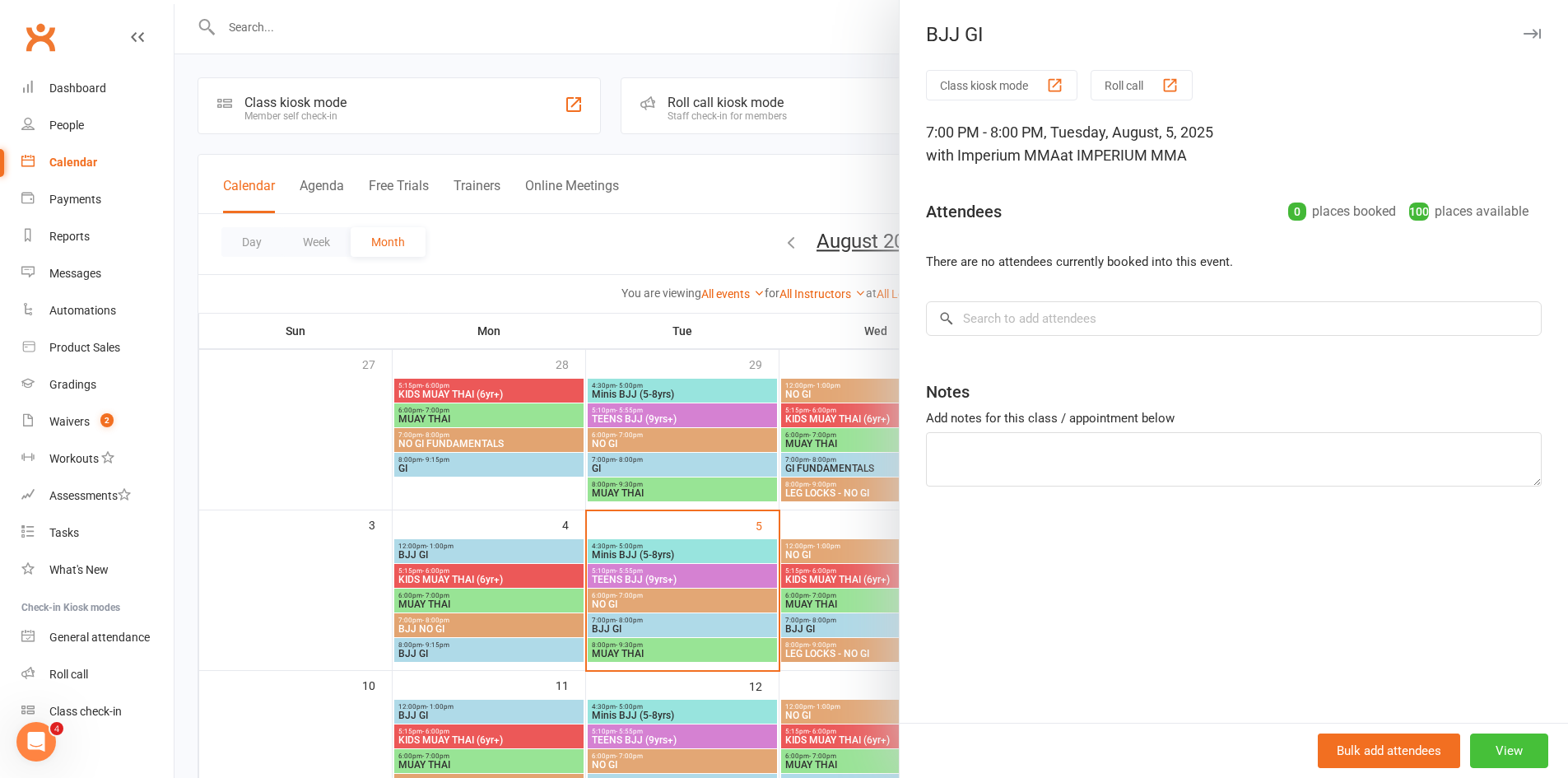 click on "View" at bounding box center (1509, 751) 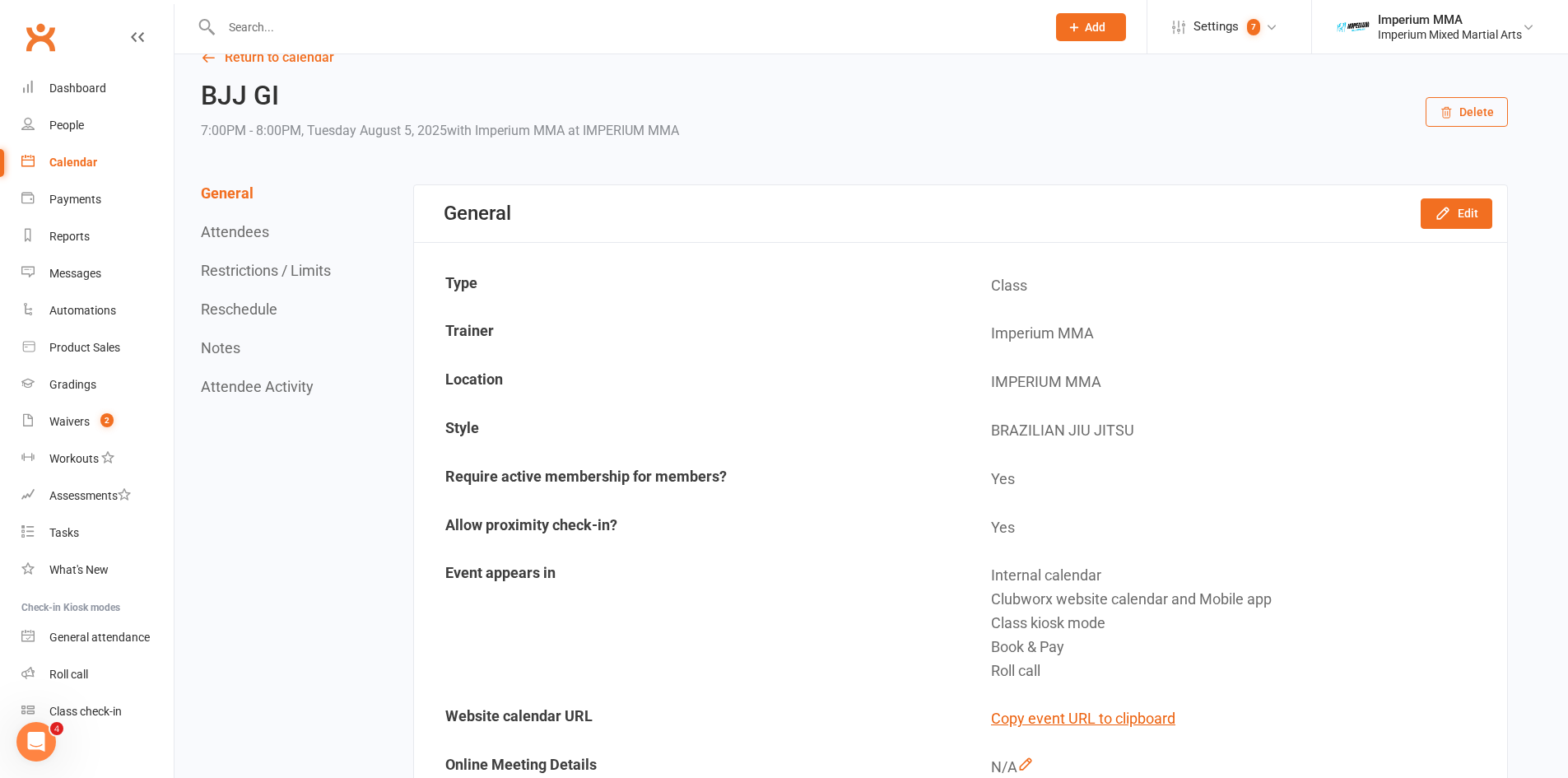 scroll, scrollTop: 0, scrollLeft: 0, axis: both 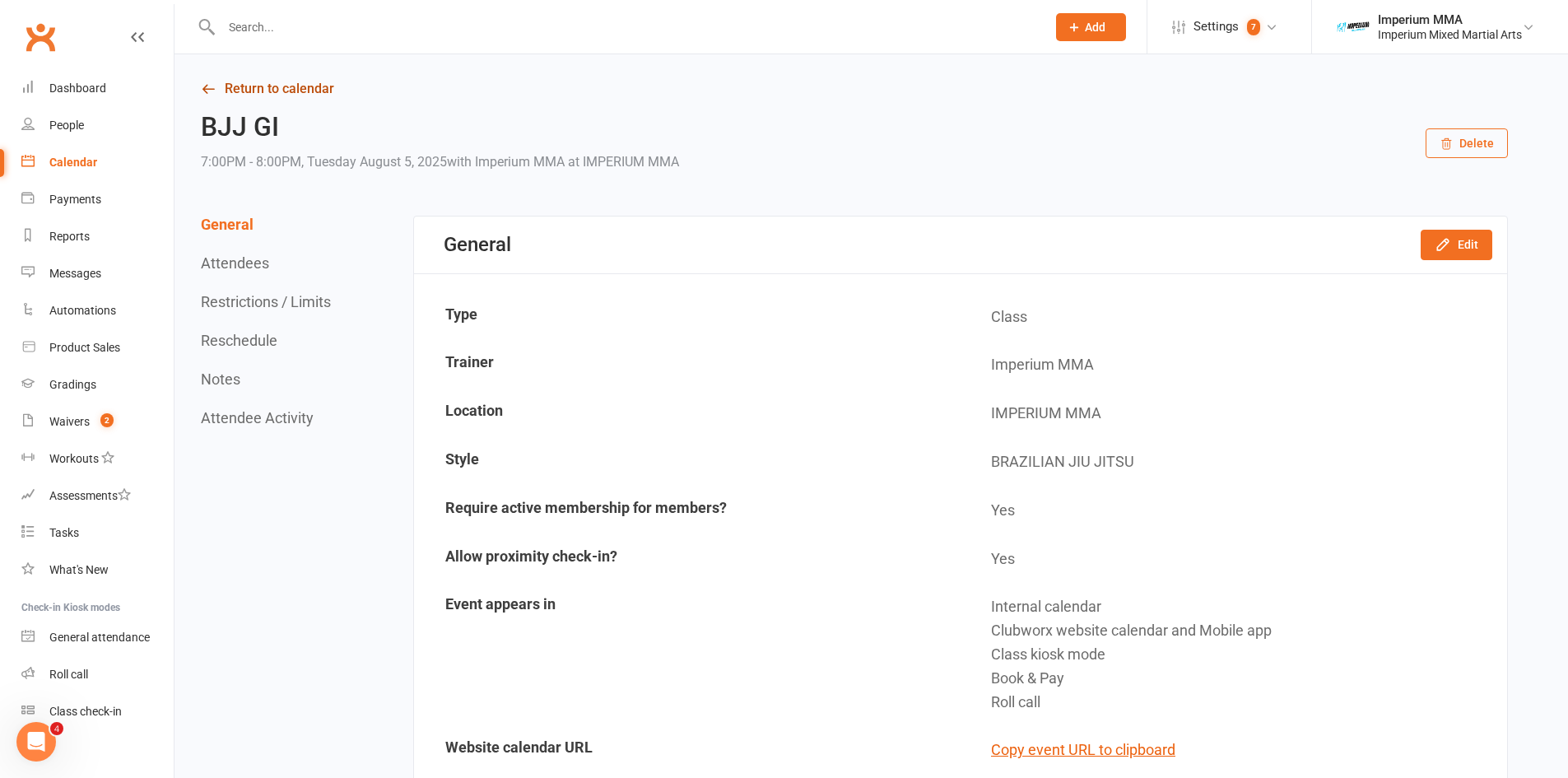 click on "Return to calendar" at bounding box center (854, 89) 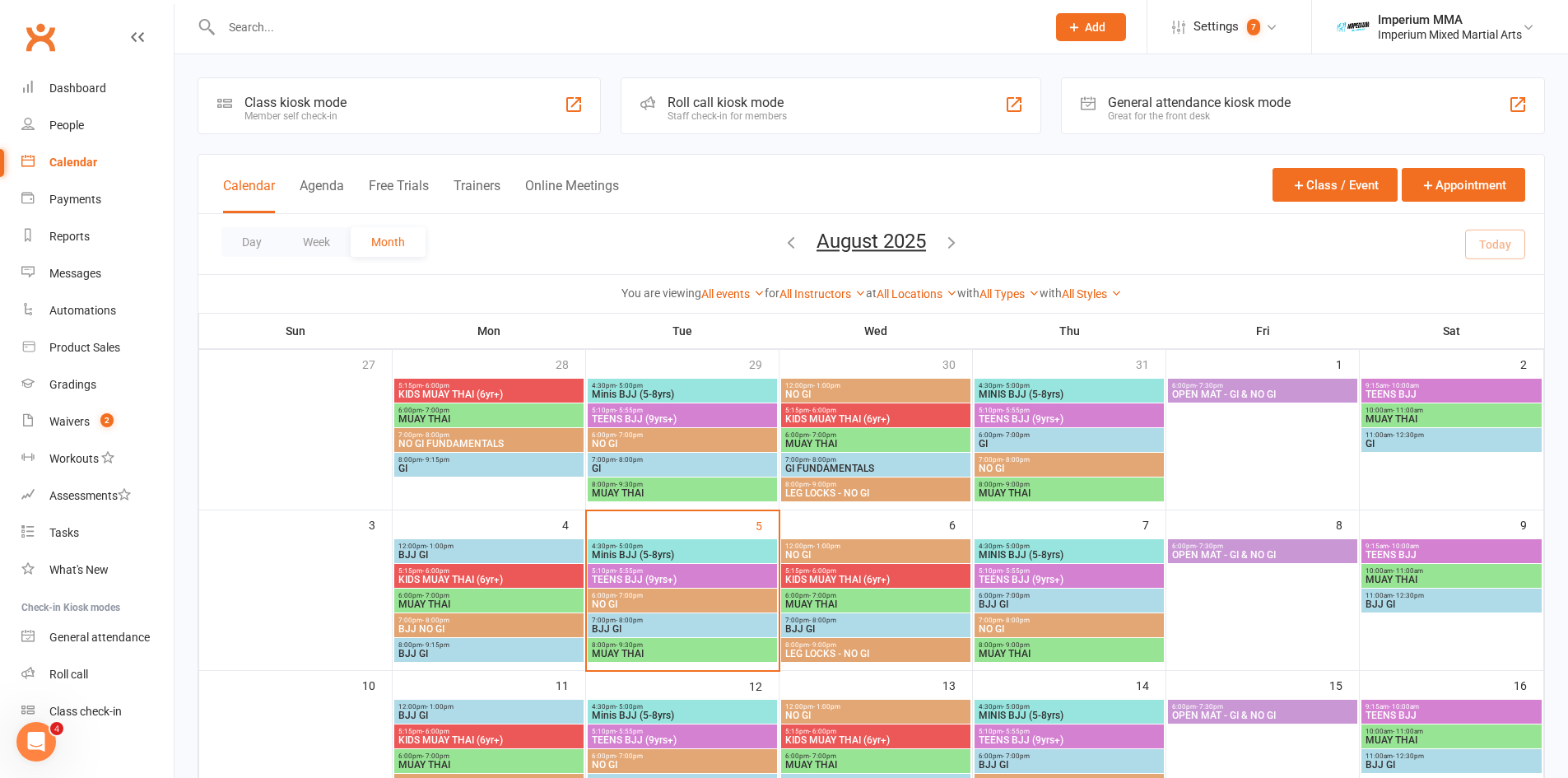 click on "NO GI" at bounding box center [1069, 629] 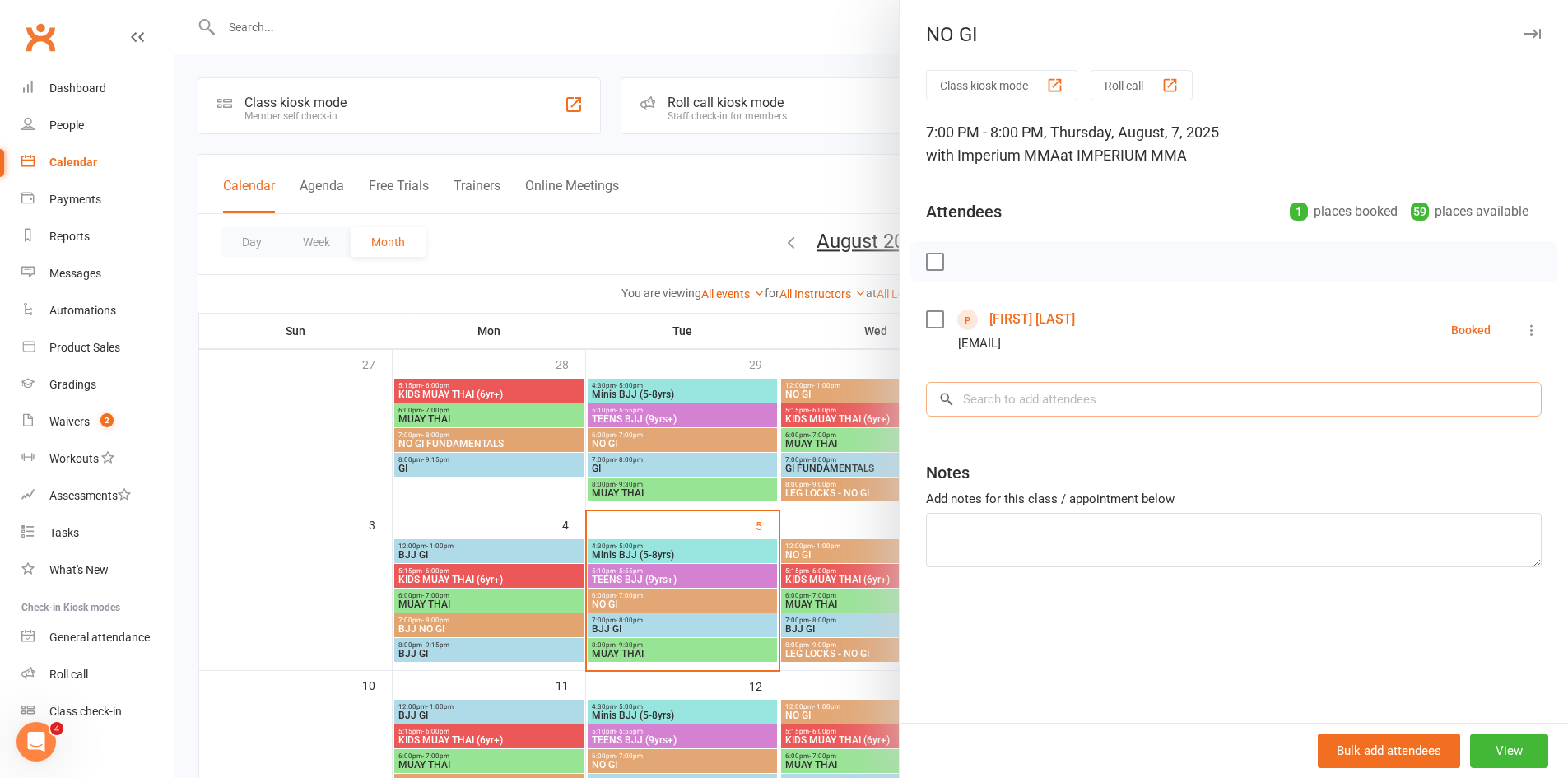 click at bounding box center (1234, 399) 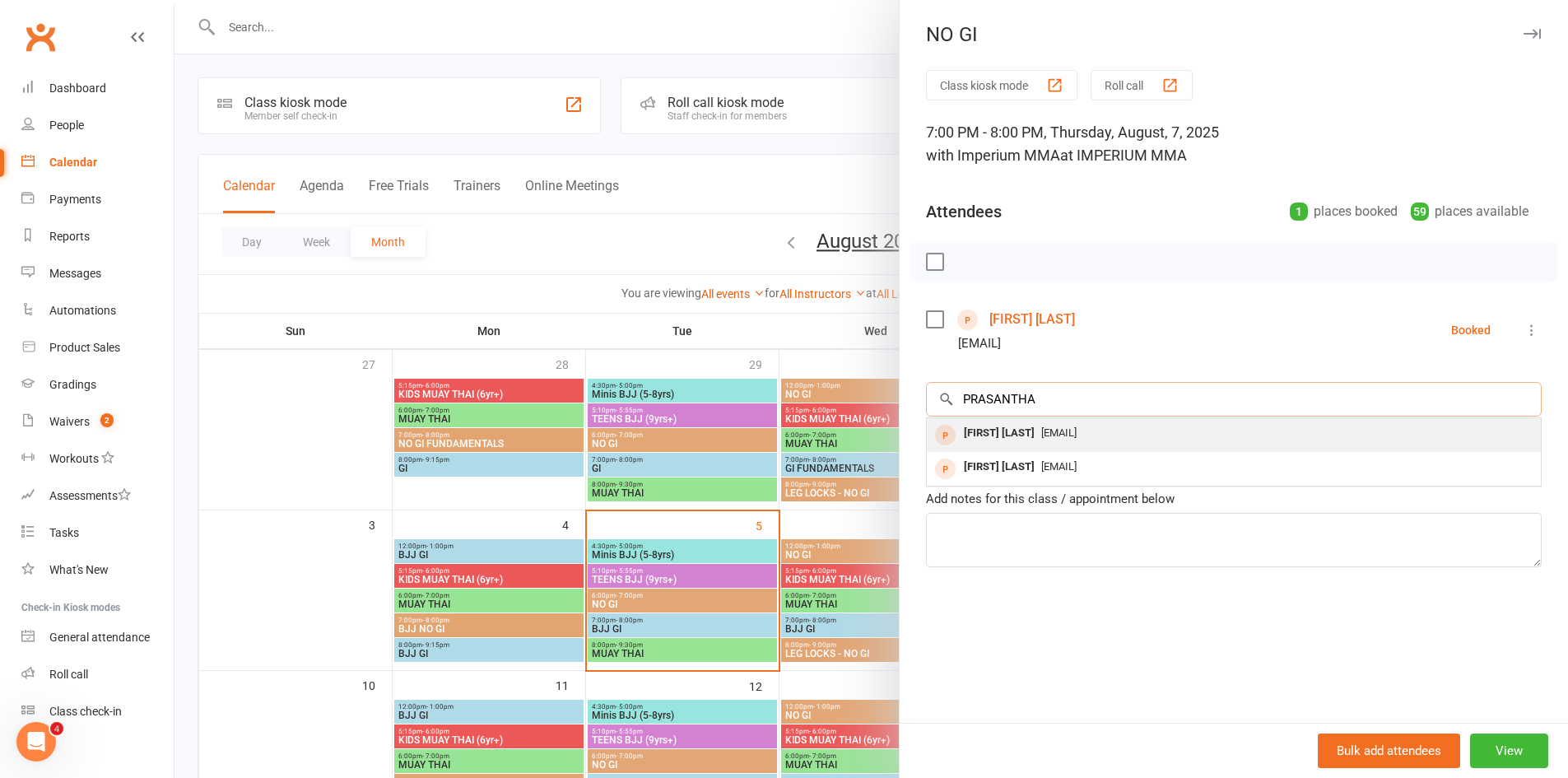 type on "PRASANTHA" 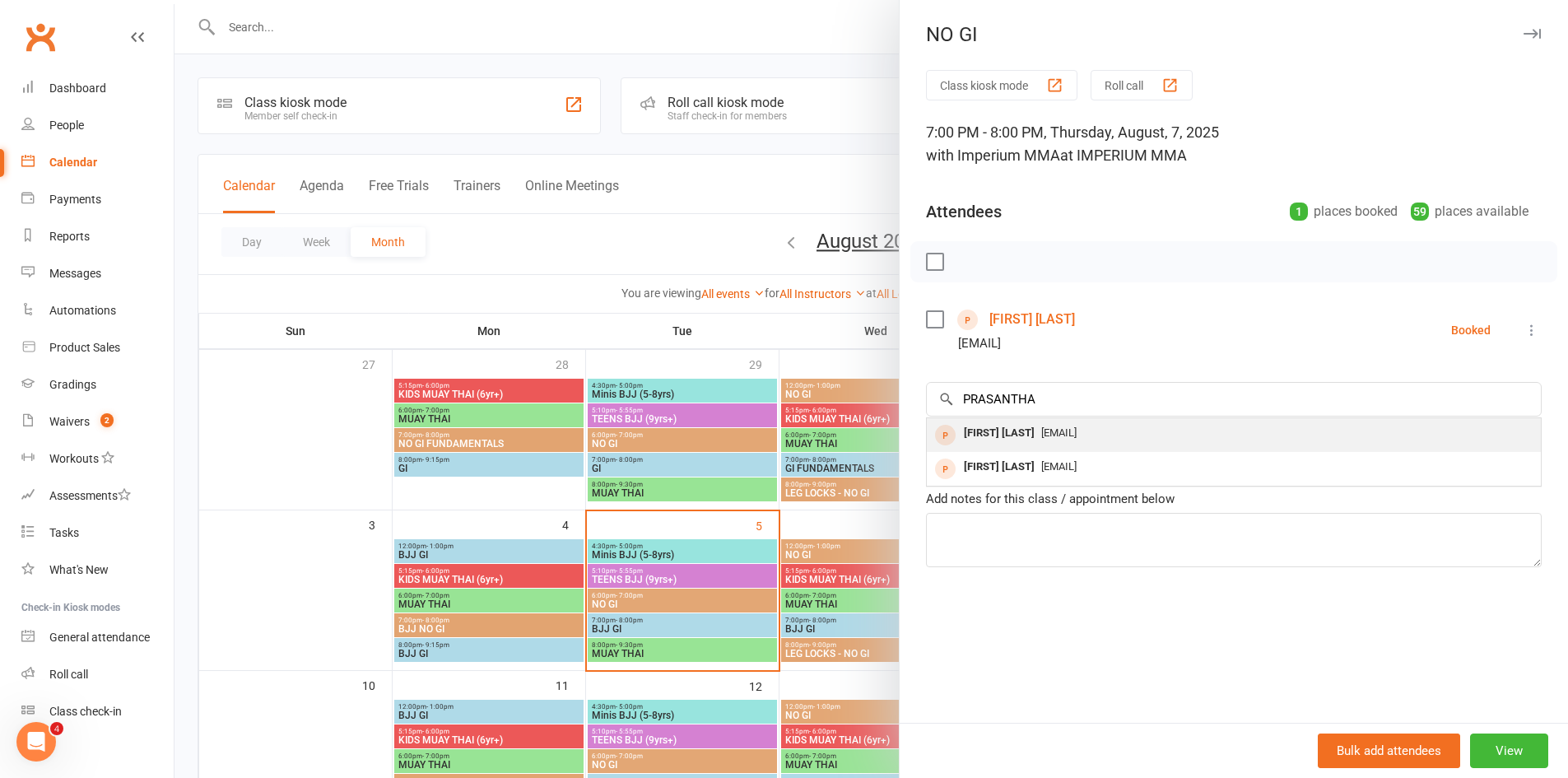 click on "[FIRST] [LAST]" at bounding box center [999, 433] 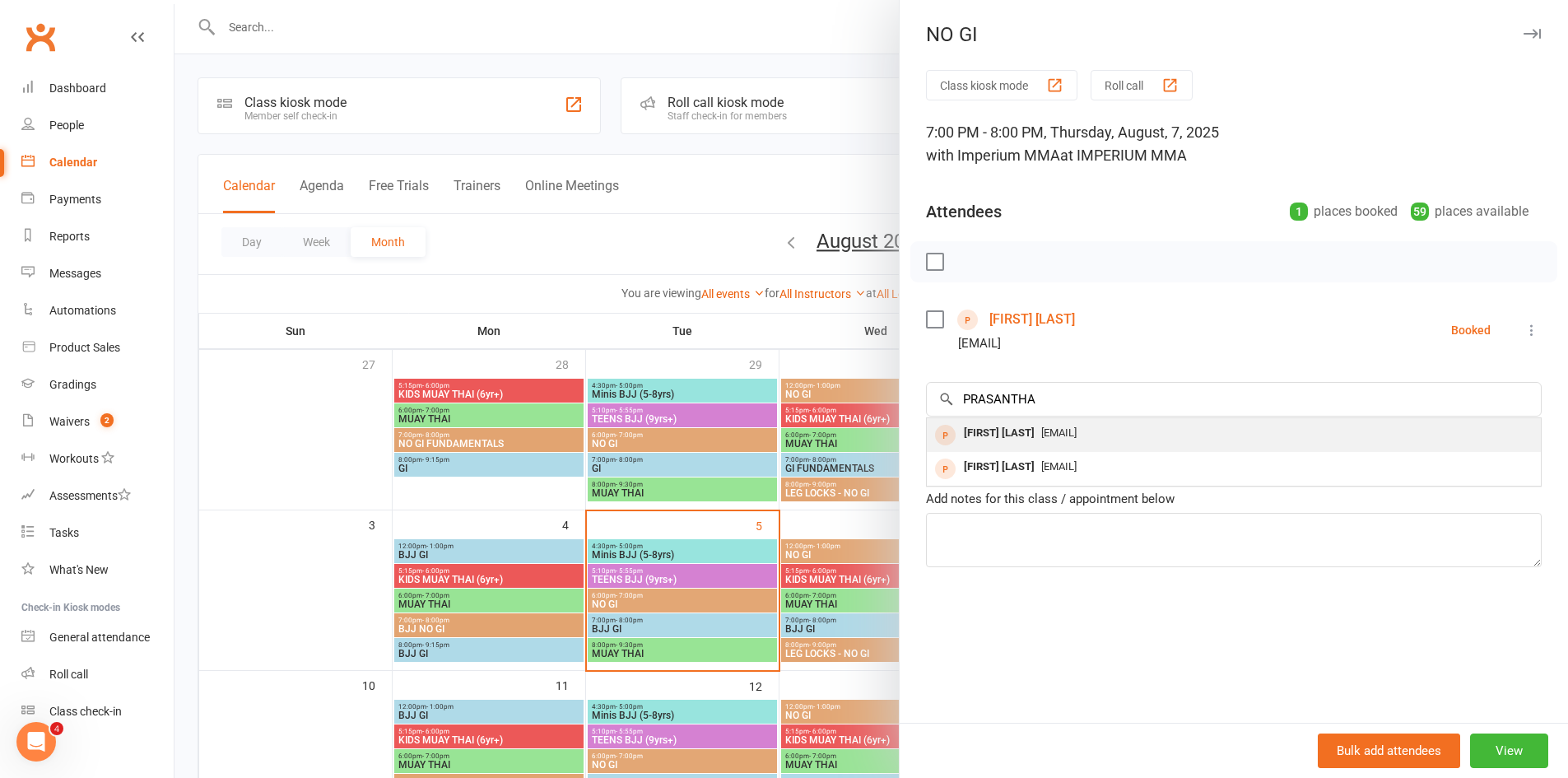 type 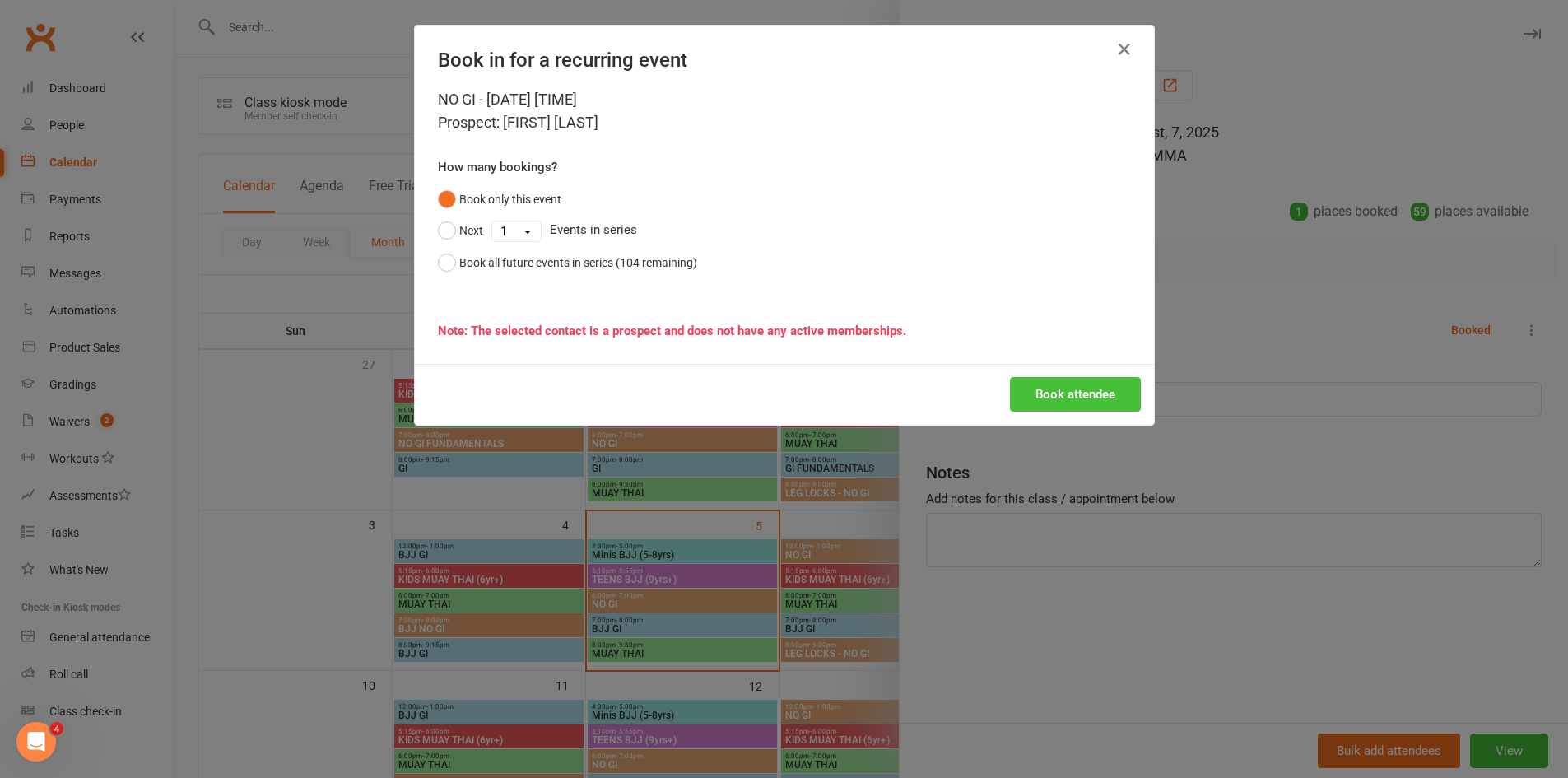 click on "Book attendee" at bounding box center [1075, 394] 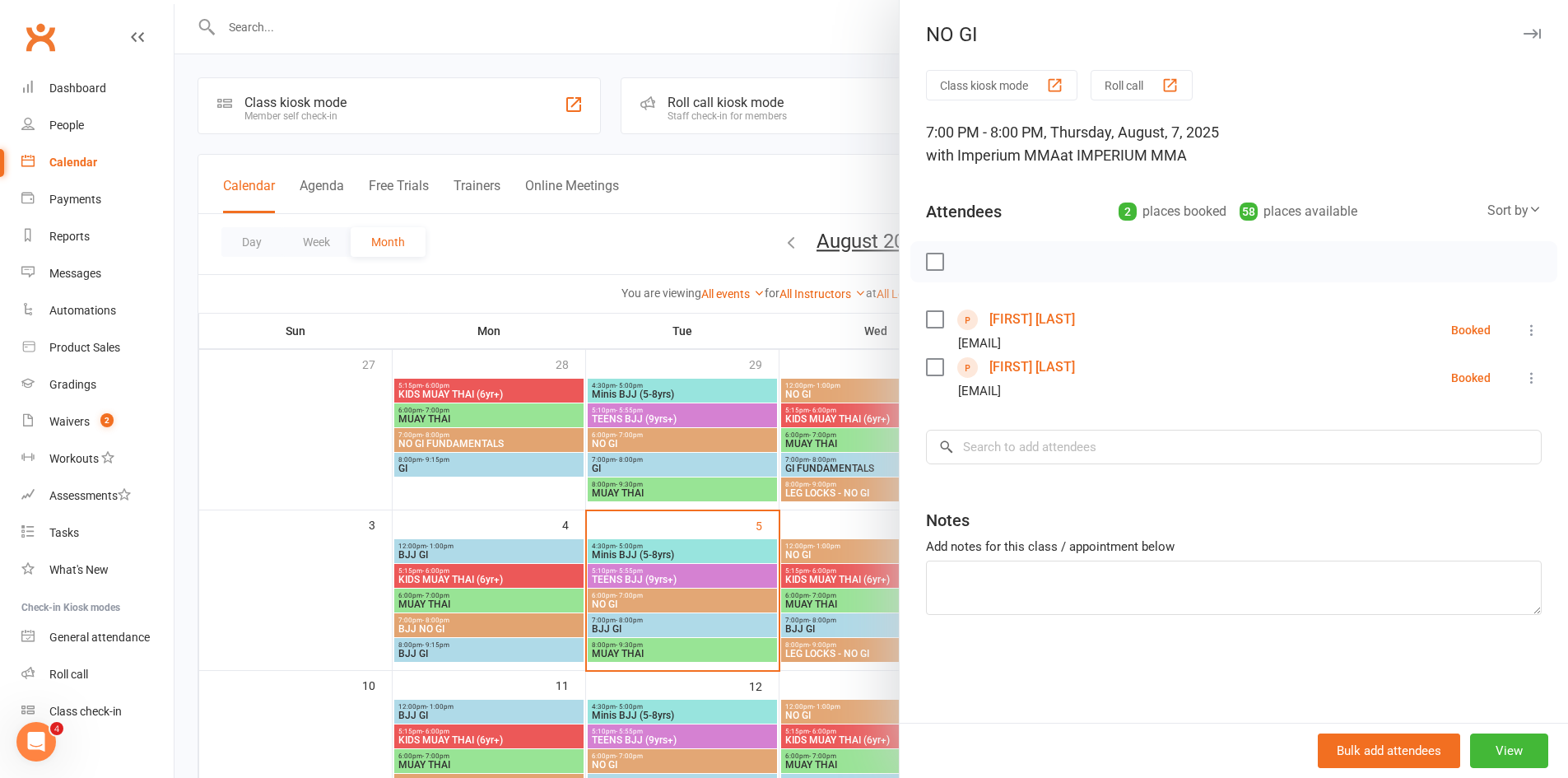 click at bounding box center (1532, 34) 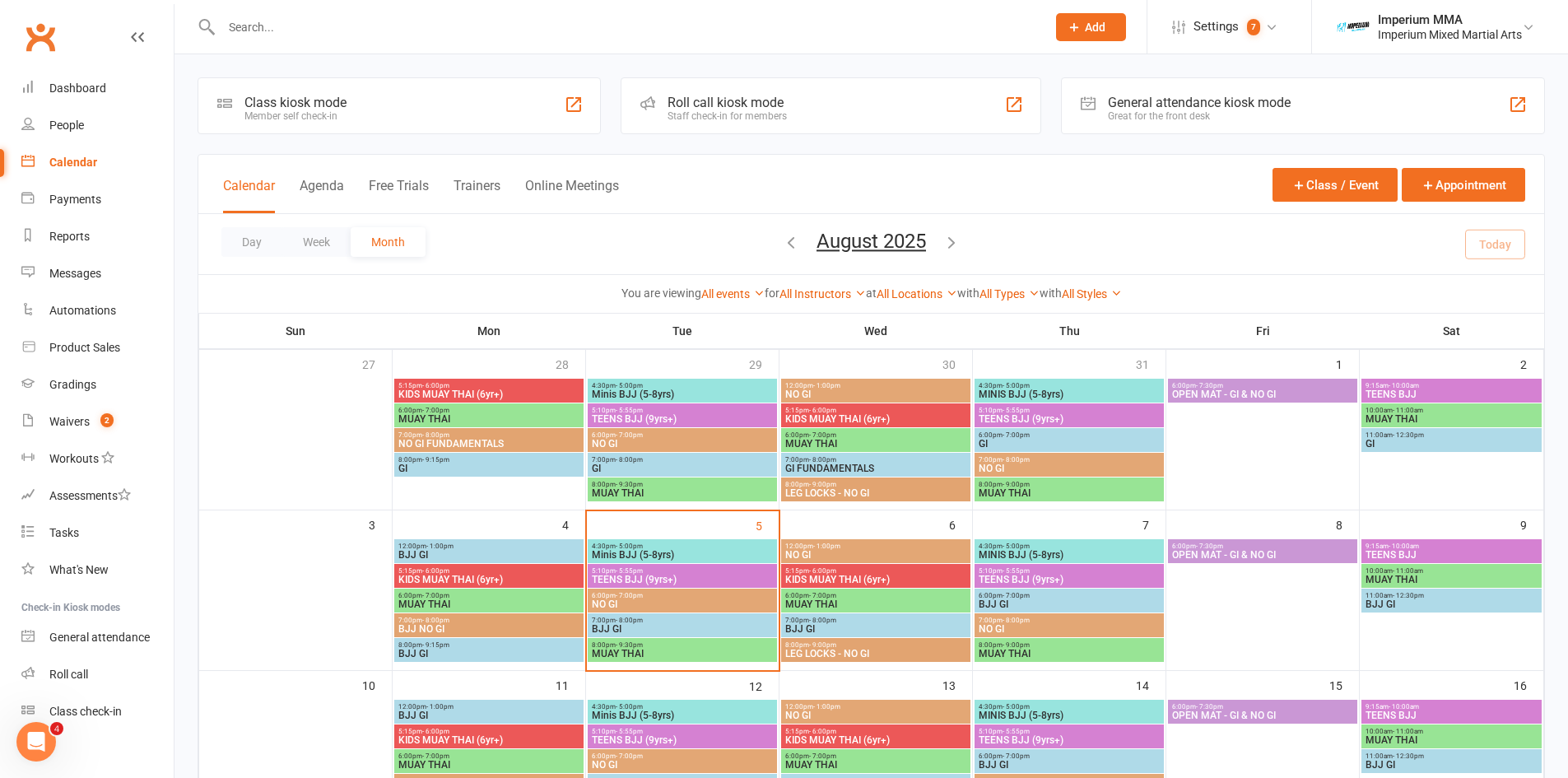 click on "4:30pm  - 5:00pm" at bounding box center (682, 546) 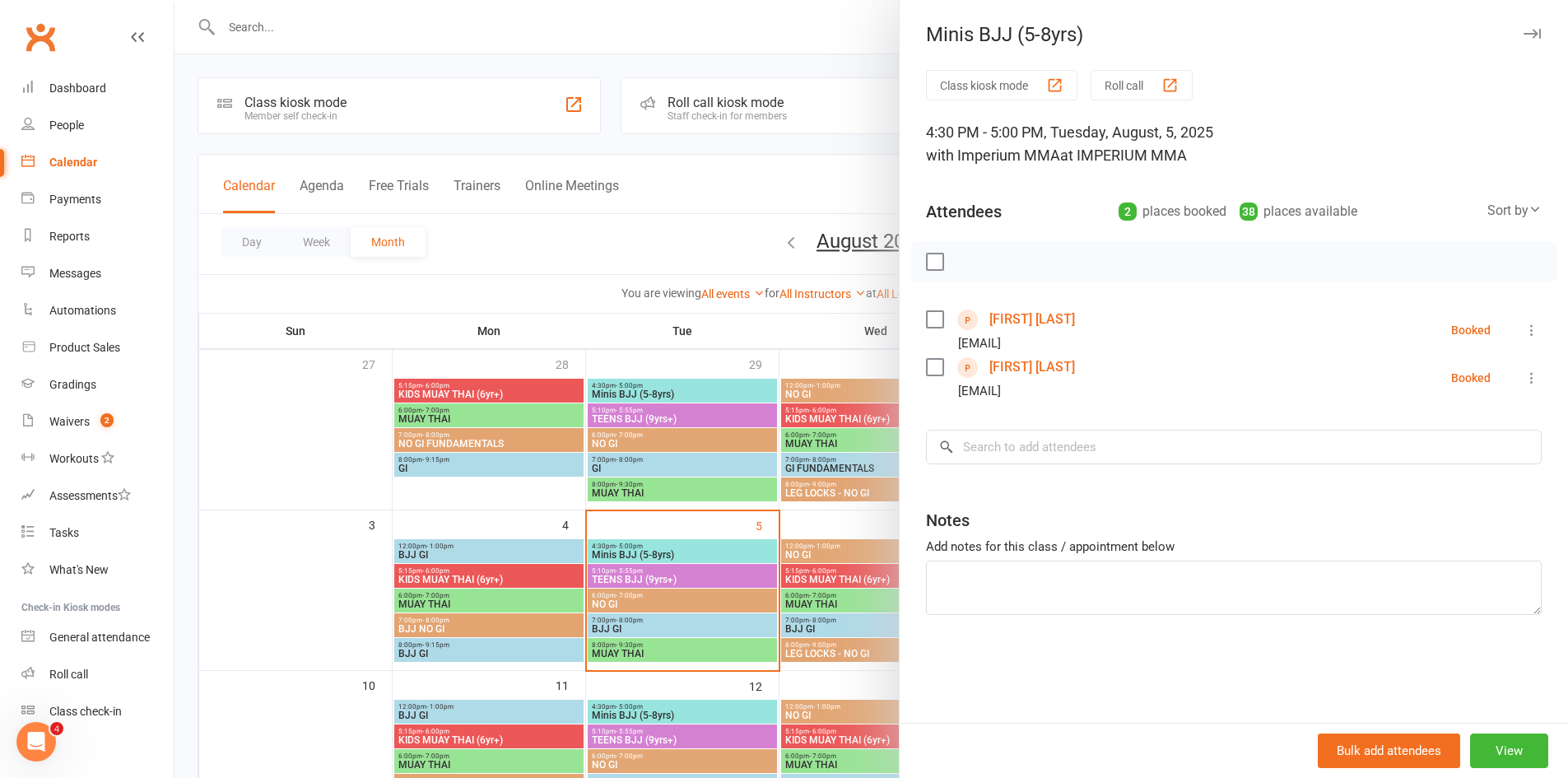 click at bounding box center (1532, 330) 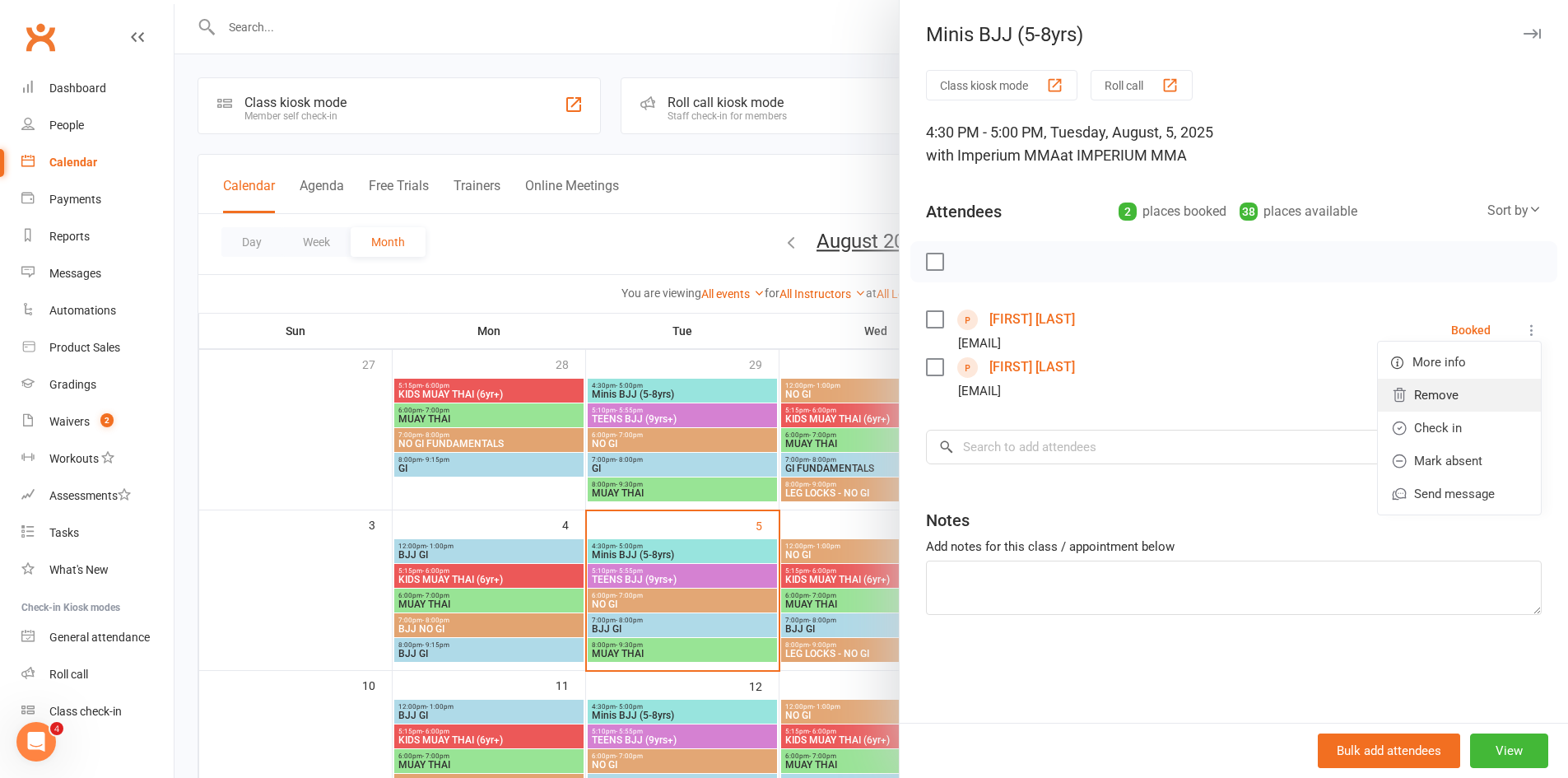 click on "Remove" at bounding box center [1459, 395] 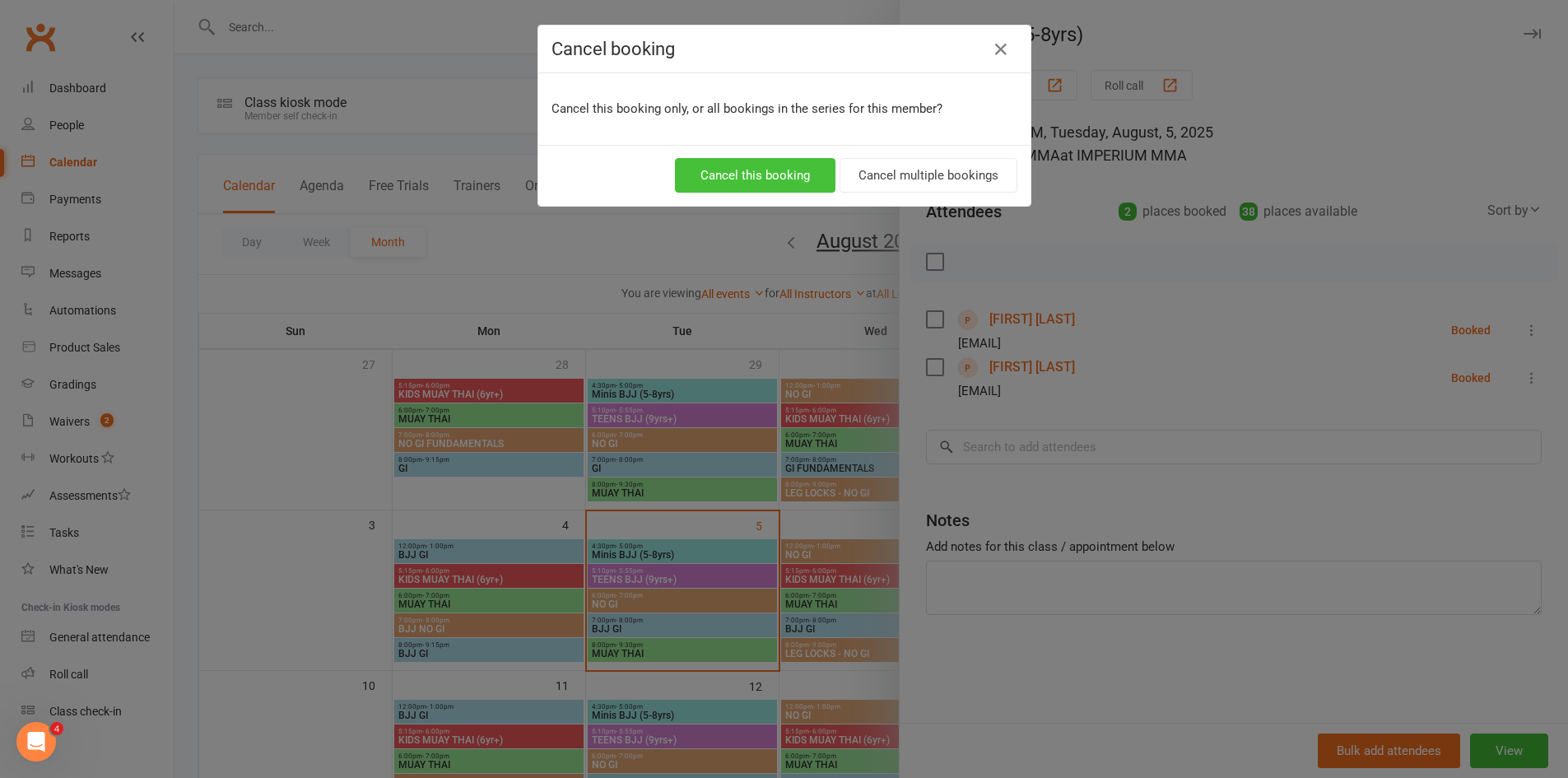 click on "Cancel this booking" at bounding box center (755, 175) 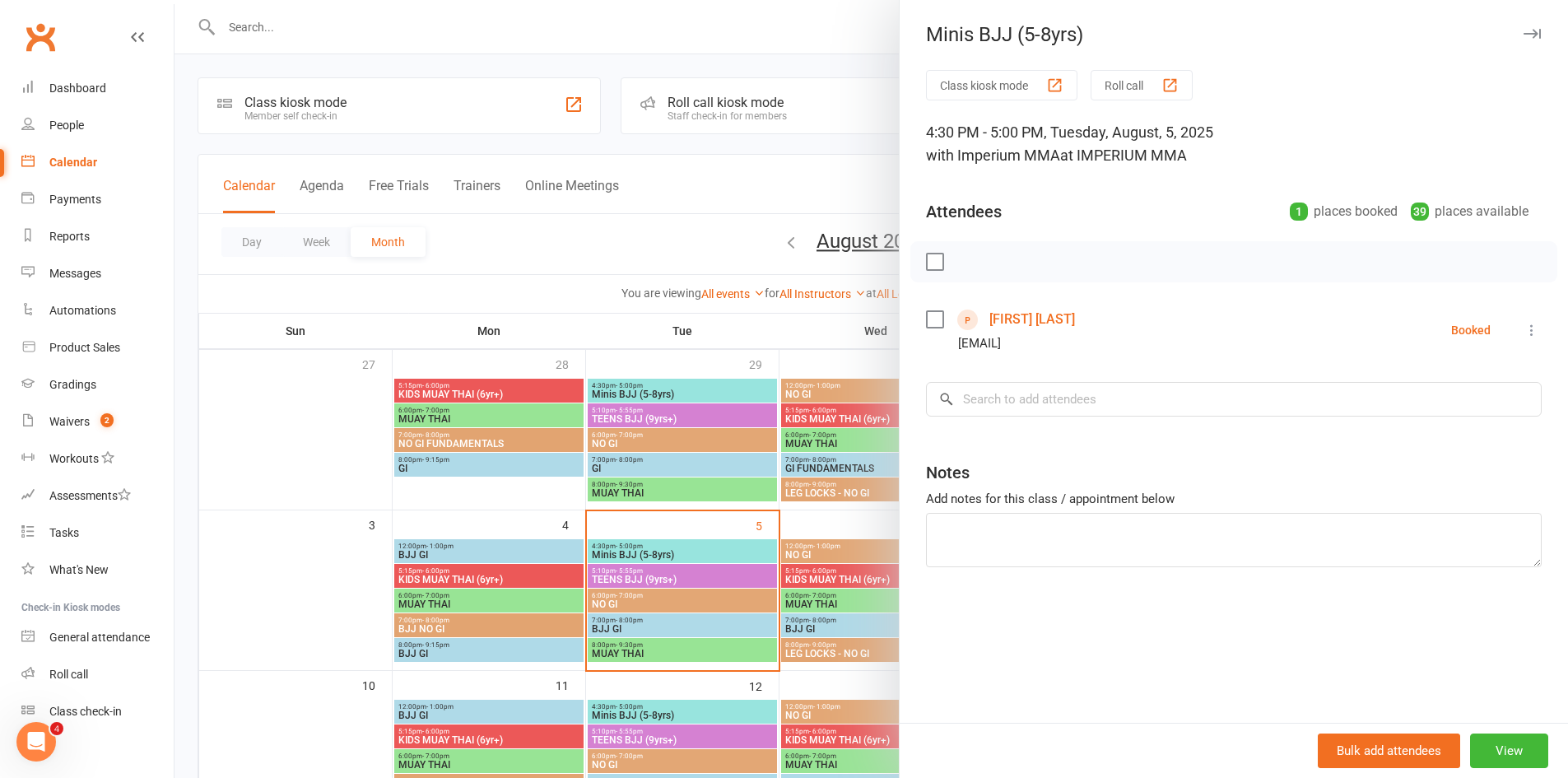 click at bounding box center [1532, 34] 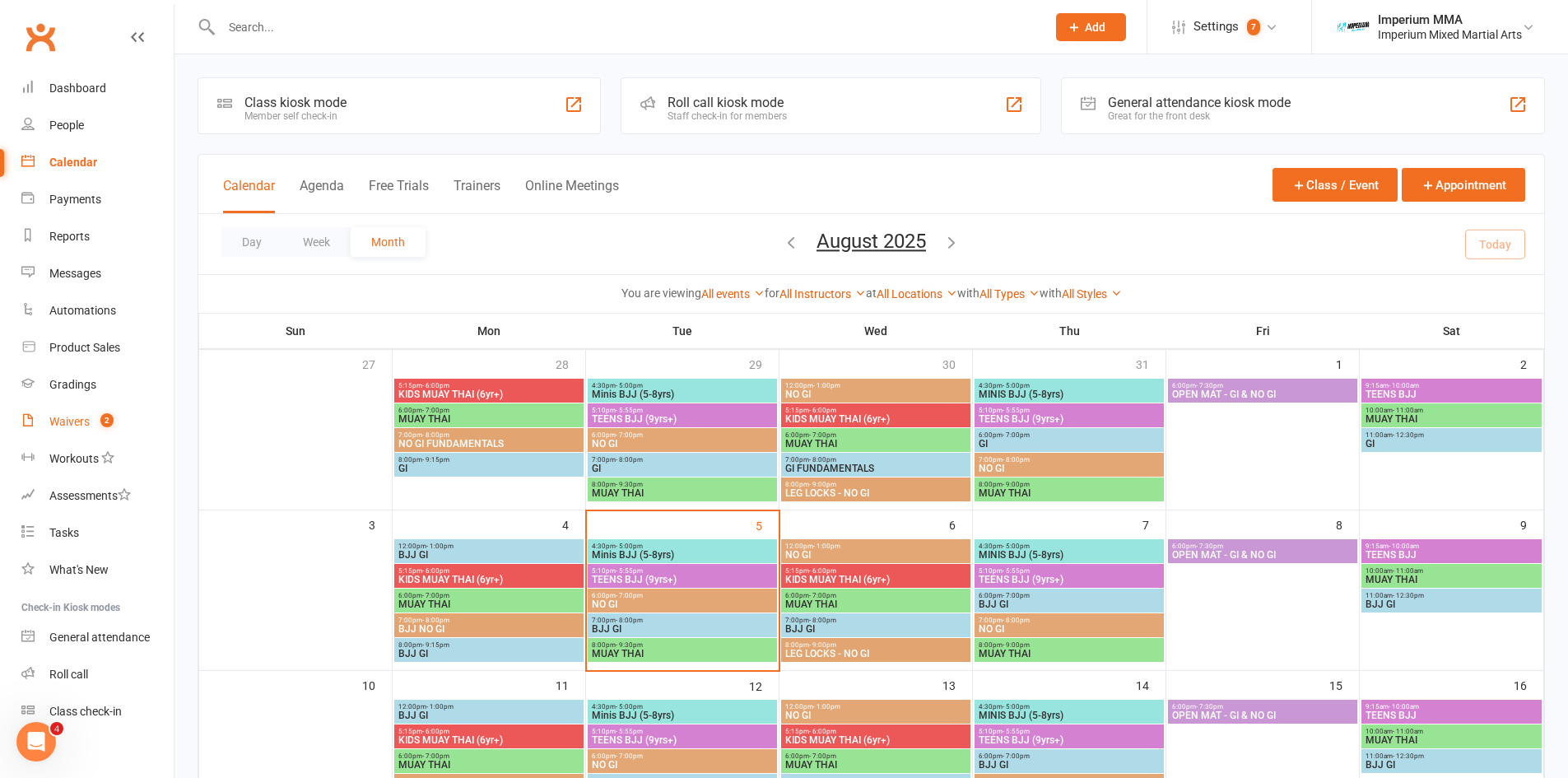 click on "Waivers" at bounding box center (69, 422) 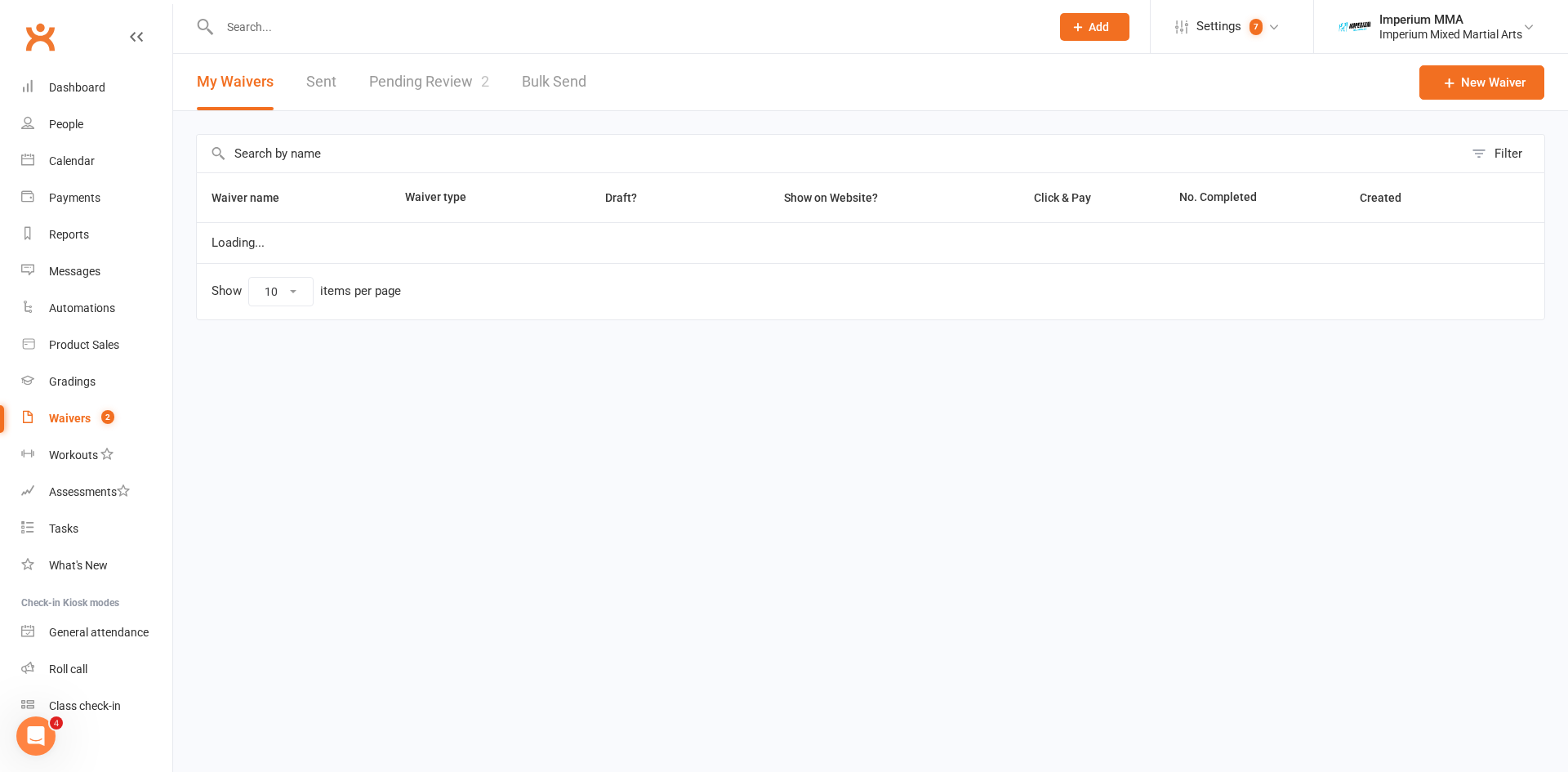 select on "50" 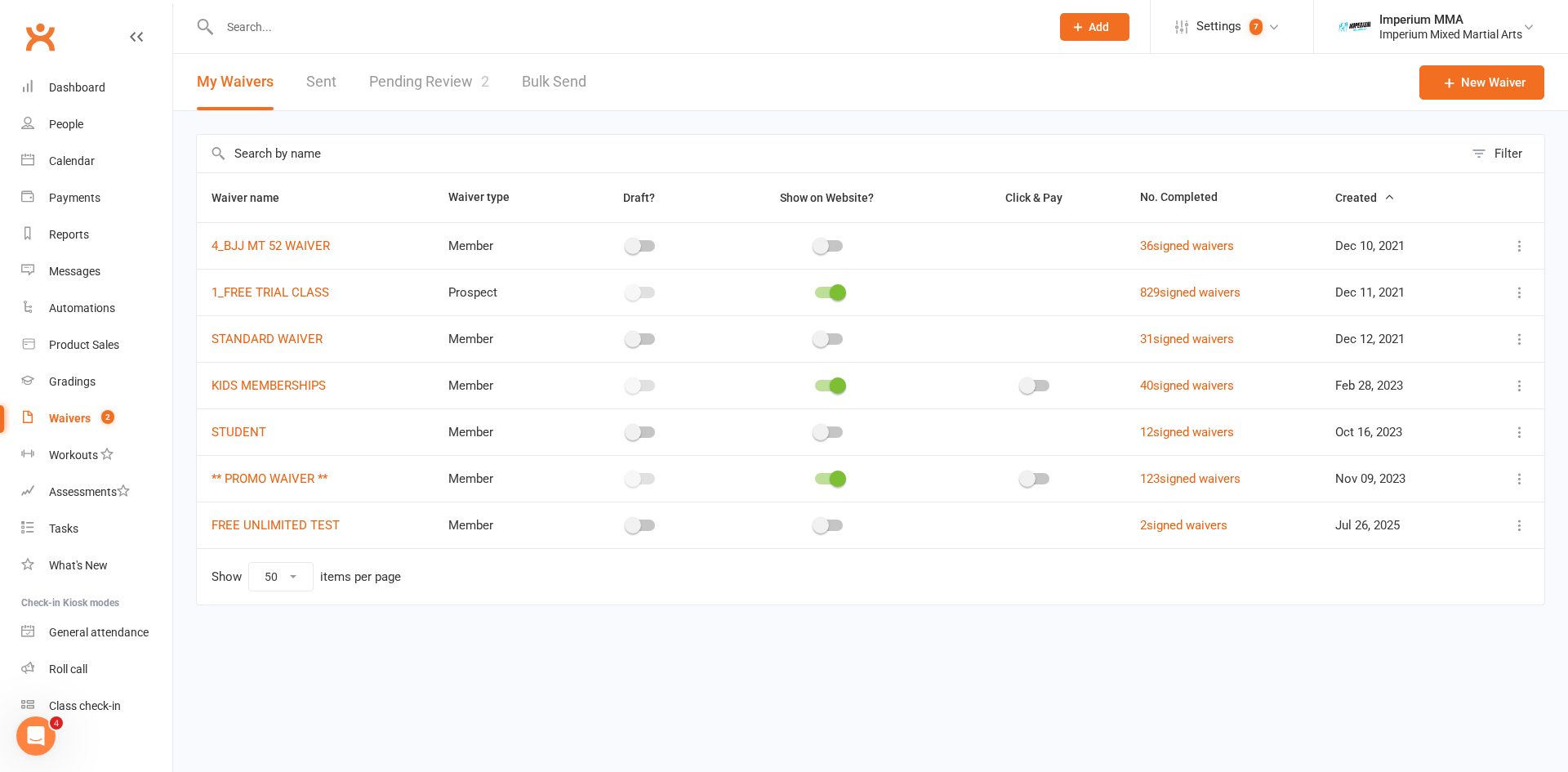 click on "Pending Review 2" at bounding box center [429, 82] 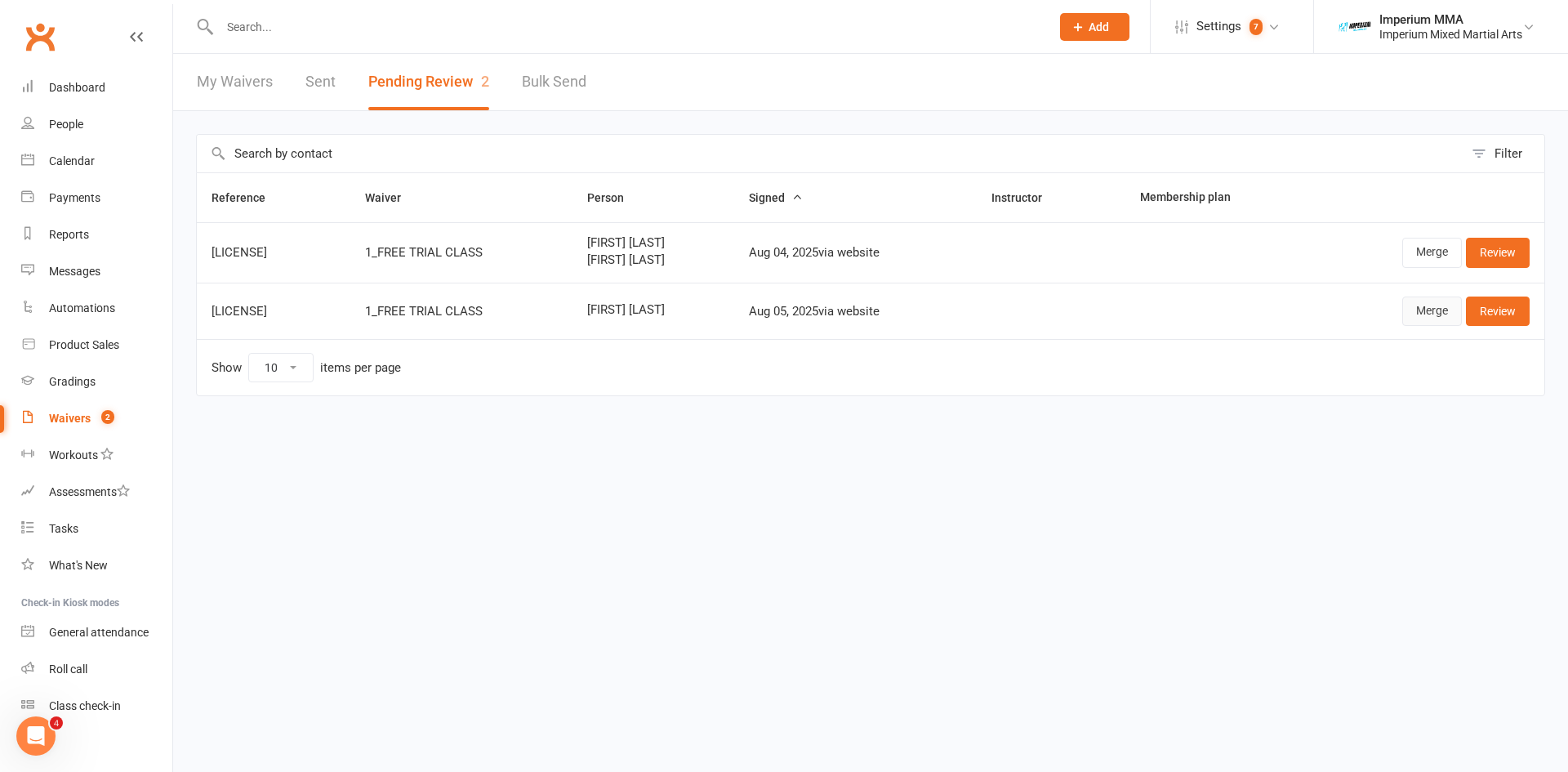click on "Merge" at bounding box center [1432, 311] 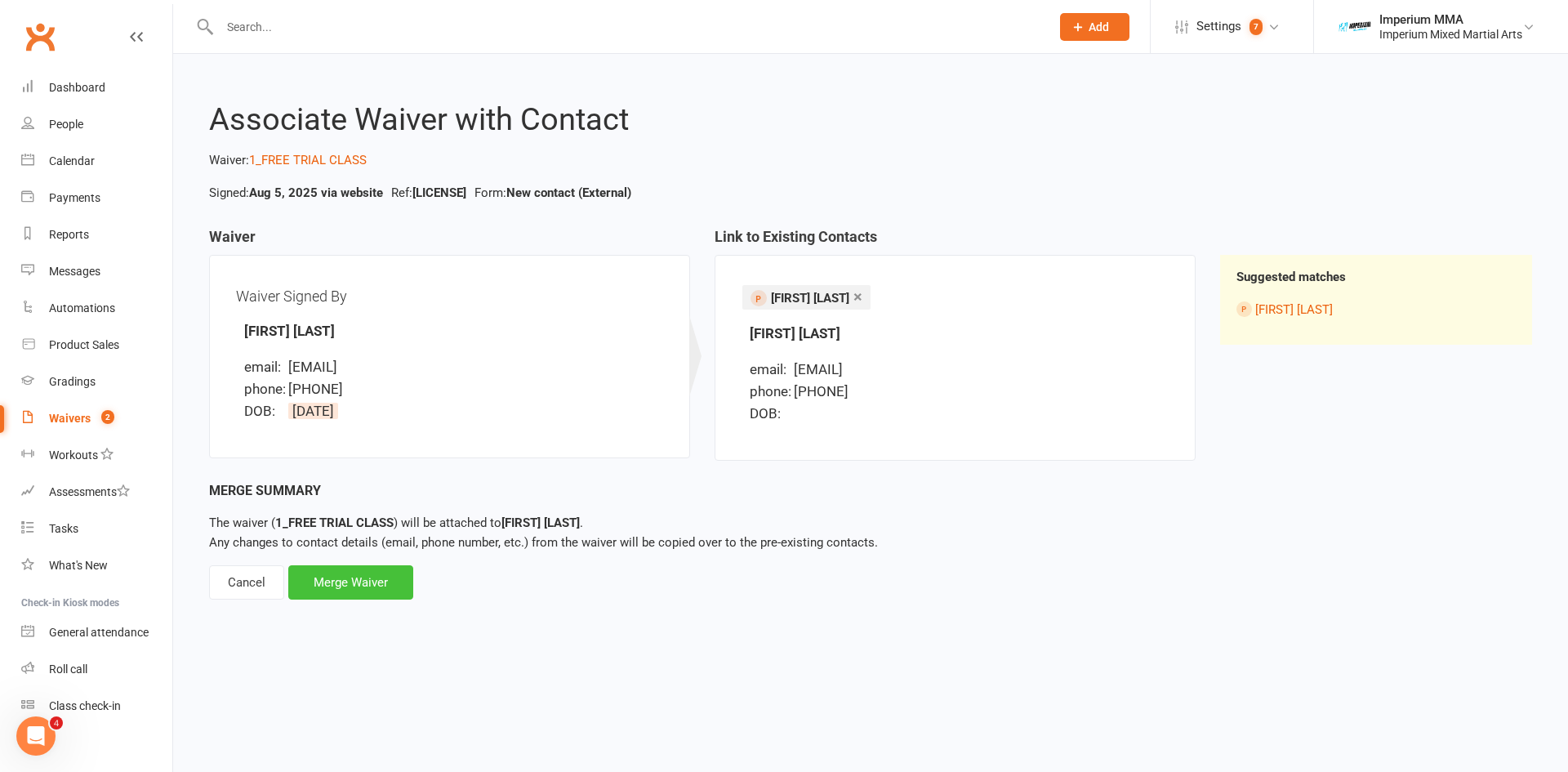 click on "Merge Waiver" at bounding box center [350, 582] 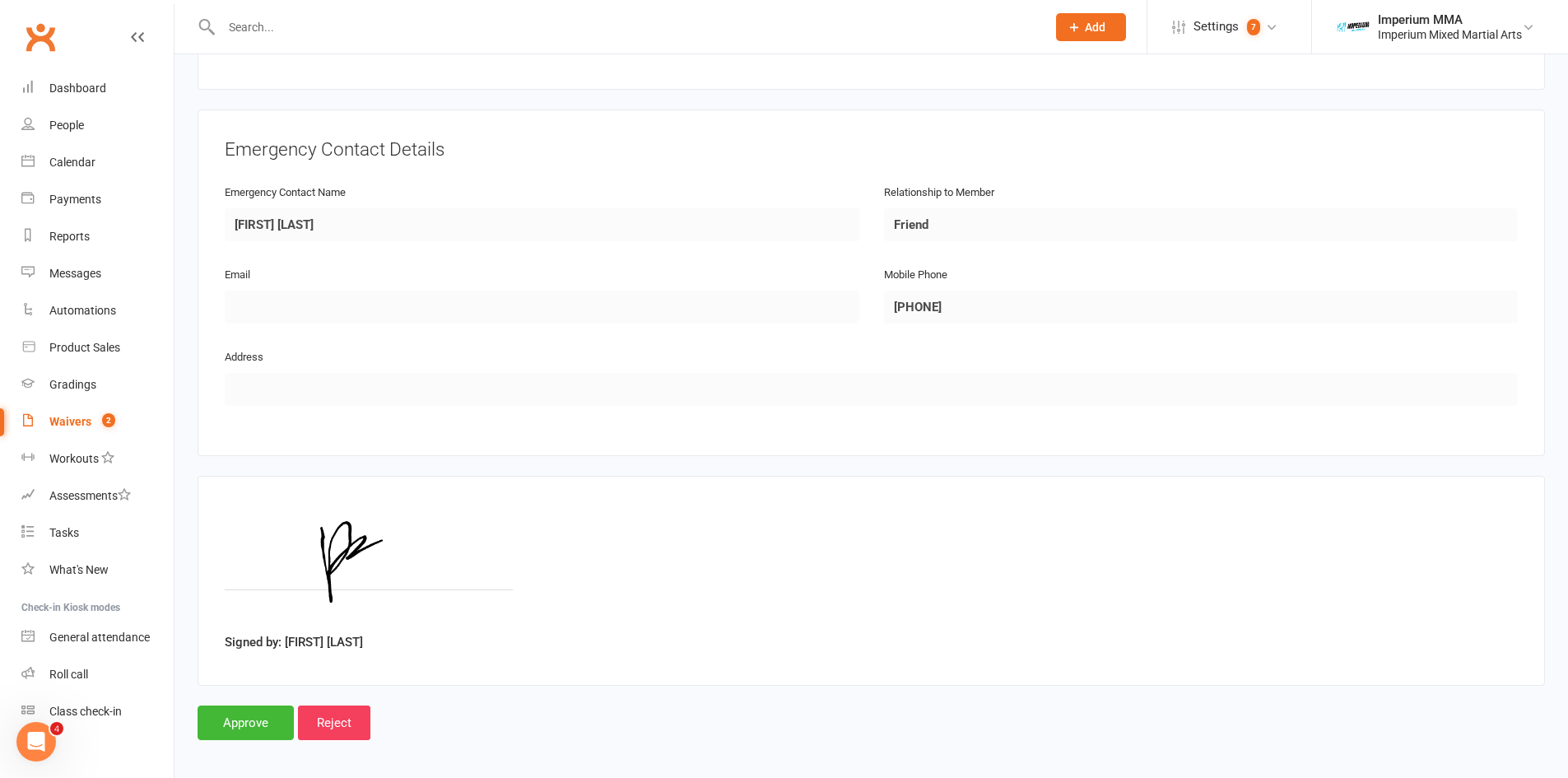 scroll, scrollTop: 710, scrollLeft: 0, axis: vertical 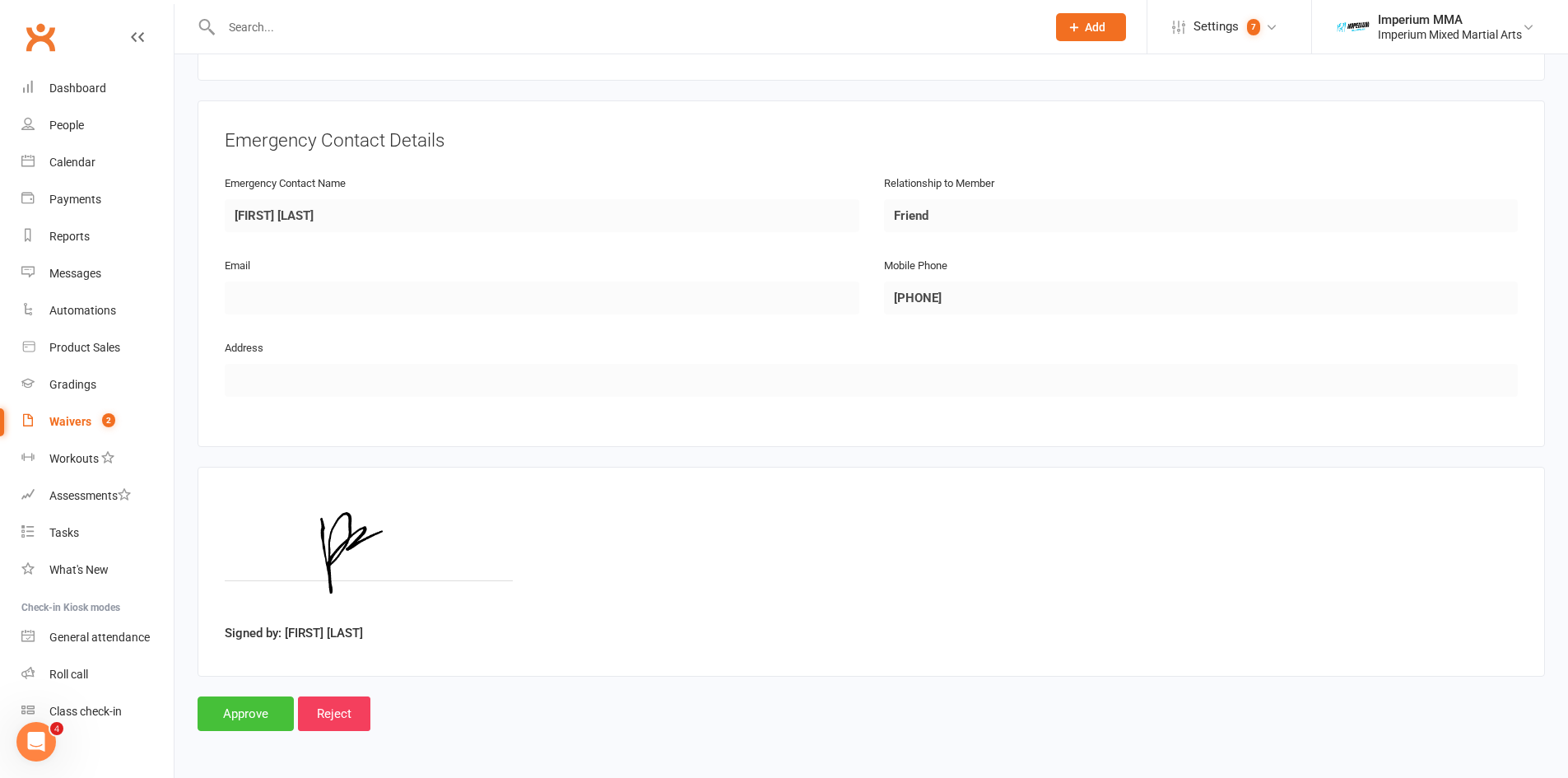 click on "Approve" at bounding box center [245, 714] 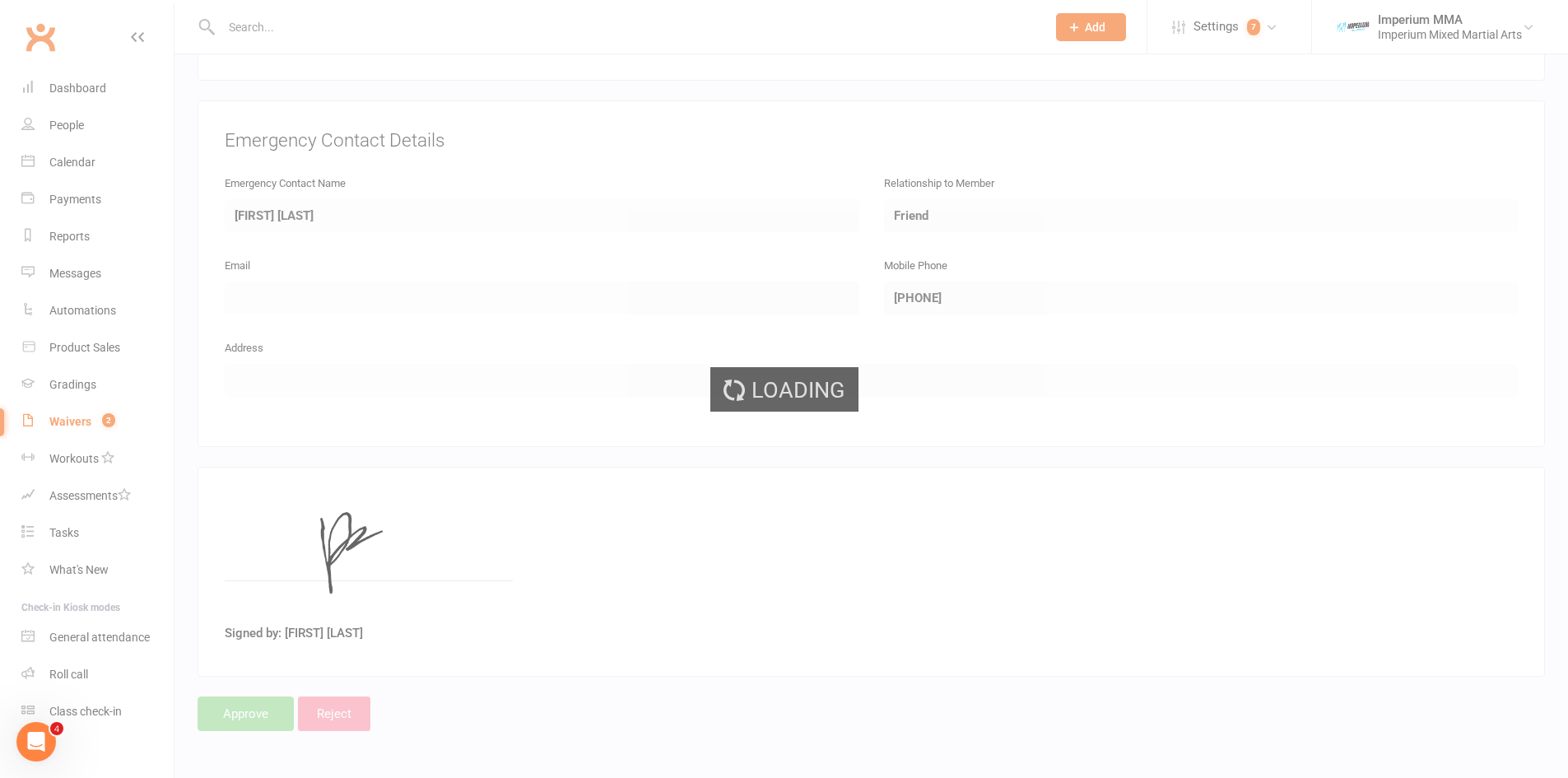 scroll, scrollTop: 0, scrollLeft: 0, axis: both 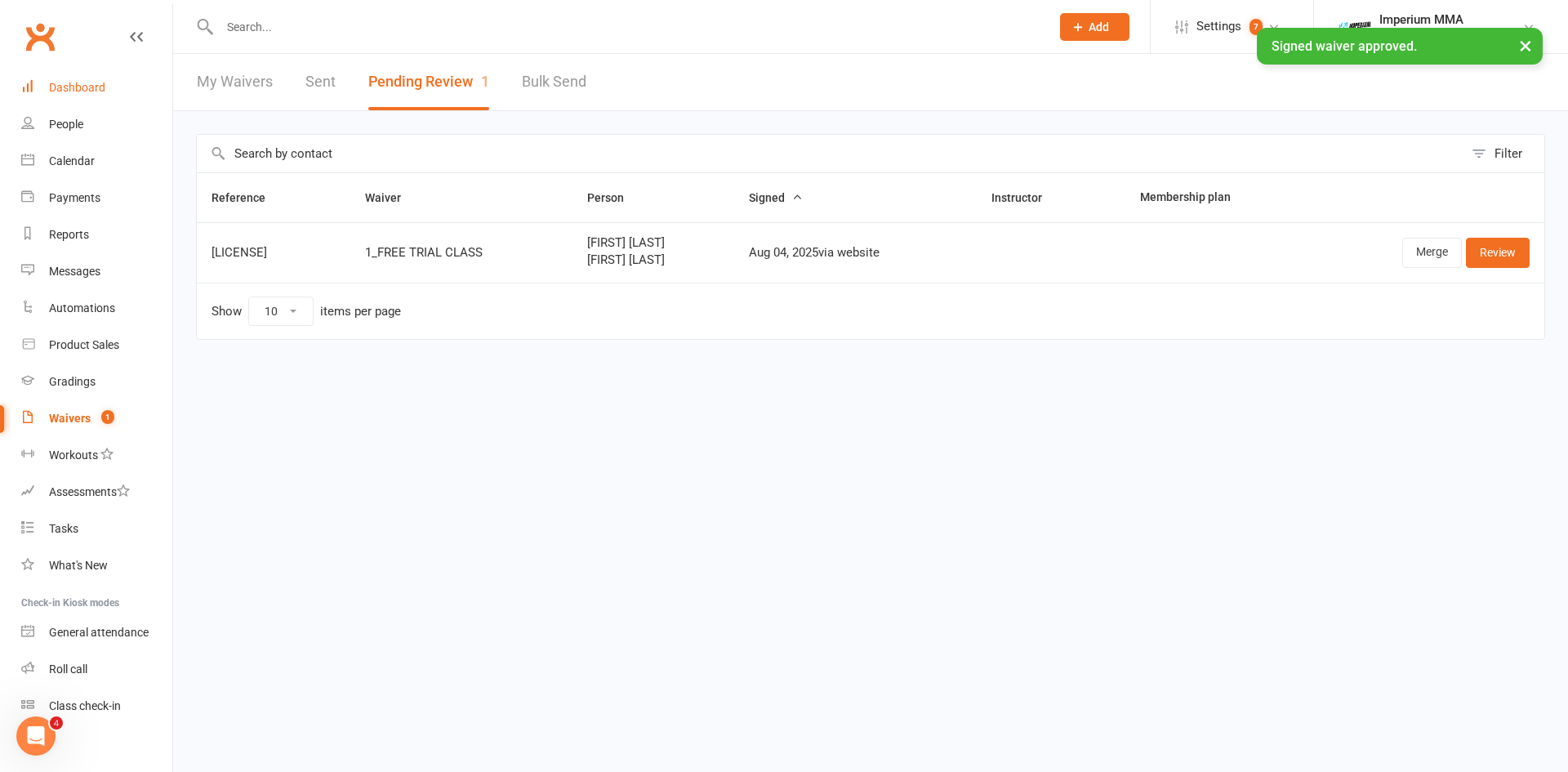 click on "Dashboard" at bounding box center [77, 87] 